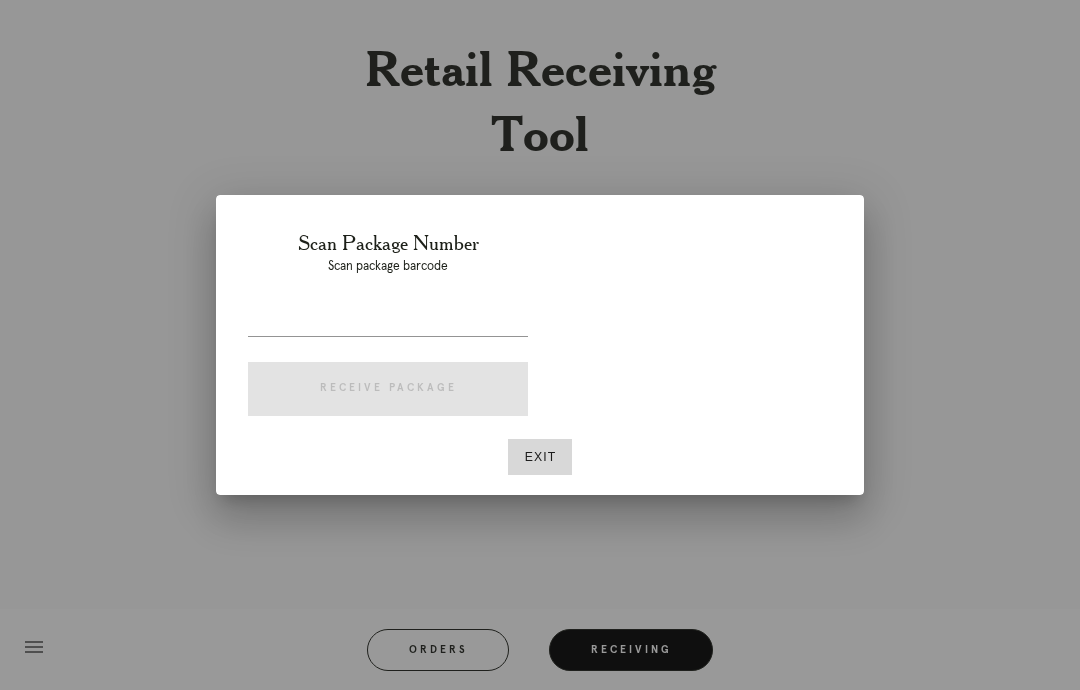 scroll, scrollTop: 80, scrollLeft: 0, axis: vertical 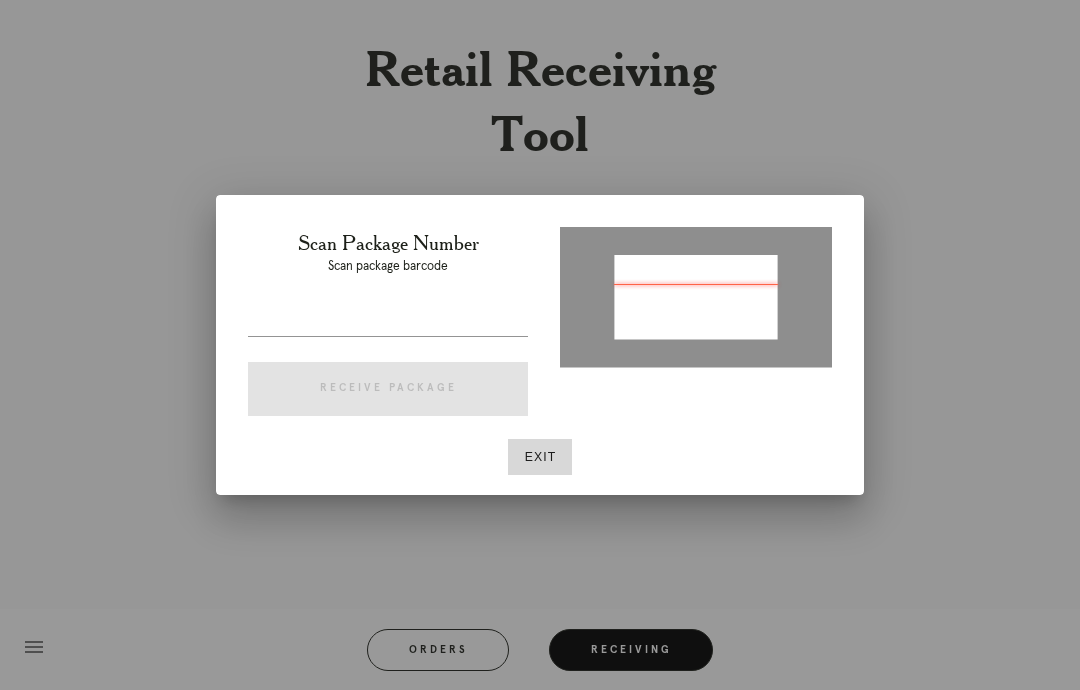 type on "P913031322911733" 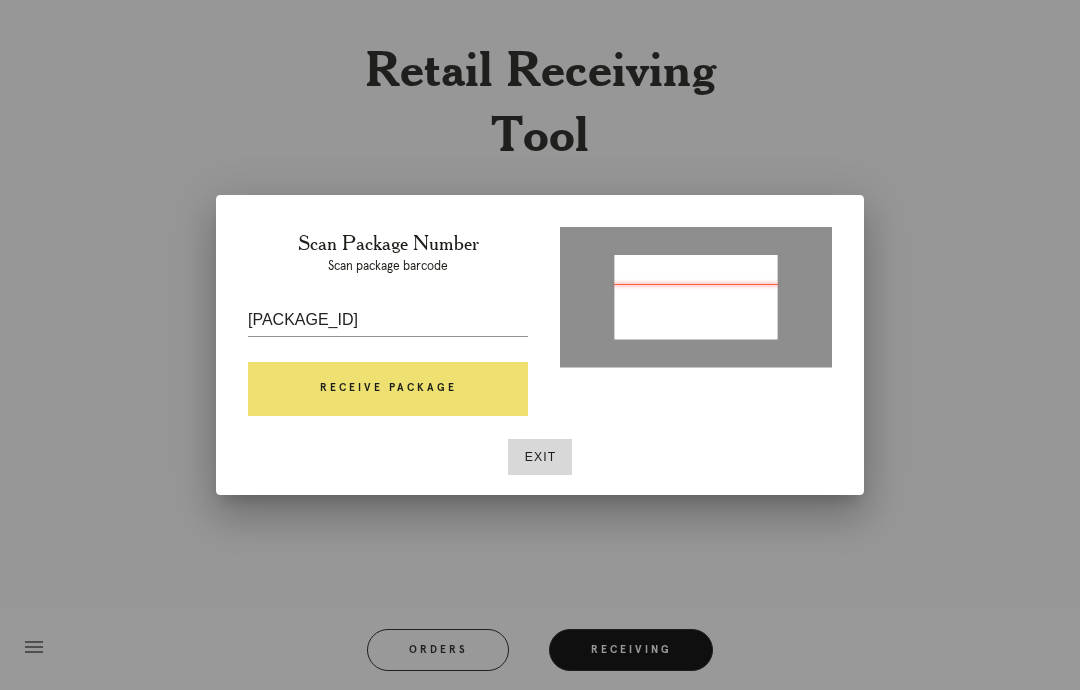 click on "Receive Package" at bounding box center (388, 389) 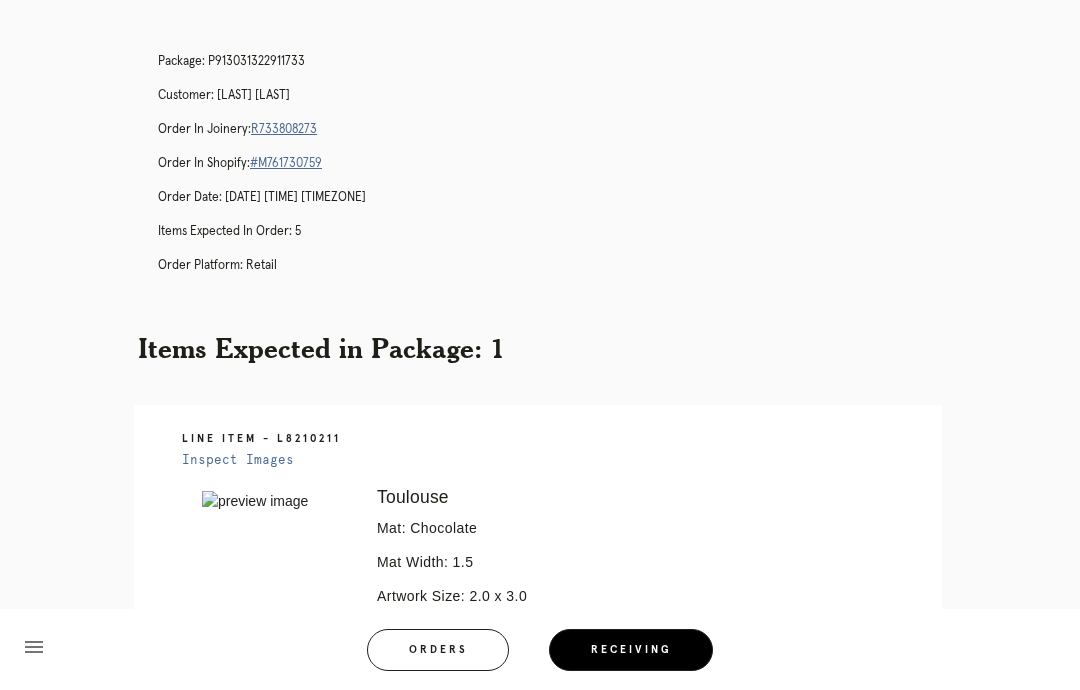 click on "R733808273" at bounding box center [284, 129] 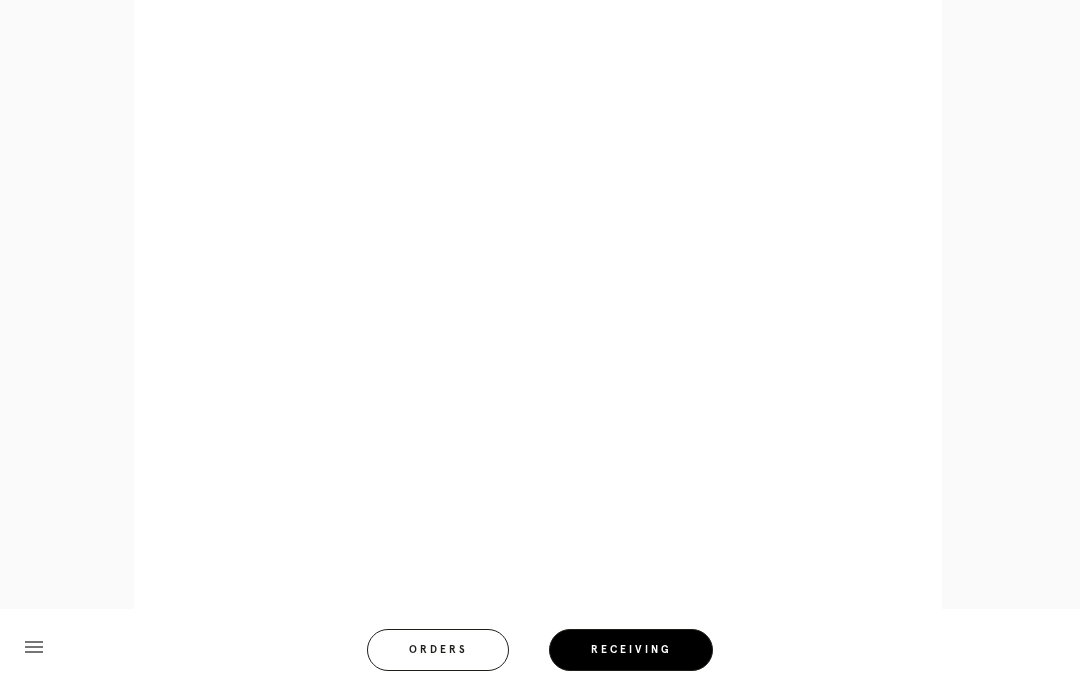 scroll, scrollTop: 1007, scrollLeft: 0, axis: vertical 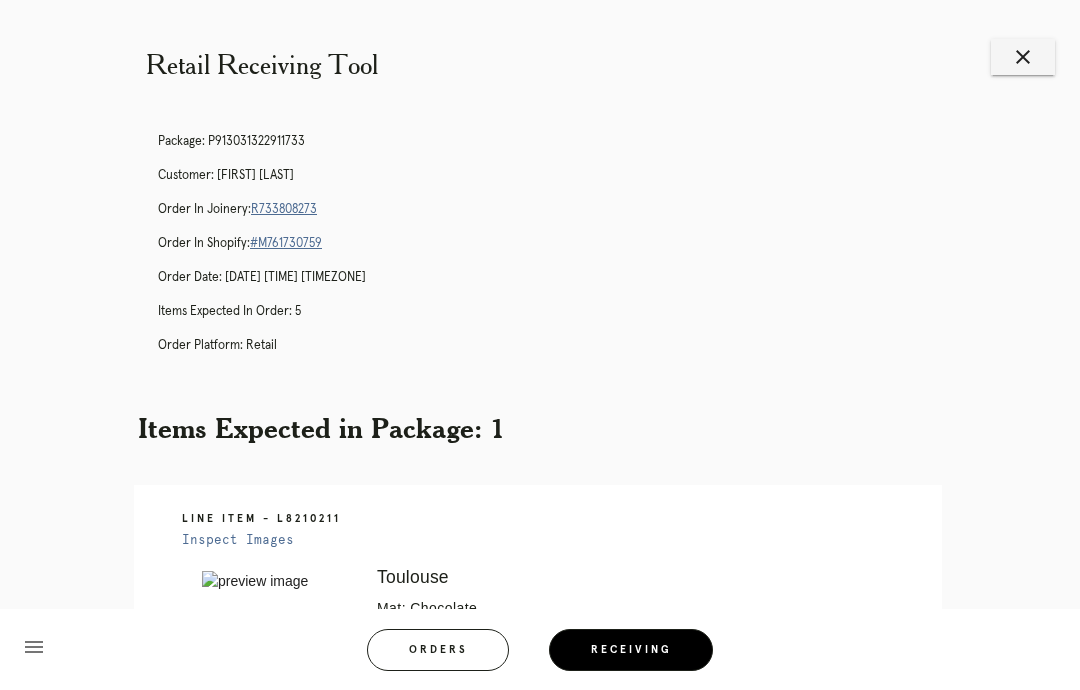click on "R733808273" at bounding box center (284, 209) 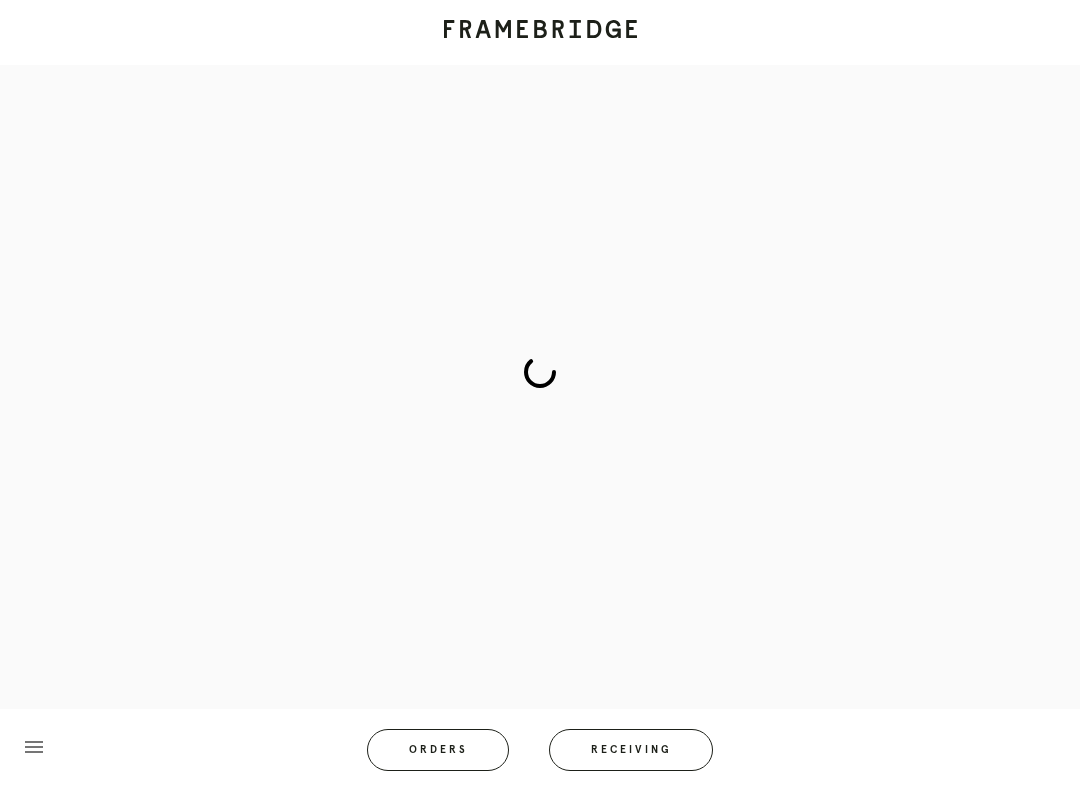 scroll, scrollTop: 0, scrollLeft: 0, axis: both 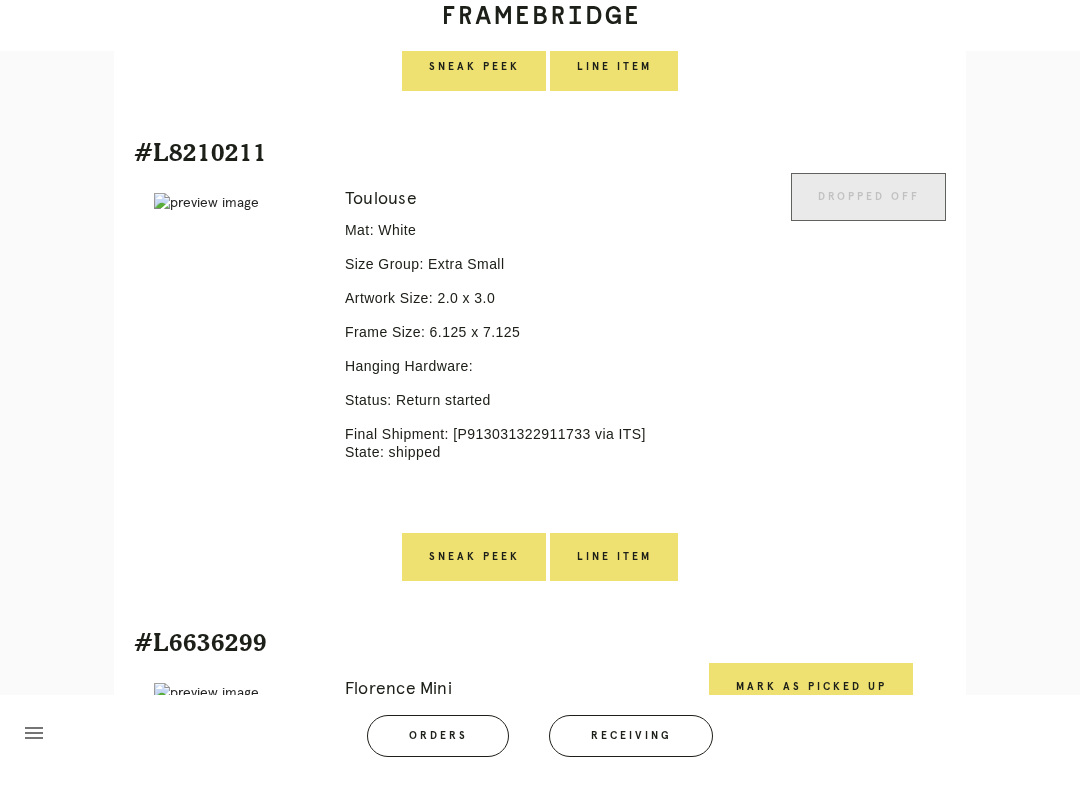 click on "Line Item" at bounding box center [614, 571] 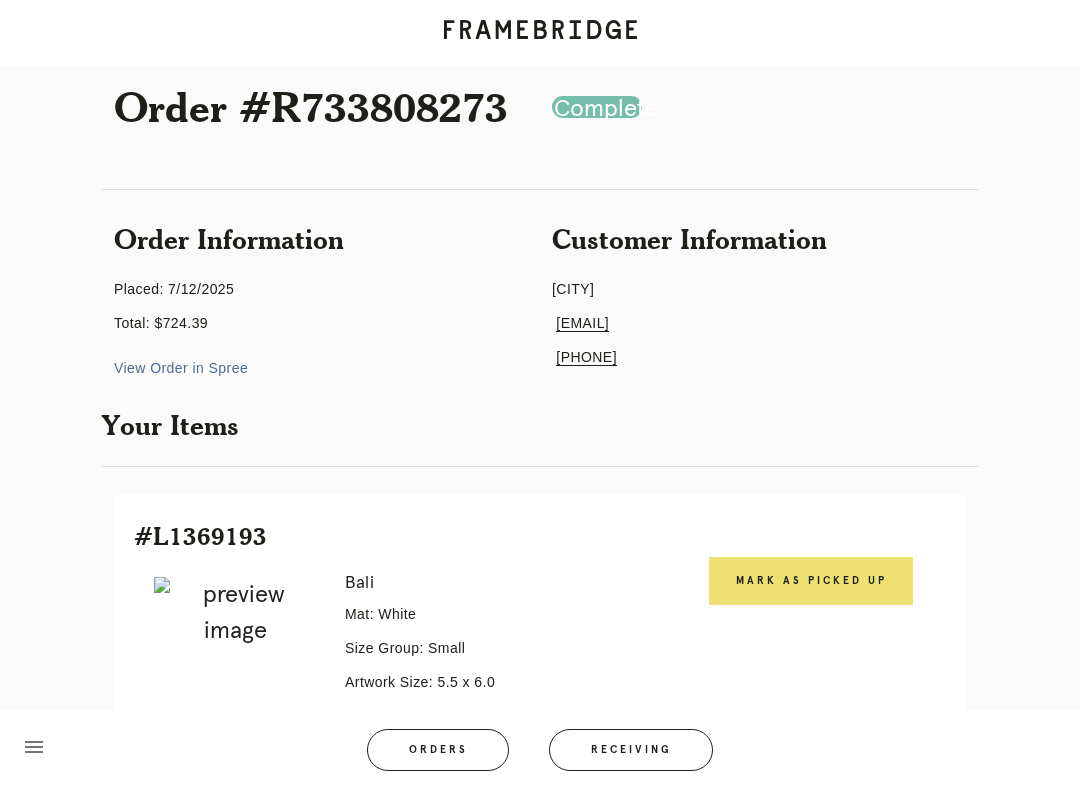 scroll, scrollTop: 20, scrollLeft: 0, axis: vertical 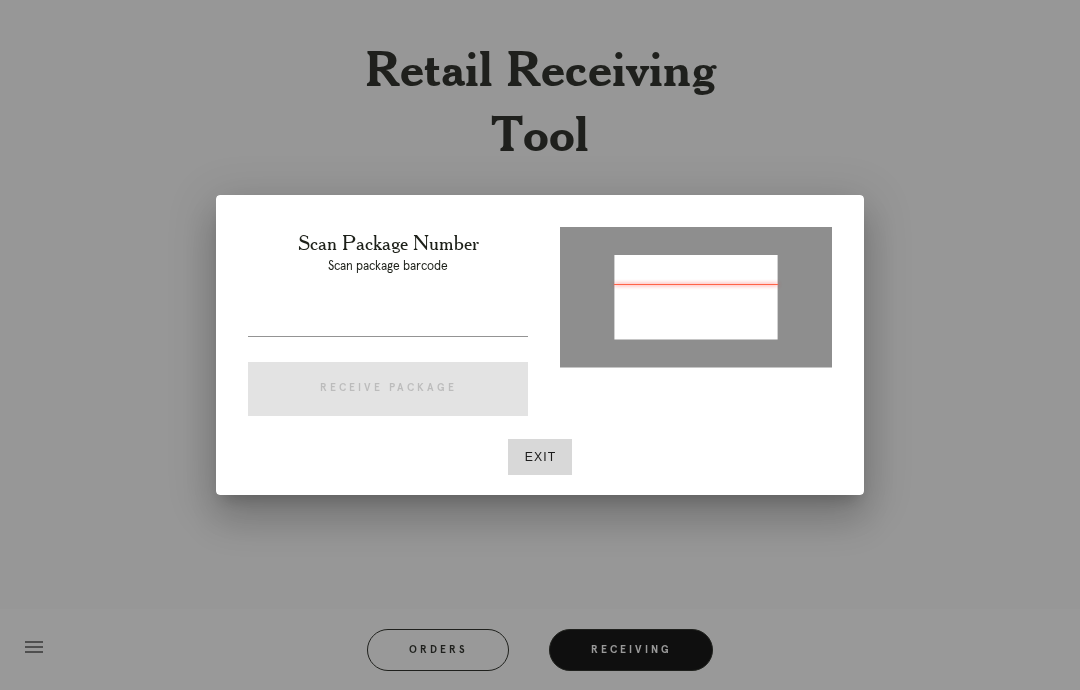 type on "P448502544551089" 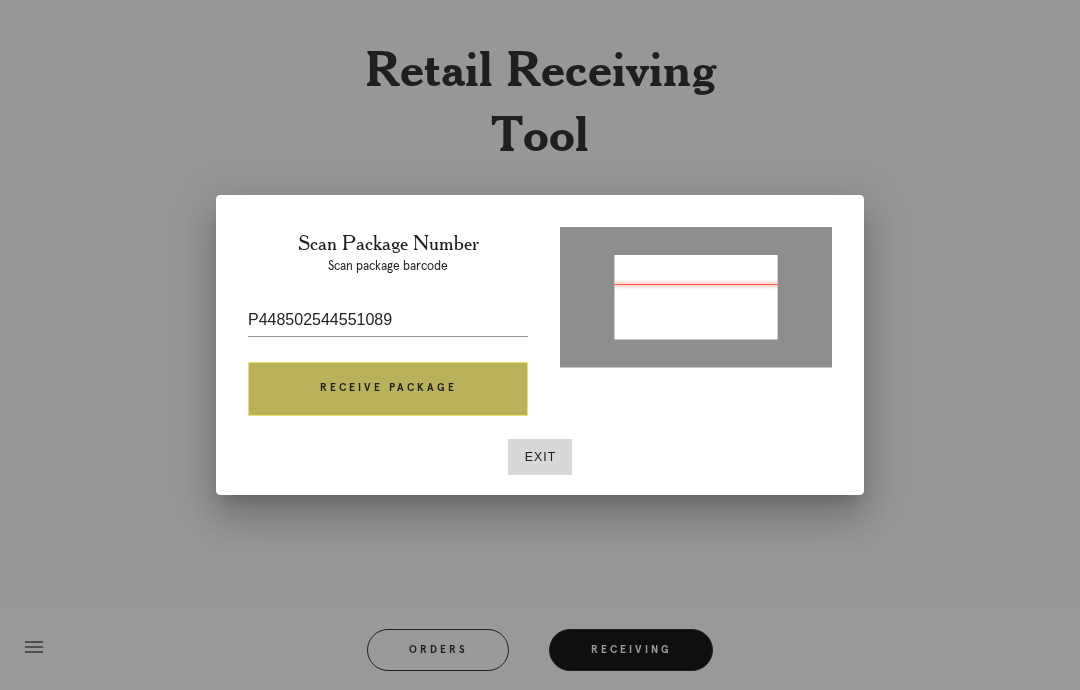 click on "Receive Package" at bounding box center [388, 389] 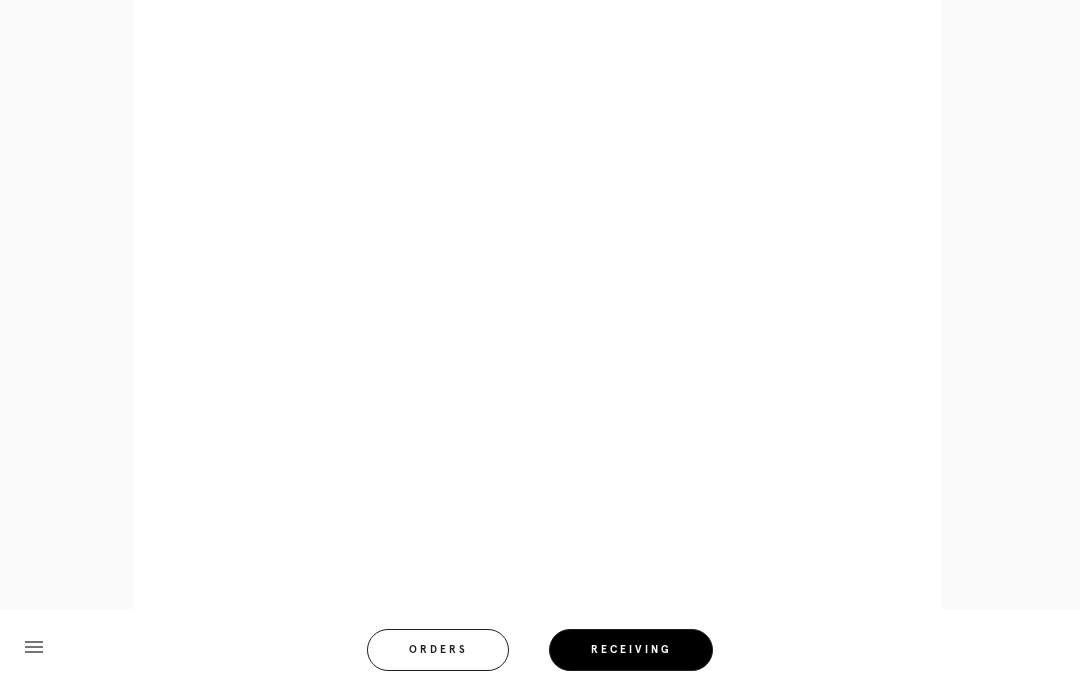 scroll, scrollTop: 859, scrollLeft: 0, axis: vertical 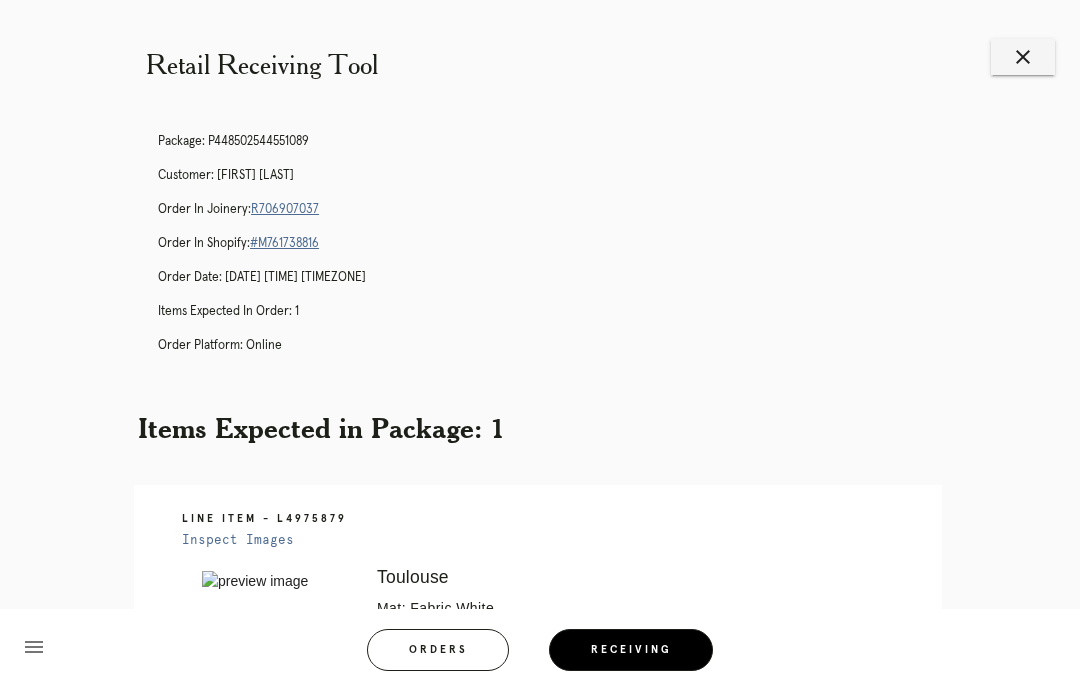 click on "close" at bounding box center (1023, 57) 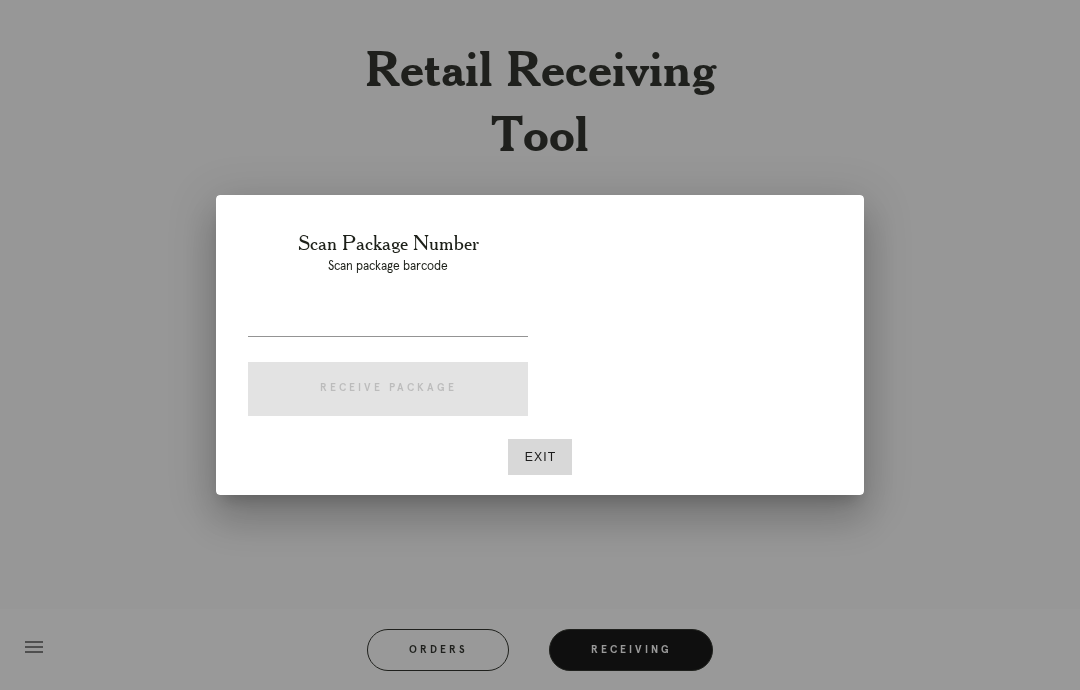 scroll, scrollTop: 0, scrollLeft: 0, axis: both 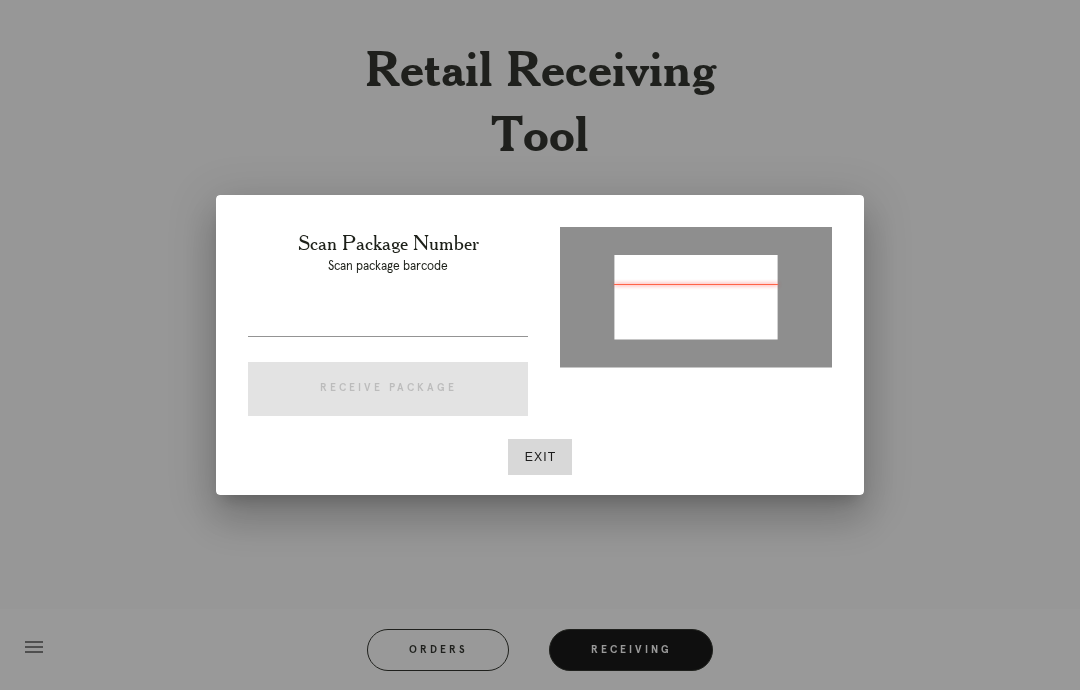 type on "P884011426535357" 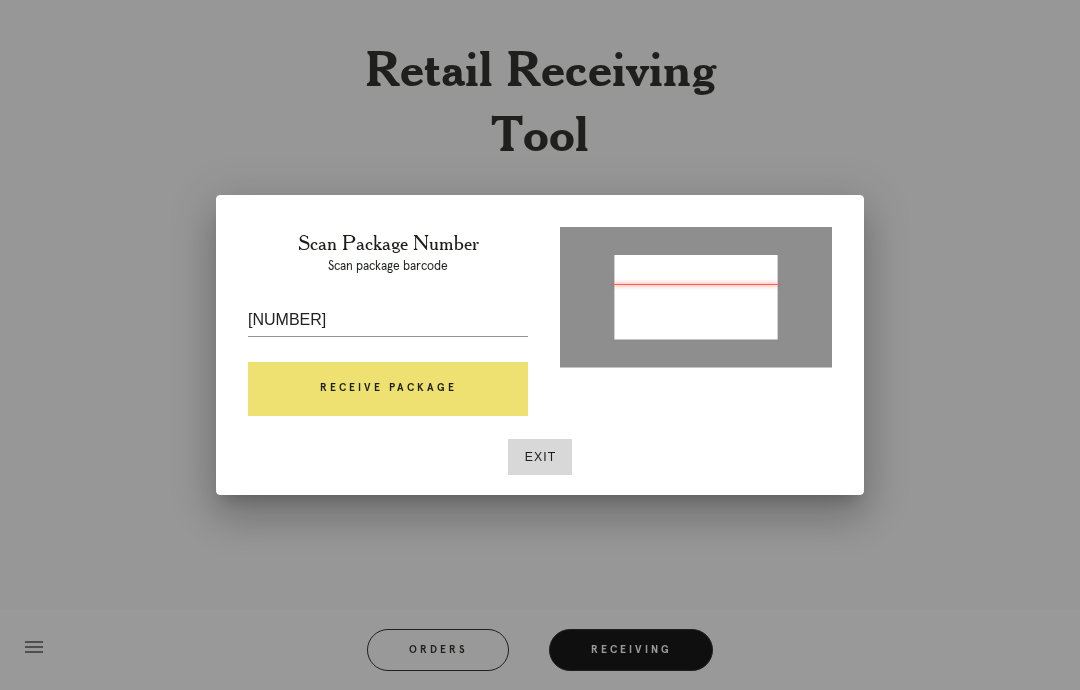 click on "Receive Package" at bounding box center [388, 389] 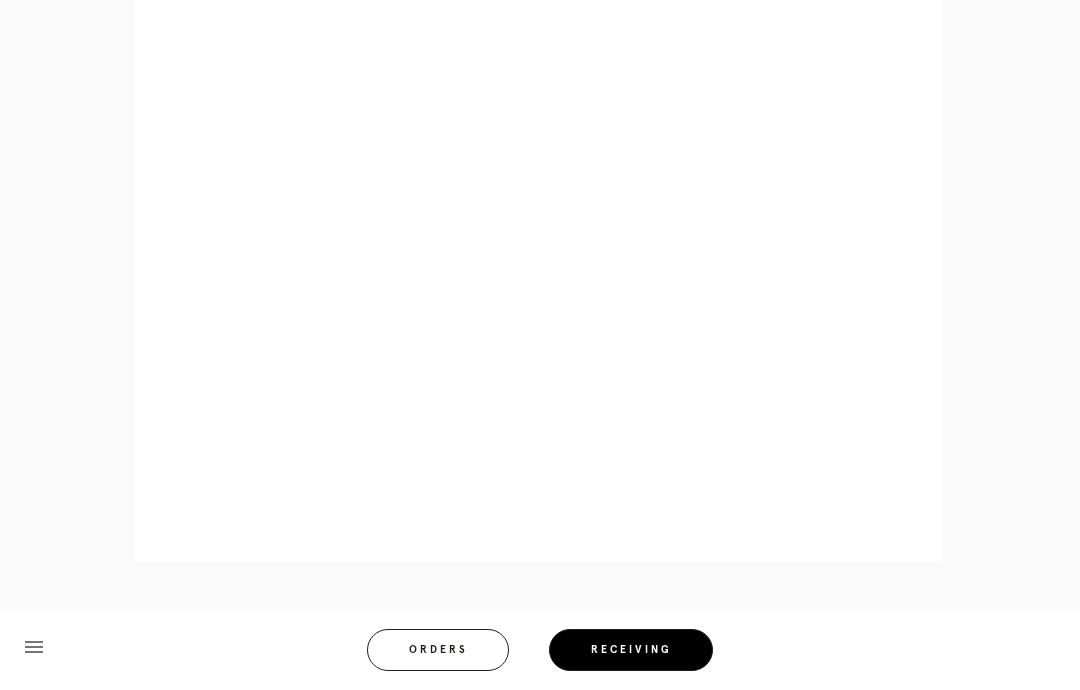 scroll, scrollTop: 999, scrollLeft: 0, axis: vertical 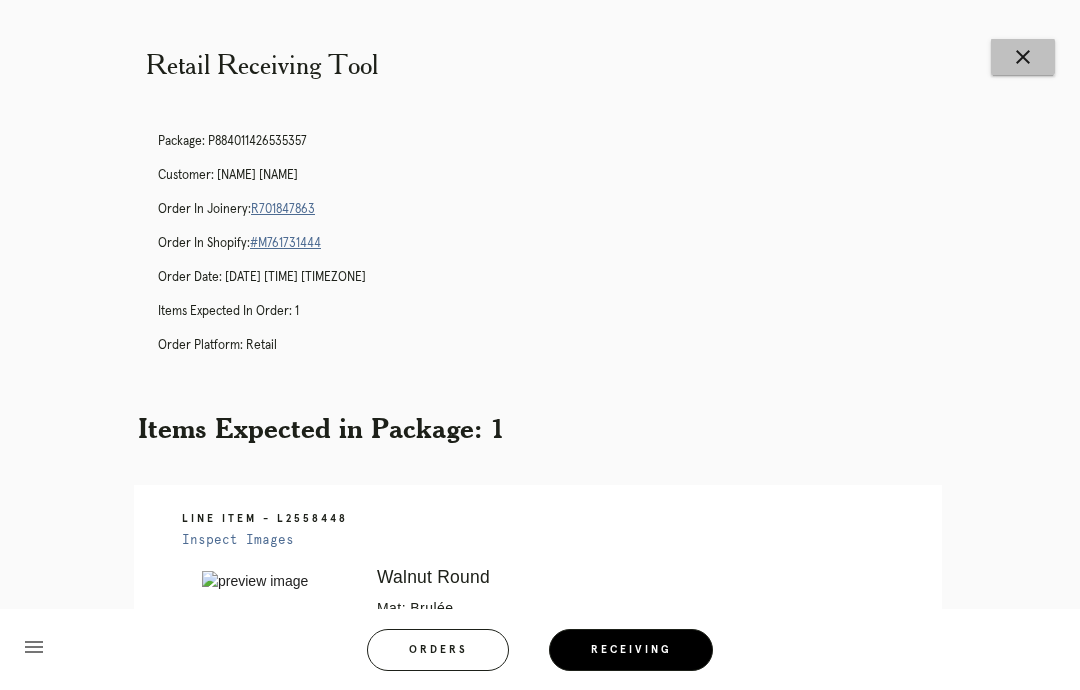 click on "close" at bounding box center (1023, 57) 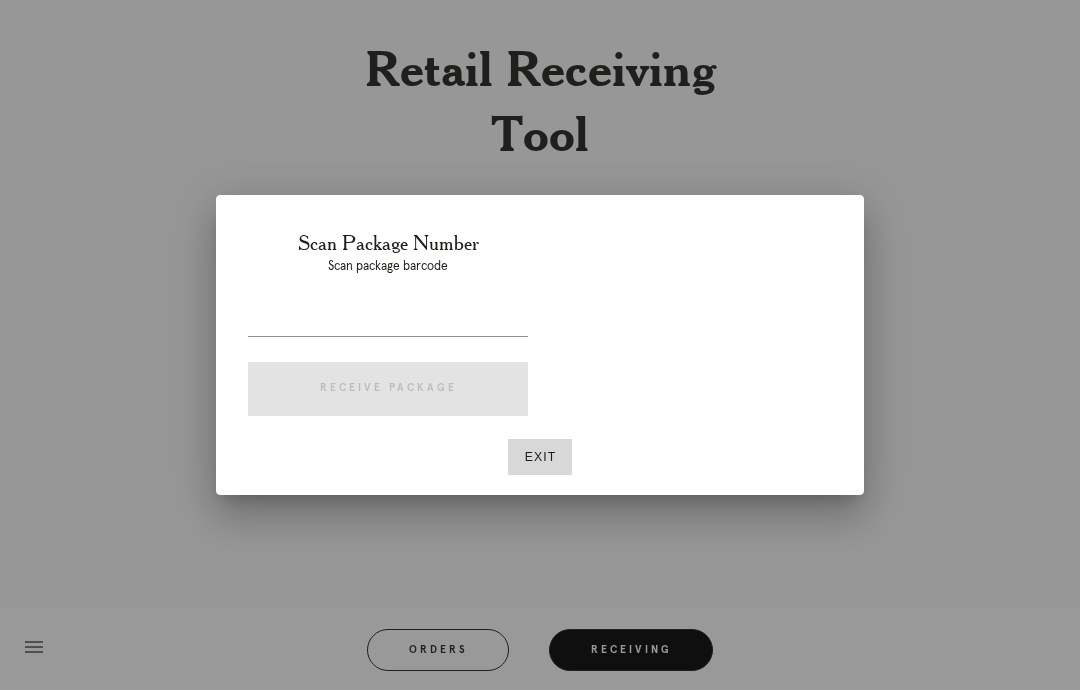 scroll, scrollTop: 0, scrollLeft: 0, axis: both 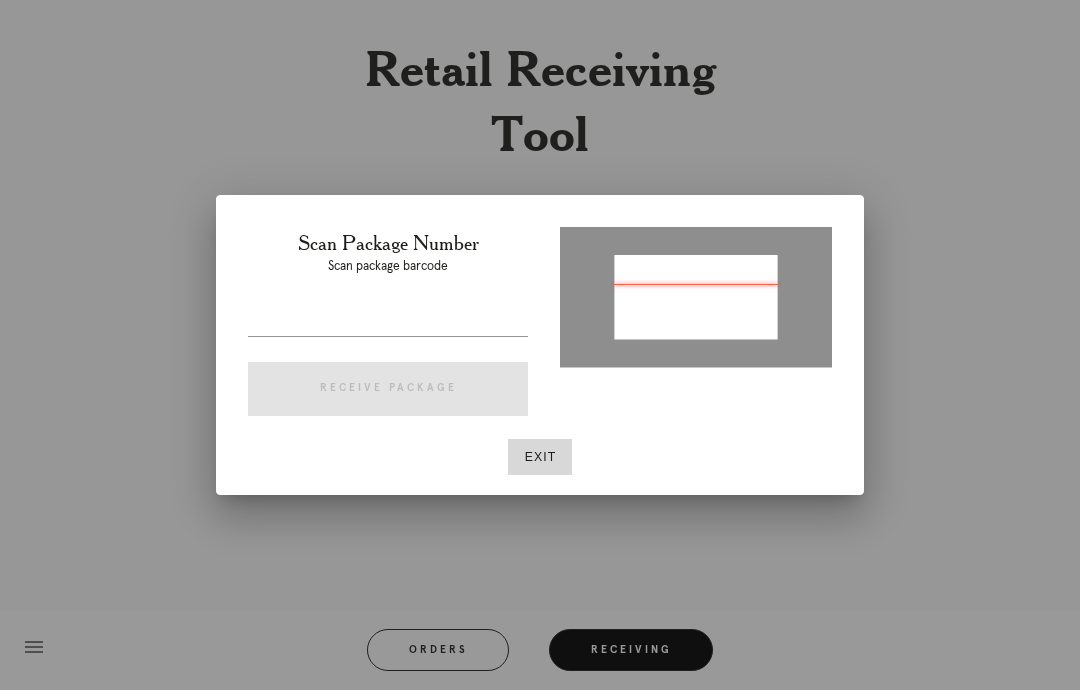 type on "[NUMBER]" 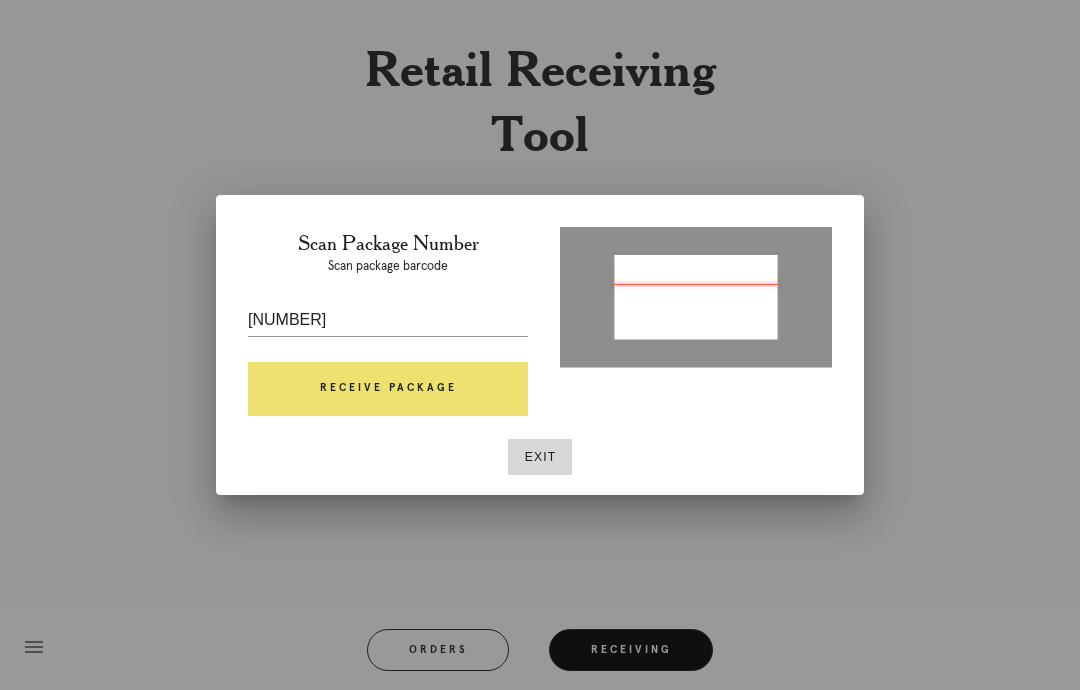 click on "Receive Package" at bounding box center [388, 389] 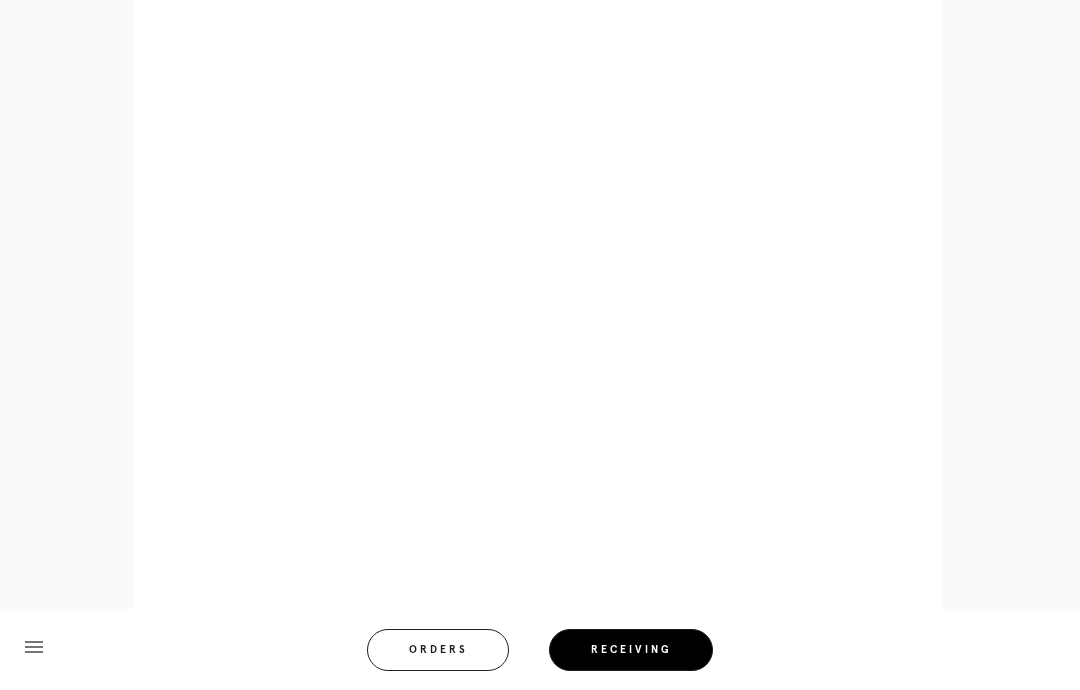 scroll, scrollTop: 1152, scrollLeft: 0, axis: vertical 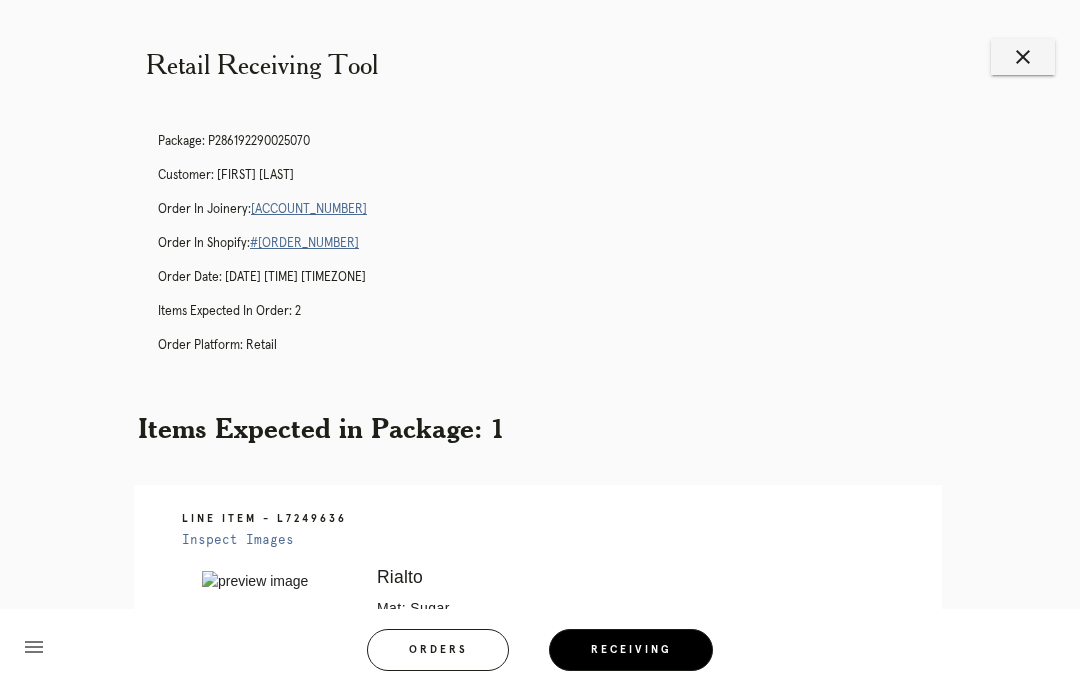 click on "close" at bounding box center [1023, 57] 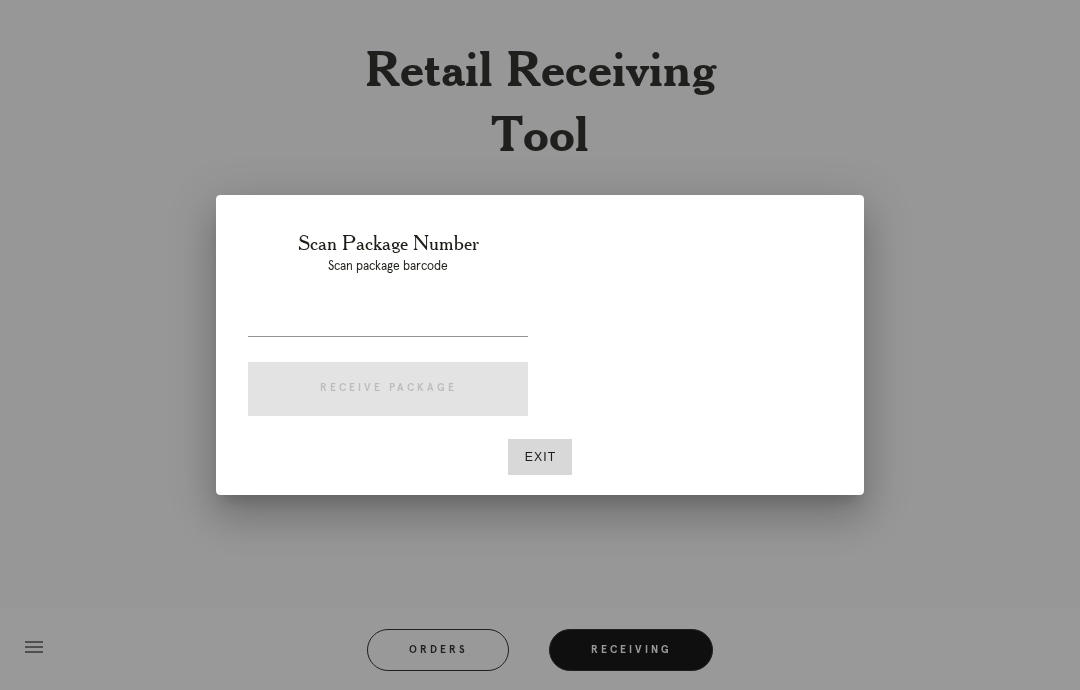 scroll, scrollTop: 0, scrollLeft: 0, axis: both 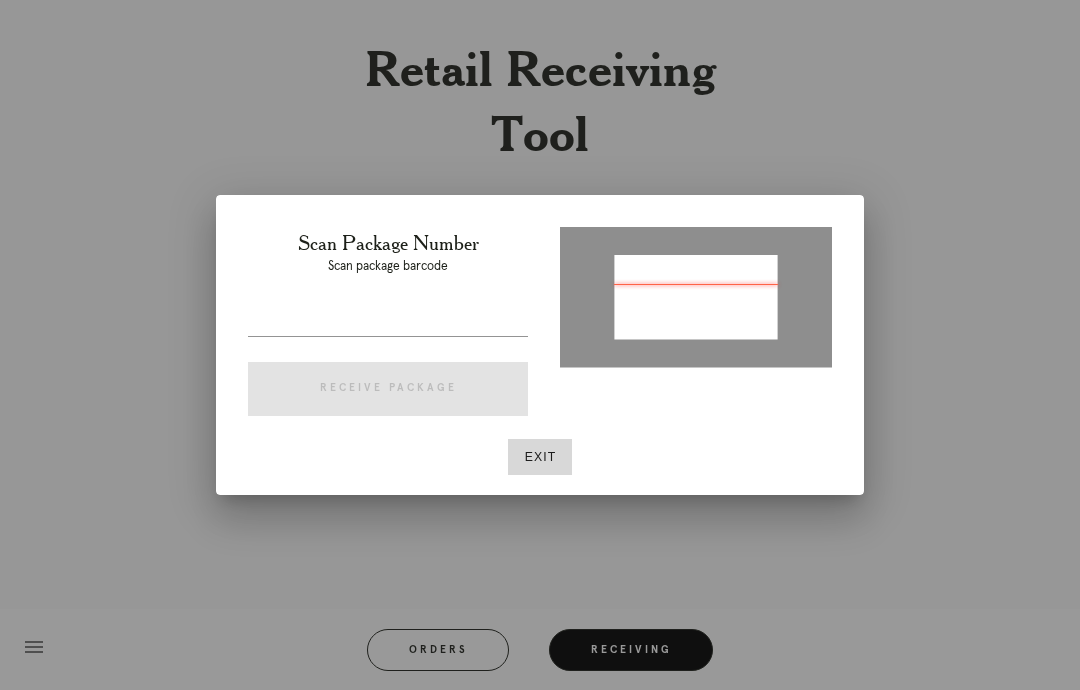 type on "P883017121901486" 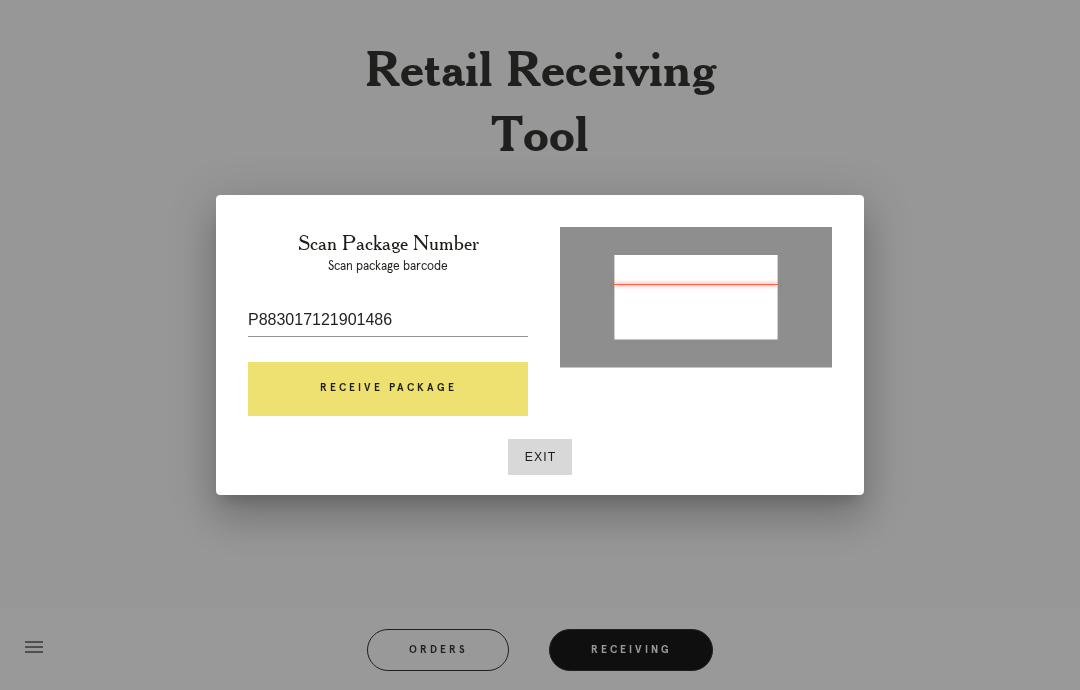 click on "Receive Package" at bounding box center [388, 389] 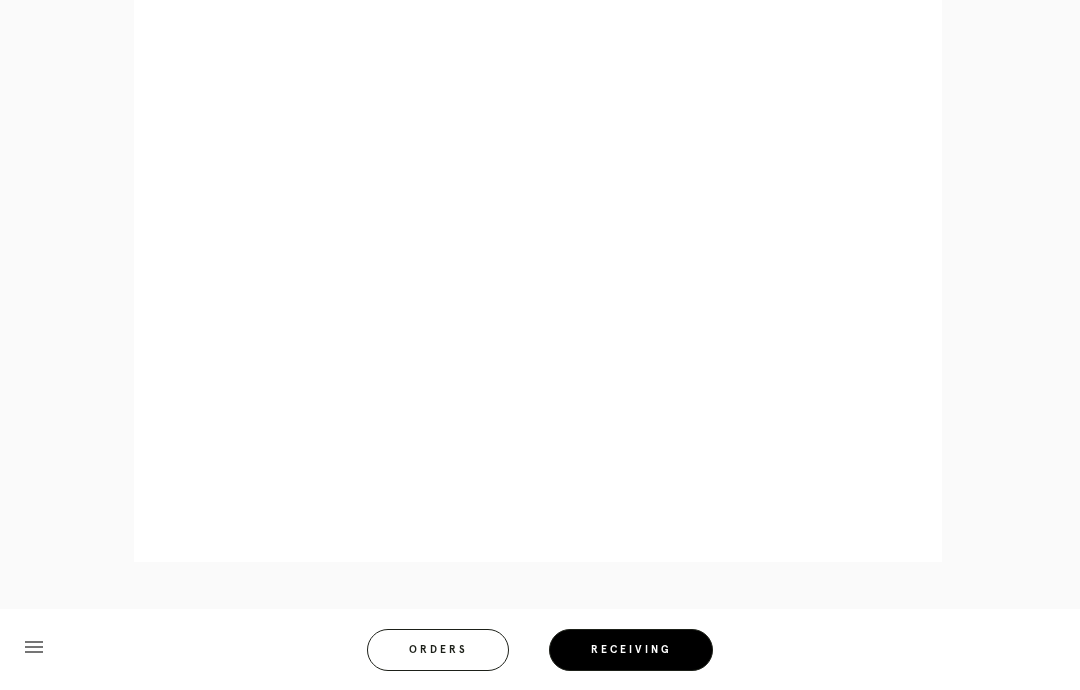 scroll, scrollTop: 947, scrollLeft: 0, axis: vertical 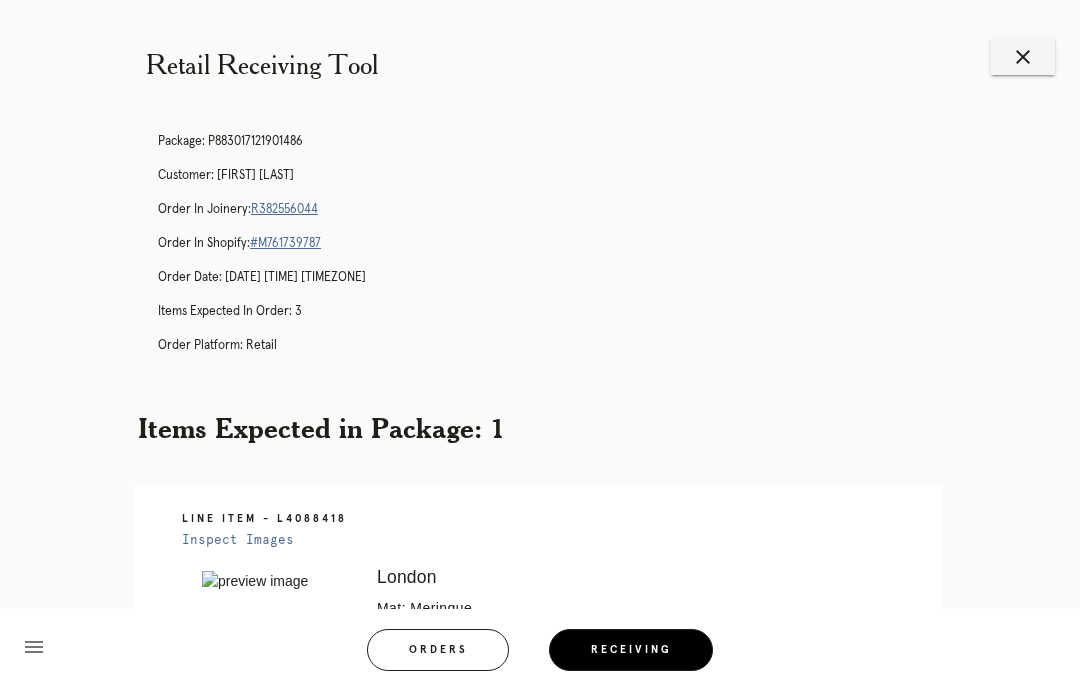 click on "close" at bounding box center (1023, 57) 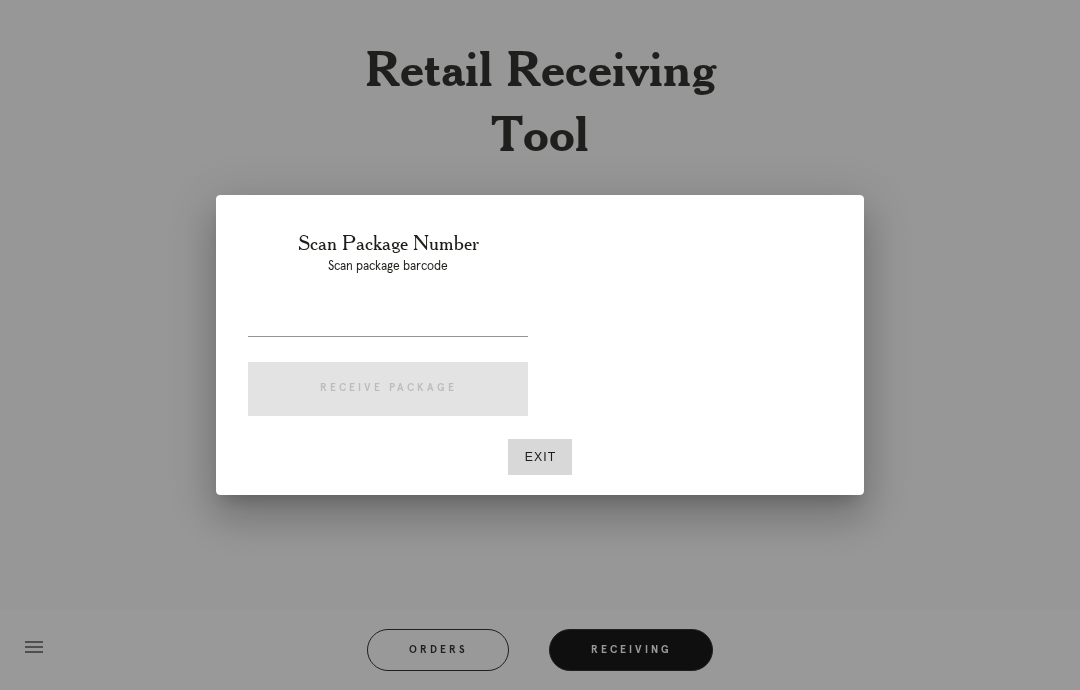 scroll, scrollTop: 0, scrollLeft: 0, axis: both 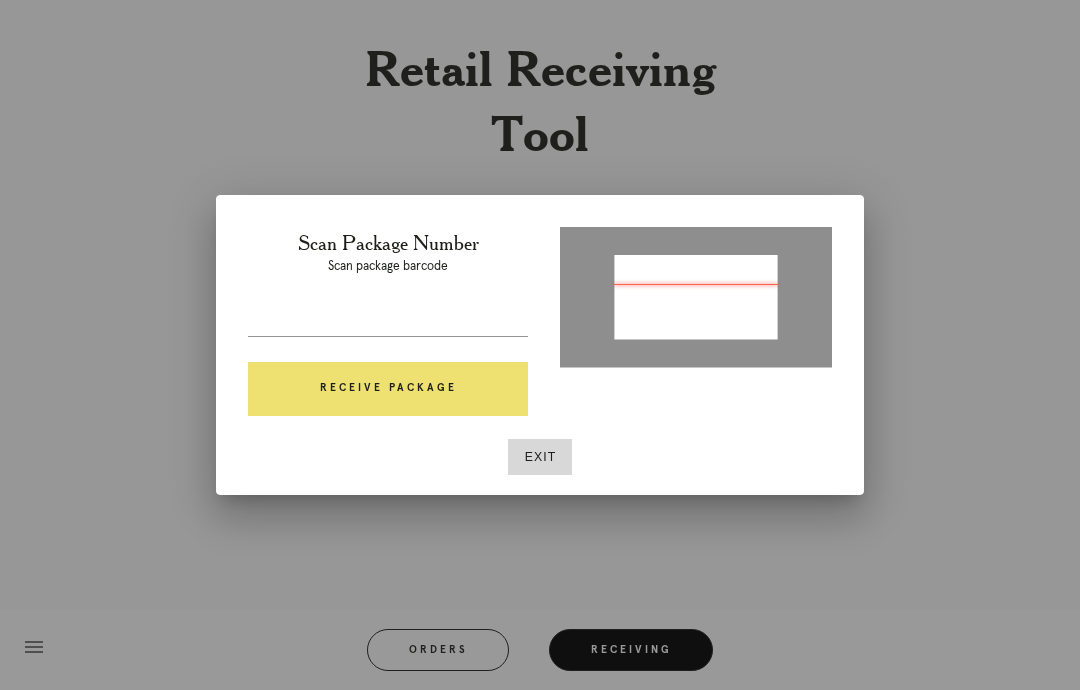 type on "P336601985039005" 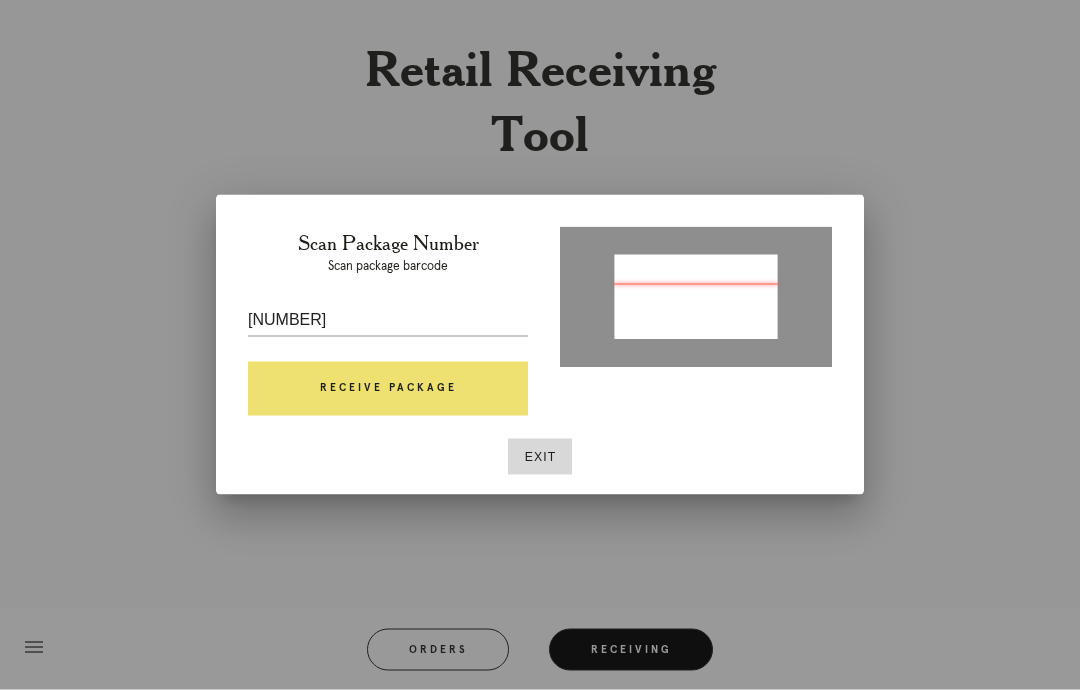 scroll, scrollTop: 12, scrollLeft: 0, axis: vertical 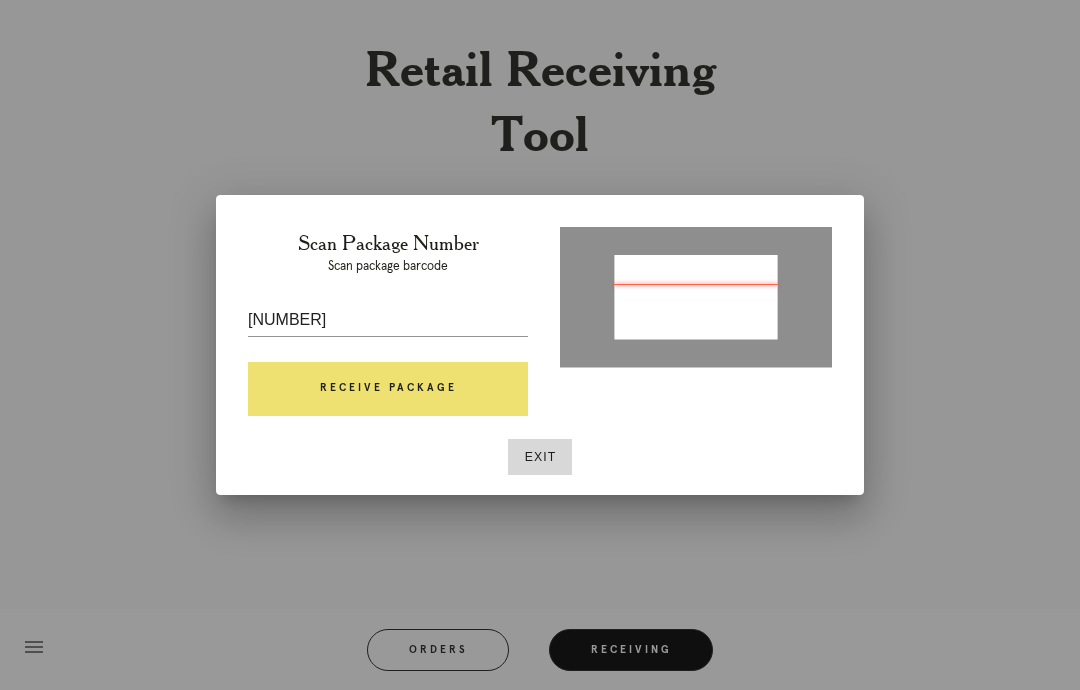 click on "Receive Package" at bounding box center (388, 389) 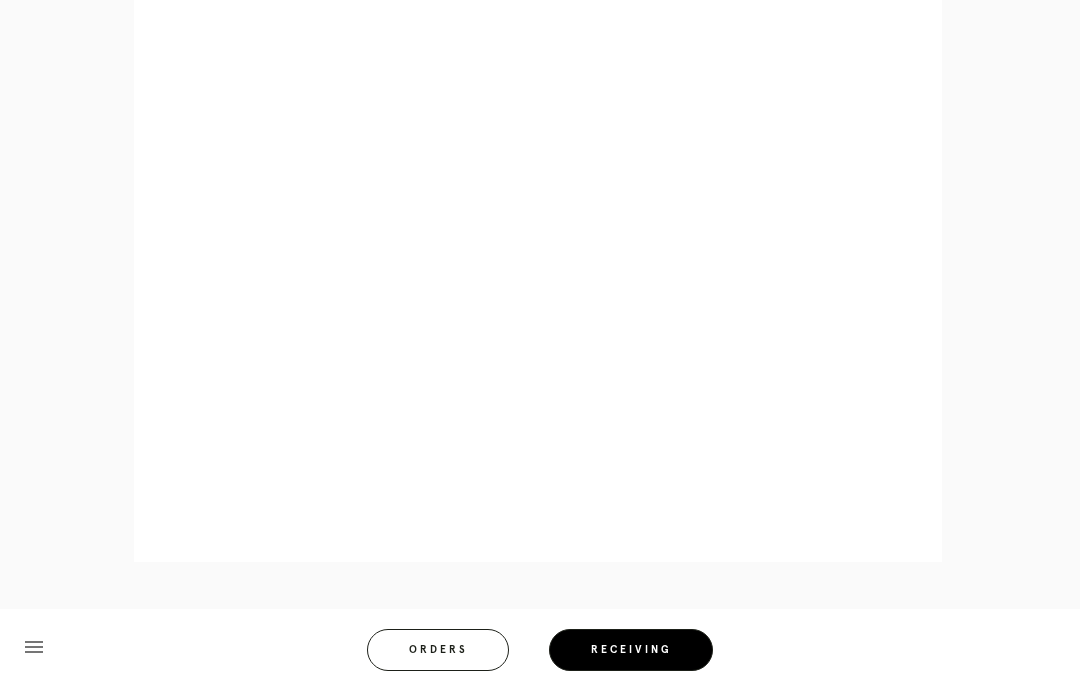 scroll, scrollTop: 965, scrollLeft: 0, axis: vertical 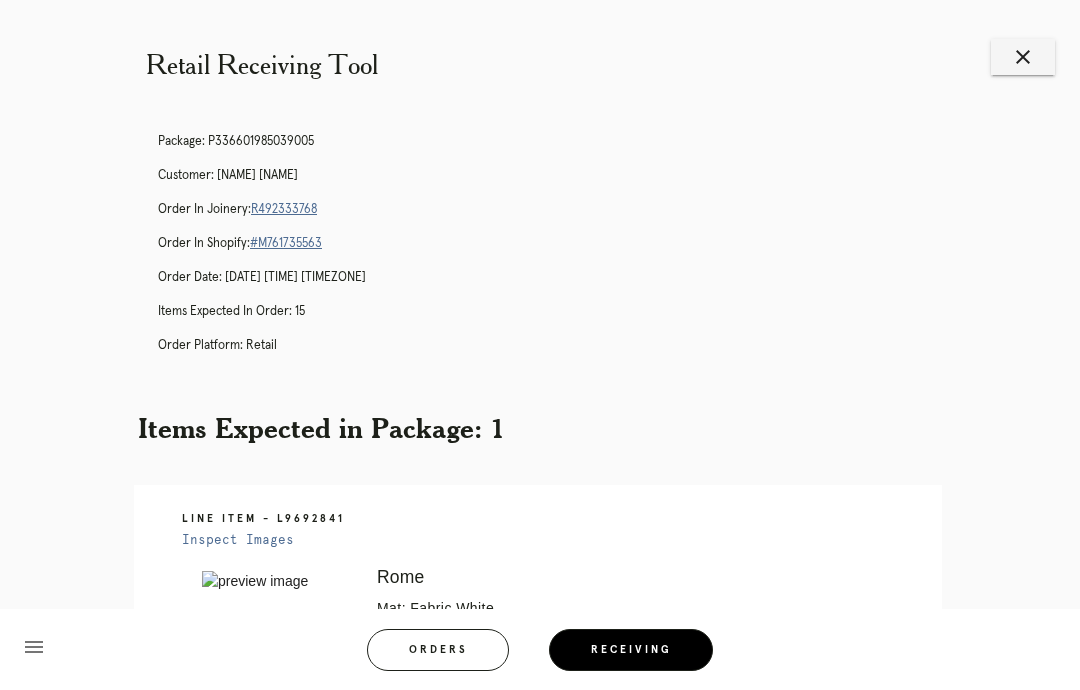 click on "close" at bounding box center (1023, 57) 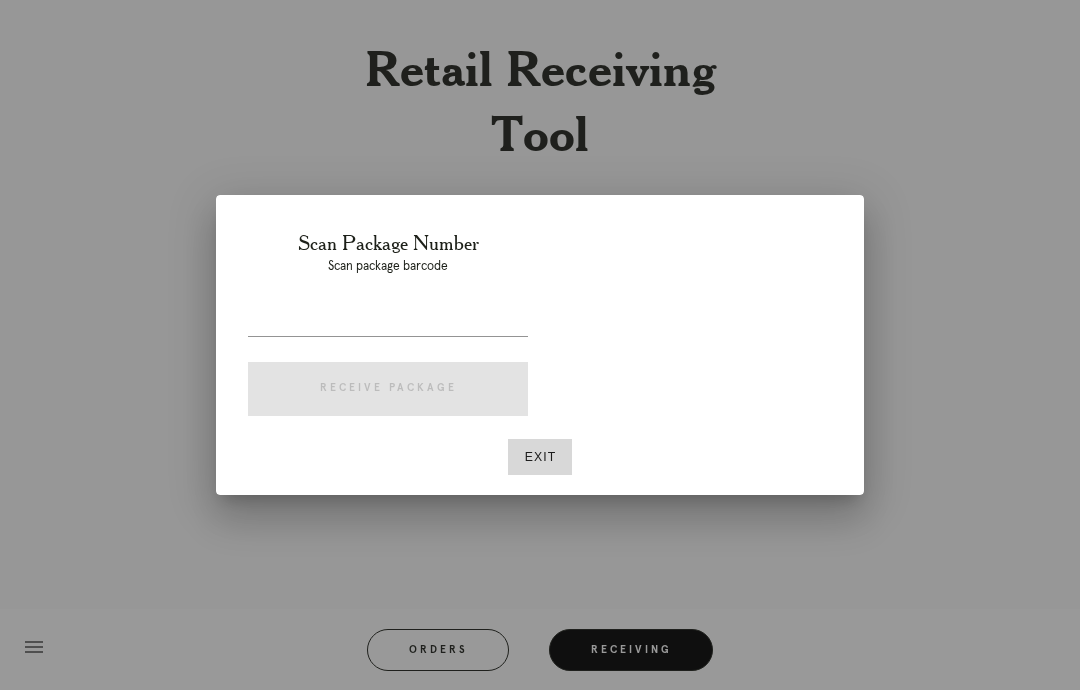 scroll, scrollTop: 0, scrollLeft: 0, axis: both 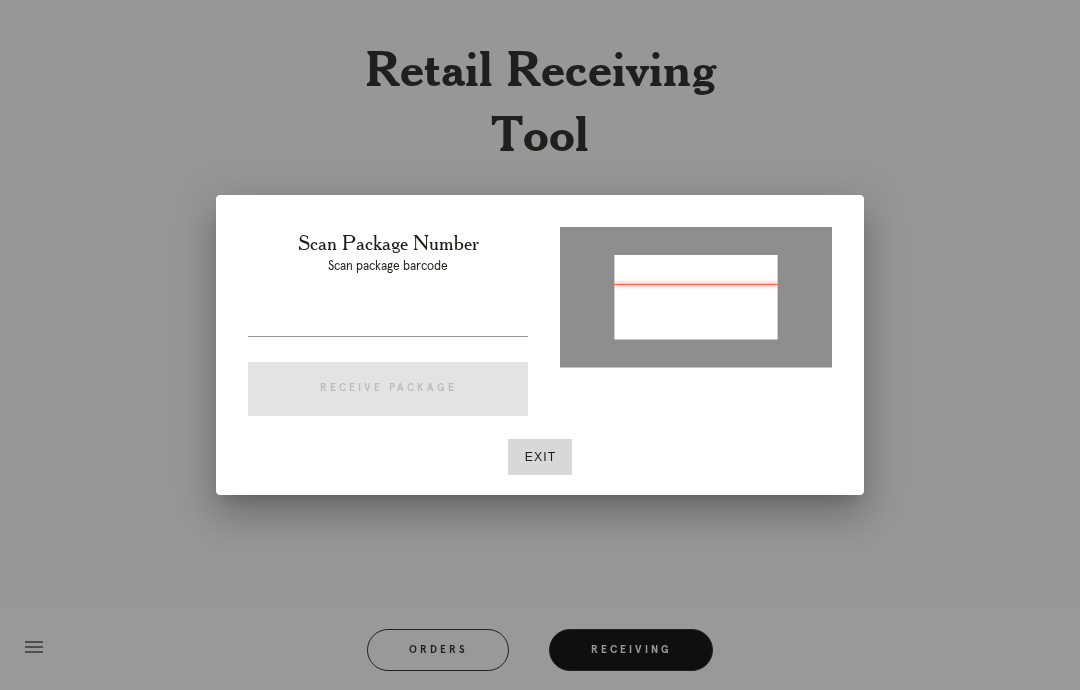 type on "[PACKAGE_ID]" 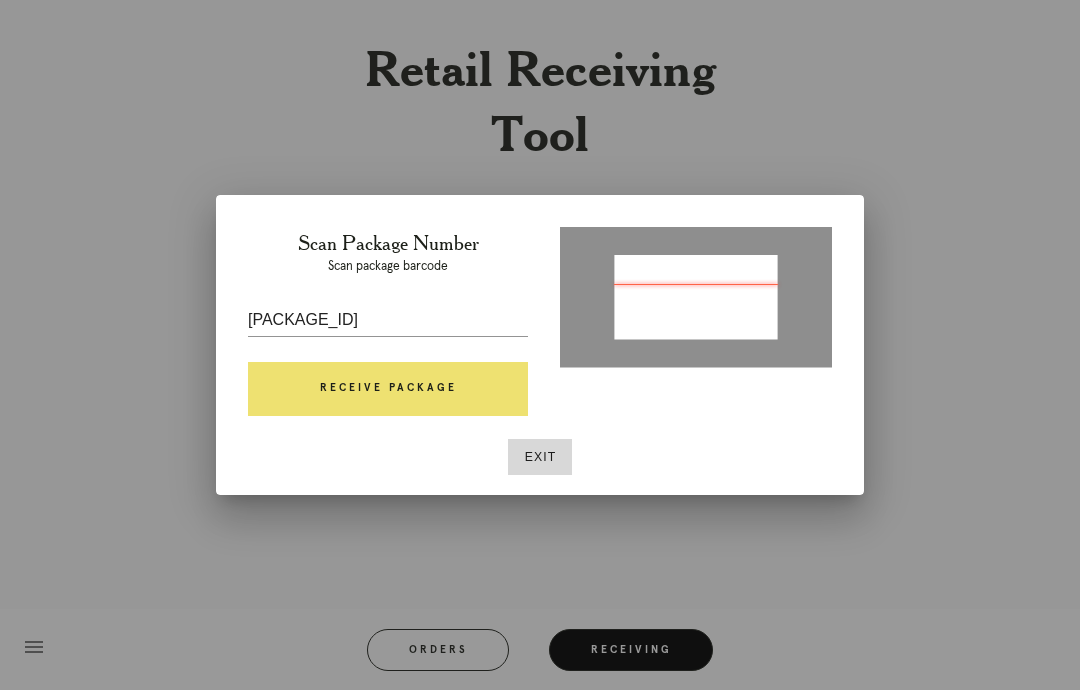 click on "Scan Package Number   Scan package barcode   [PACKAGE_ID]   Receive Package
Exit" at bounding box center [540, 345] 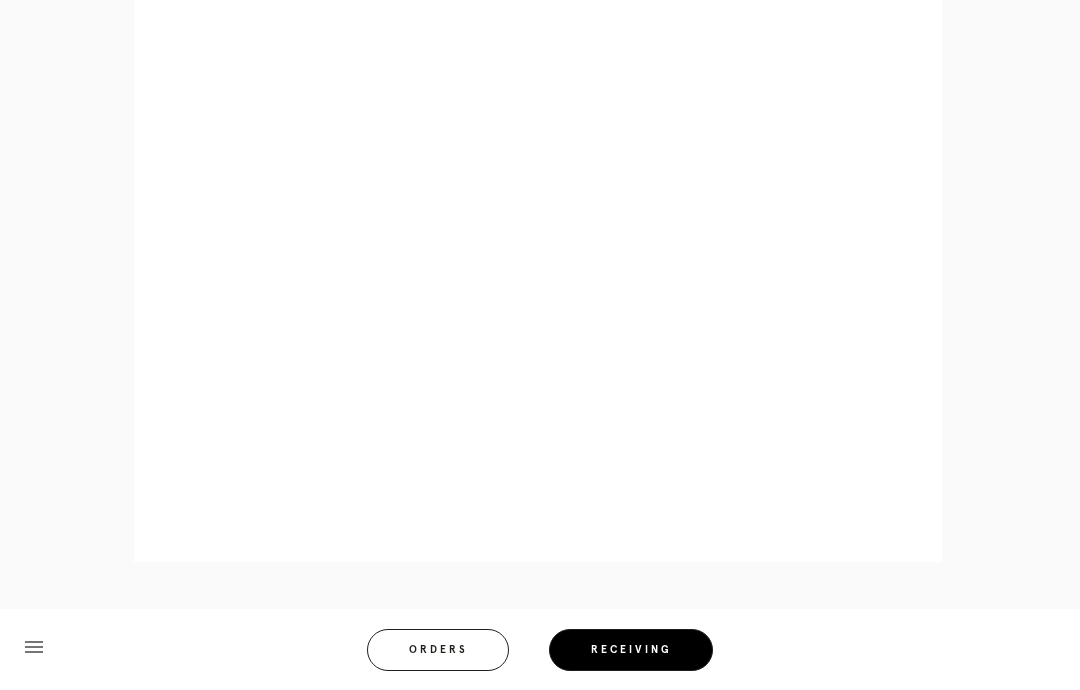 scroll, scrollTop: 947, scrollLeft: 0, axis: vertical 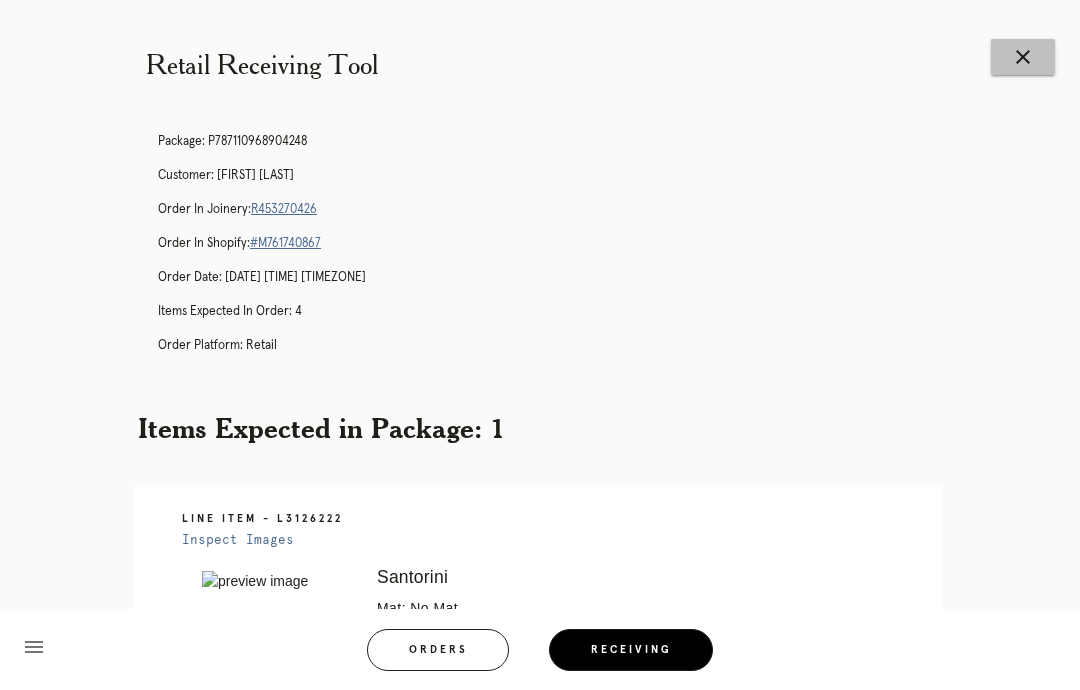 click on "close" at bounding box center (1023, 57) 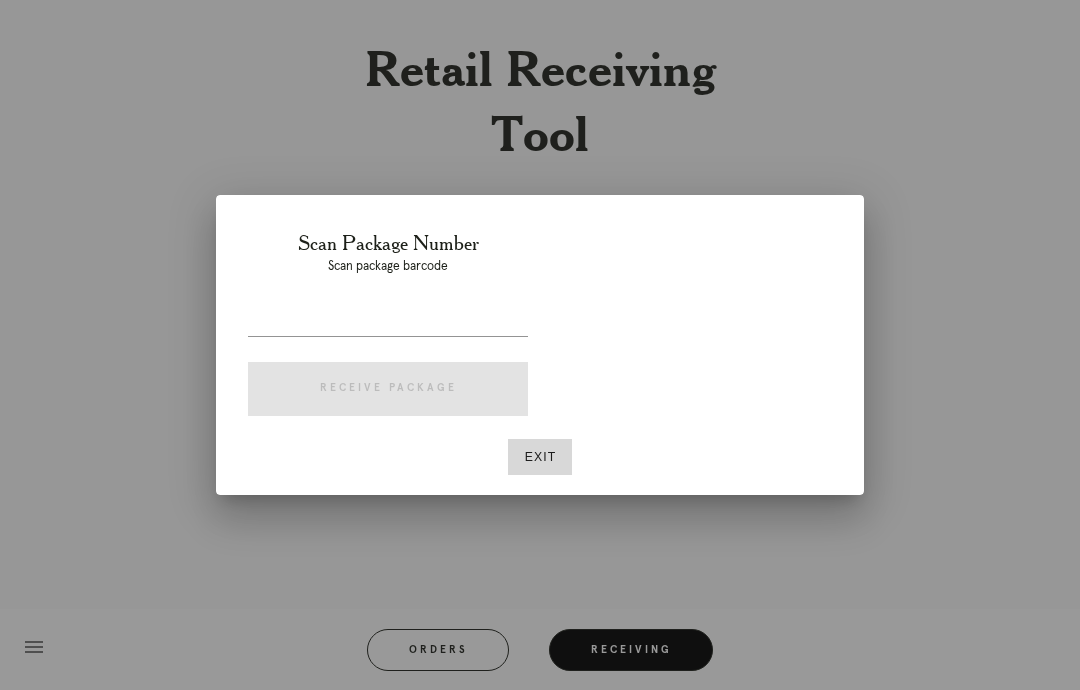 scroll, scrollTop: 0, scrollLeft: 0, axis: both 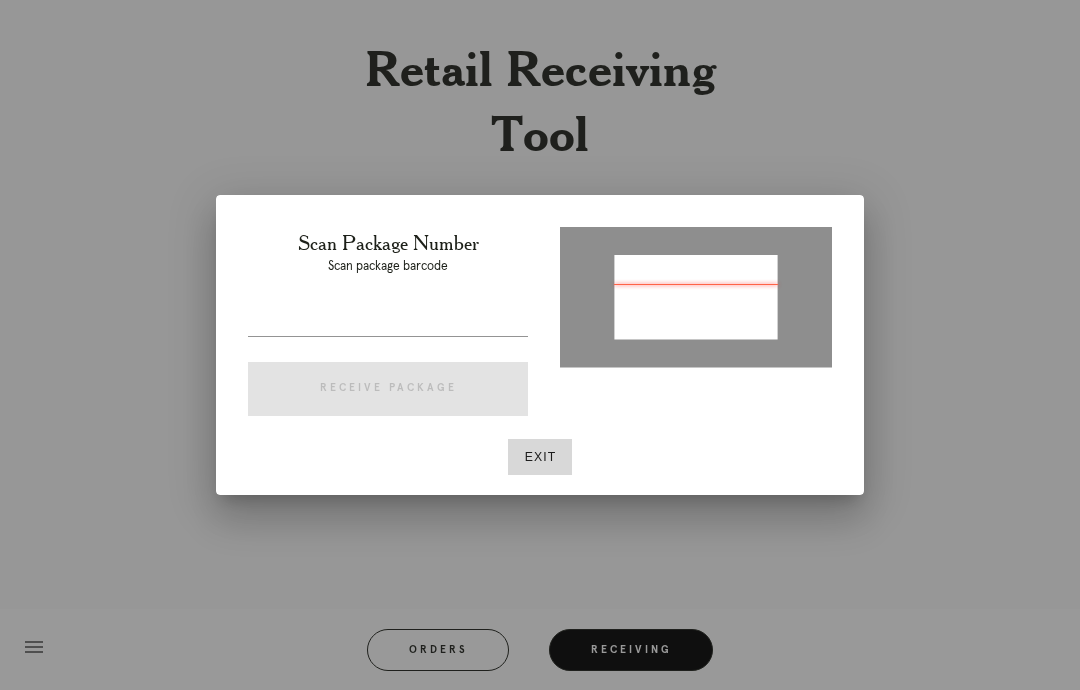 type on "[CREDIT CARD]" 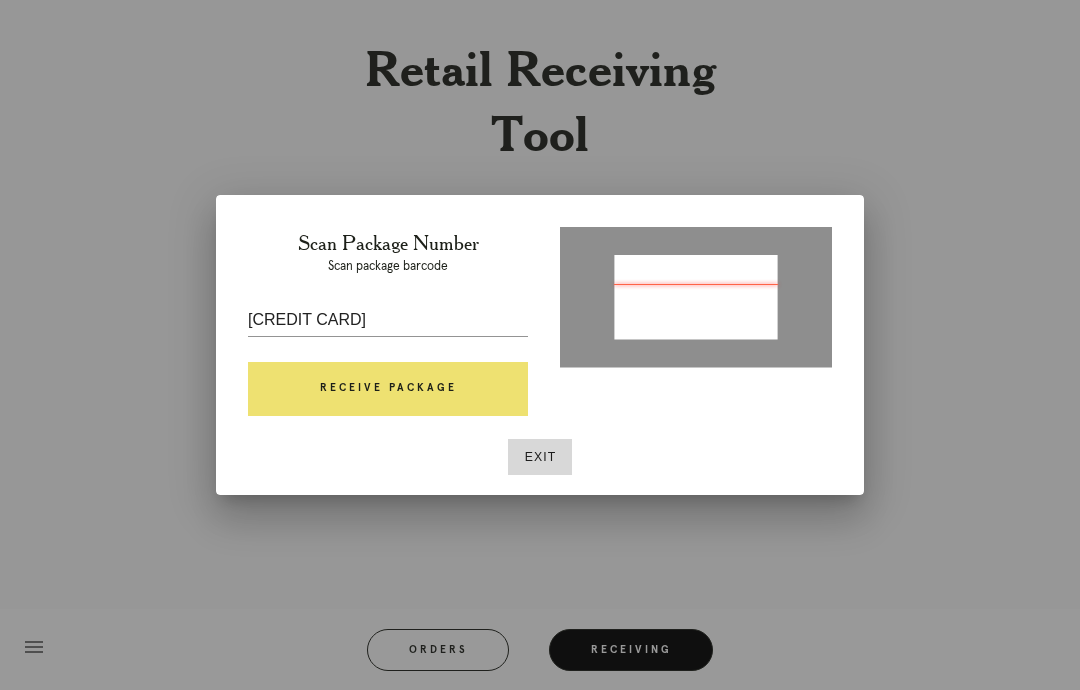 click on "Receive Package" at bounding box center [388, 389] 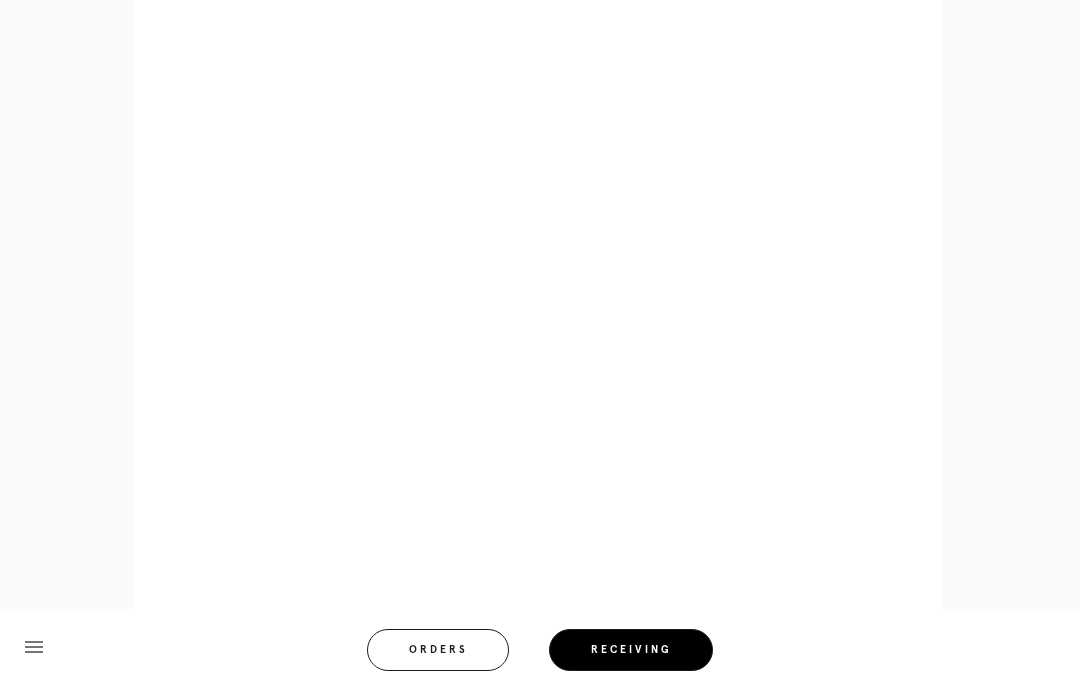 scroll, scrollTop: 947, scrollLeft: 0, axis: vertical 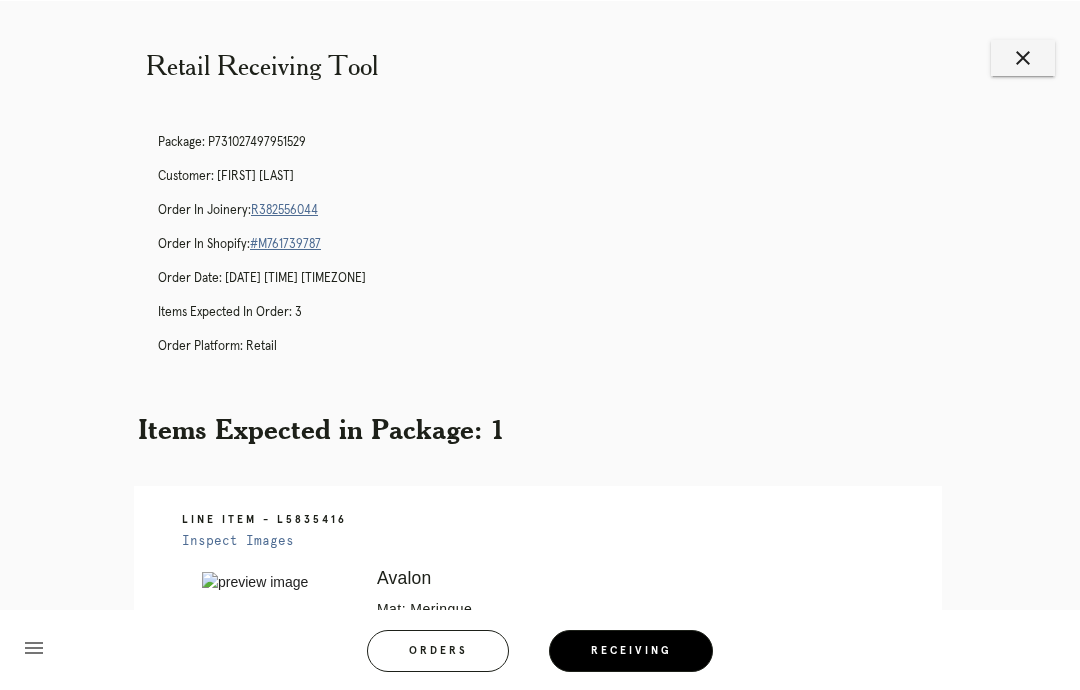 click on "close" at bounding box center [1023, 57] 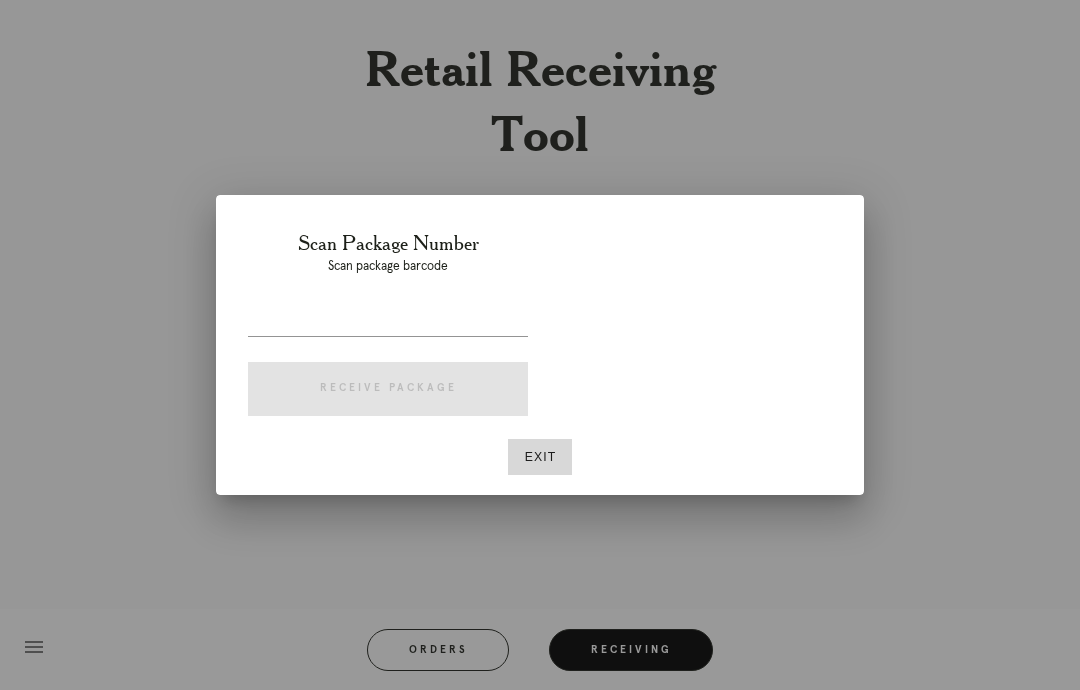 scroll, scrollTop: 0, scrollLeft: 0, axis: both 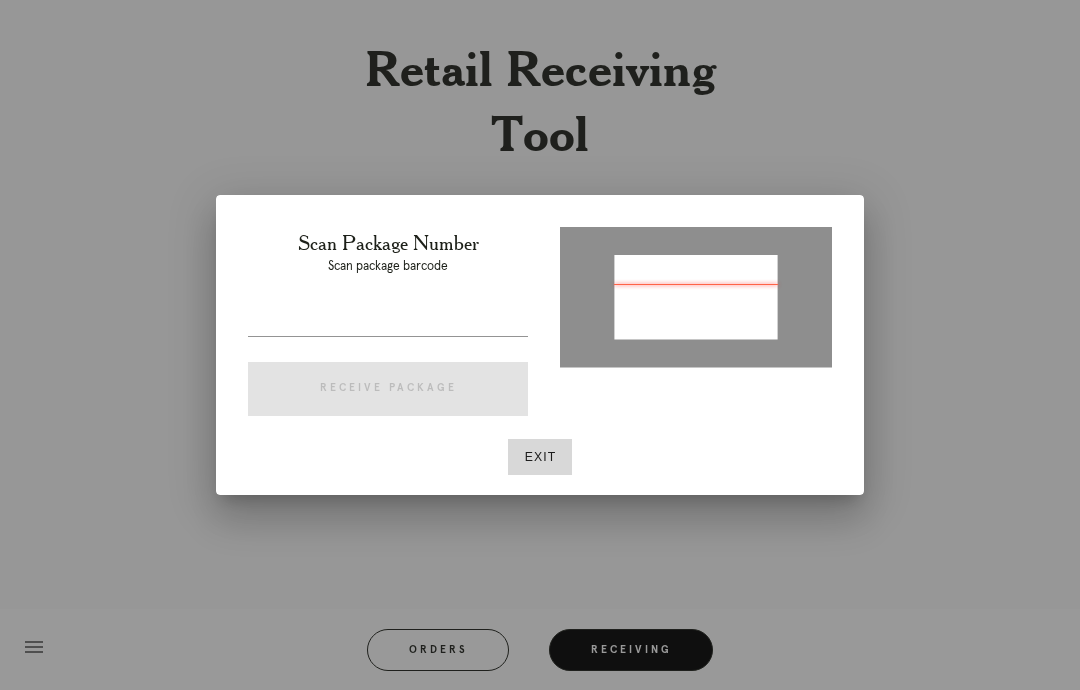 type on "P506417833127032" 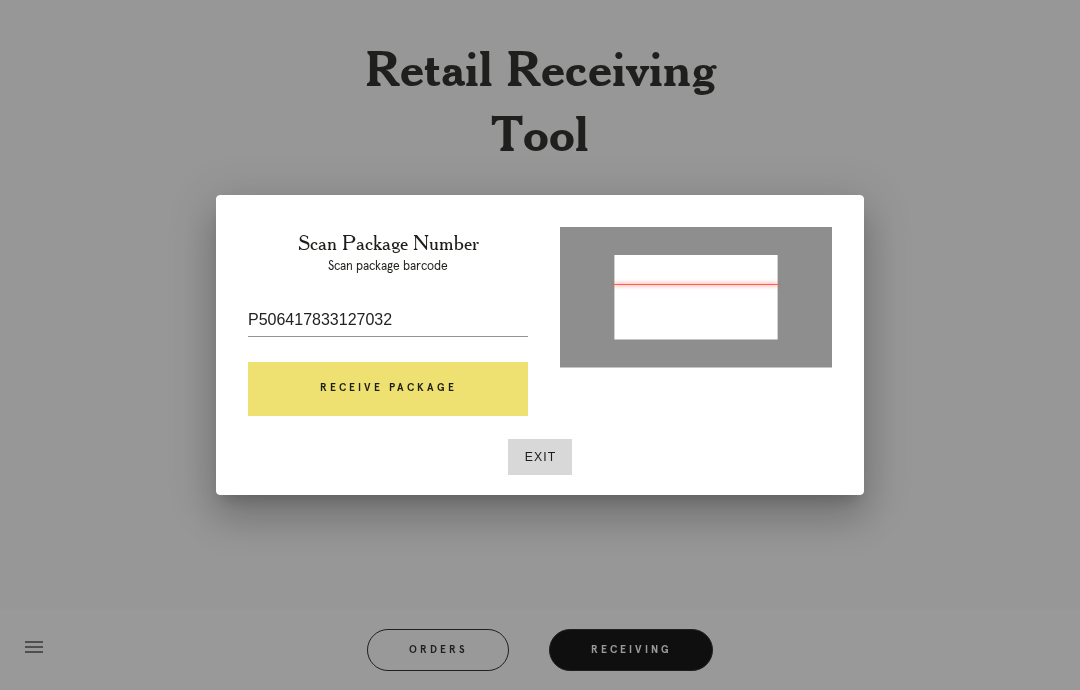 click on "Receive Package" at bounding box center [388, 389] 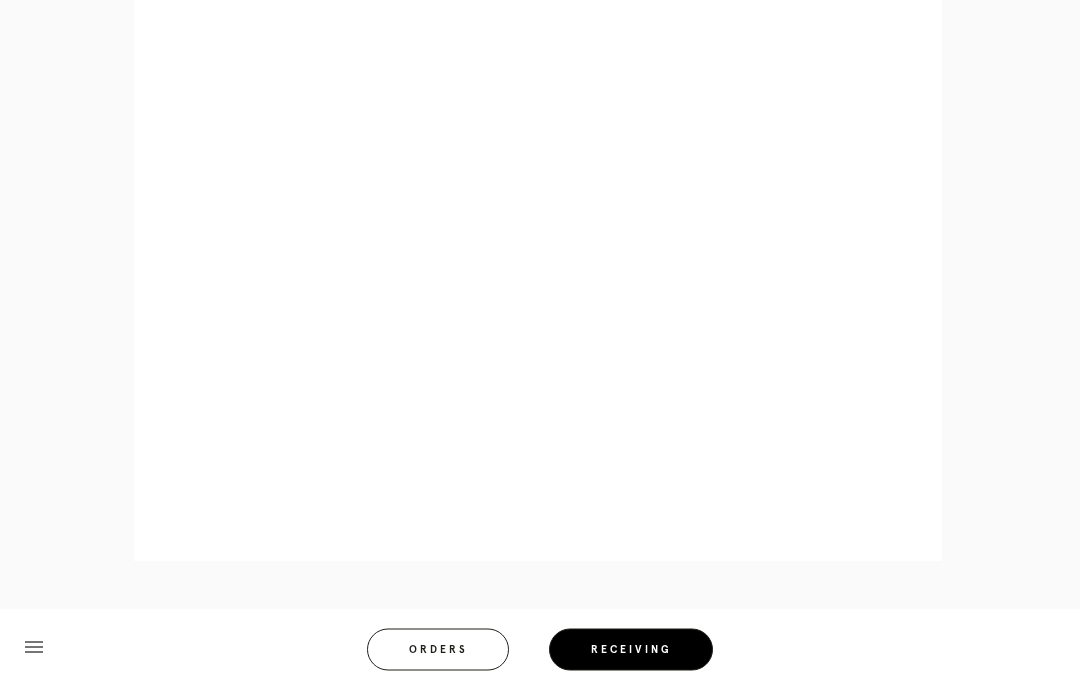 scroll, scrollTop: 929, scrollLeft: 0, axis: vertical 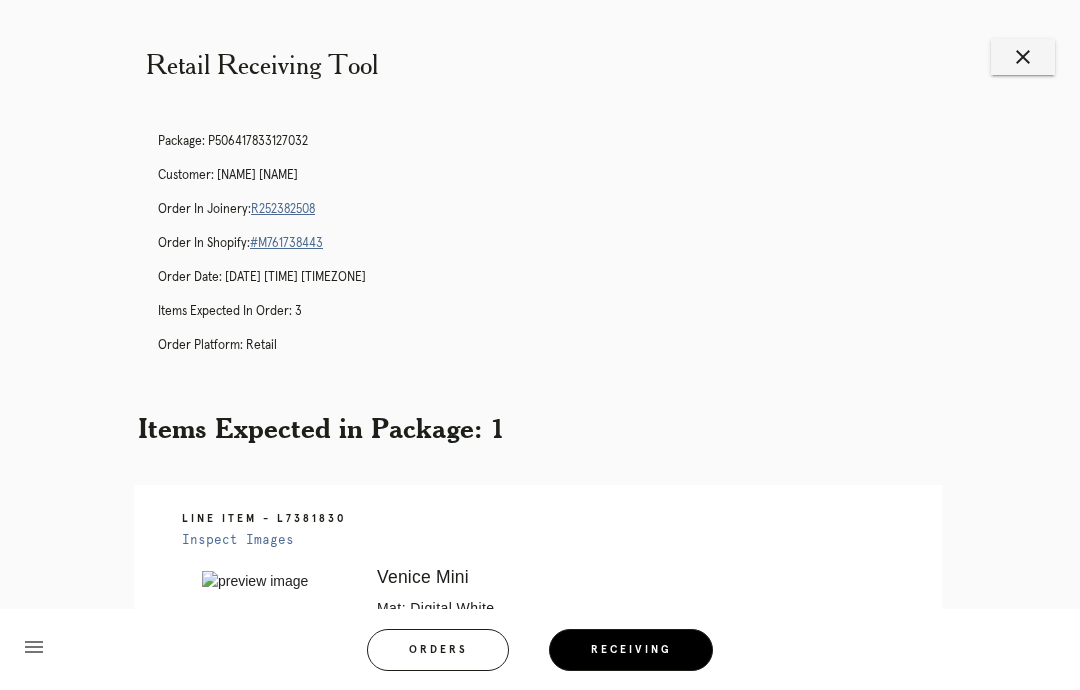 click on "close" at bounding box center (1023, 57) 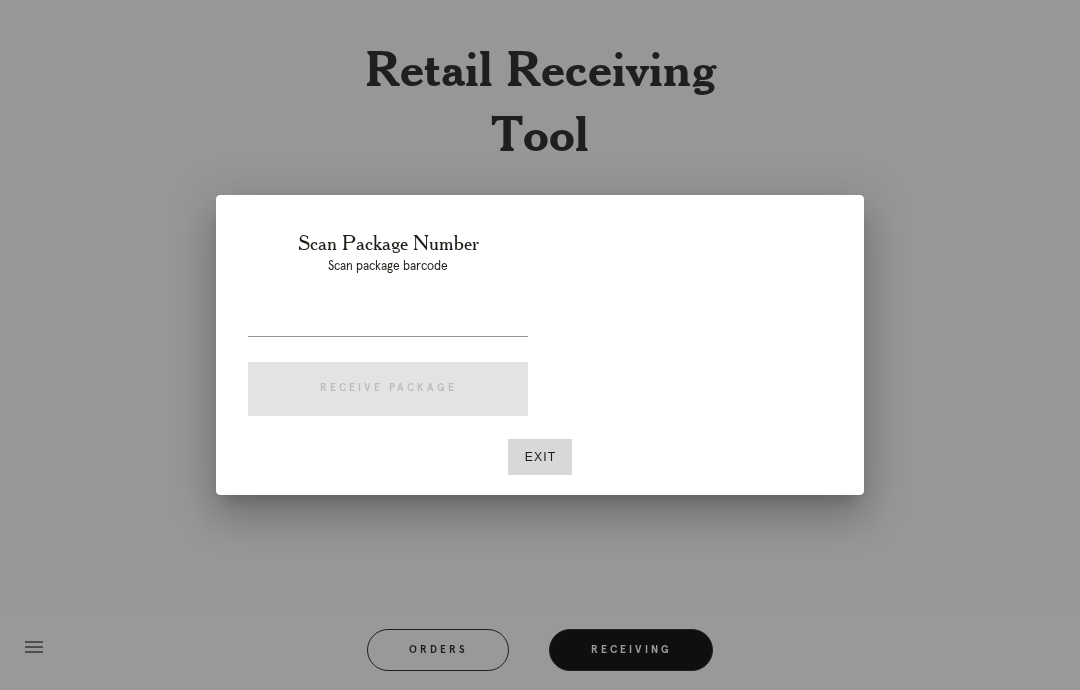 scroll, scrollTop: 0, scrollLeft: 0, axis: both 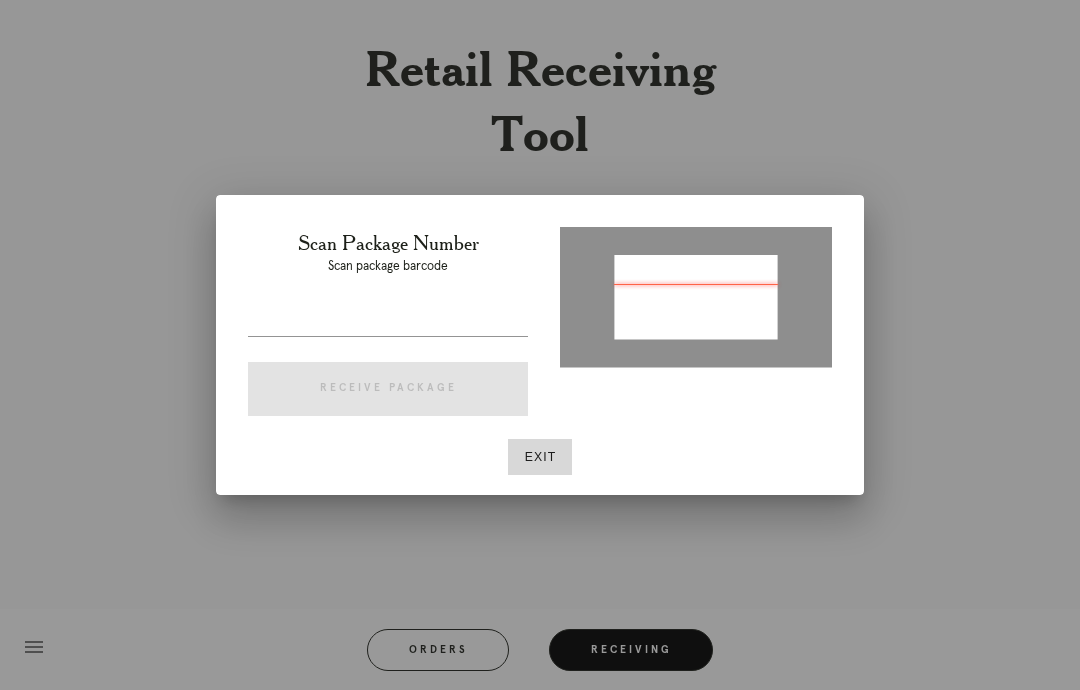 type on "[NUMBER]" 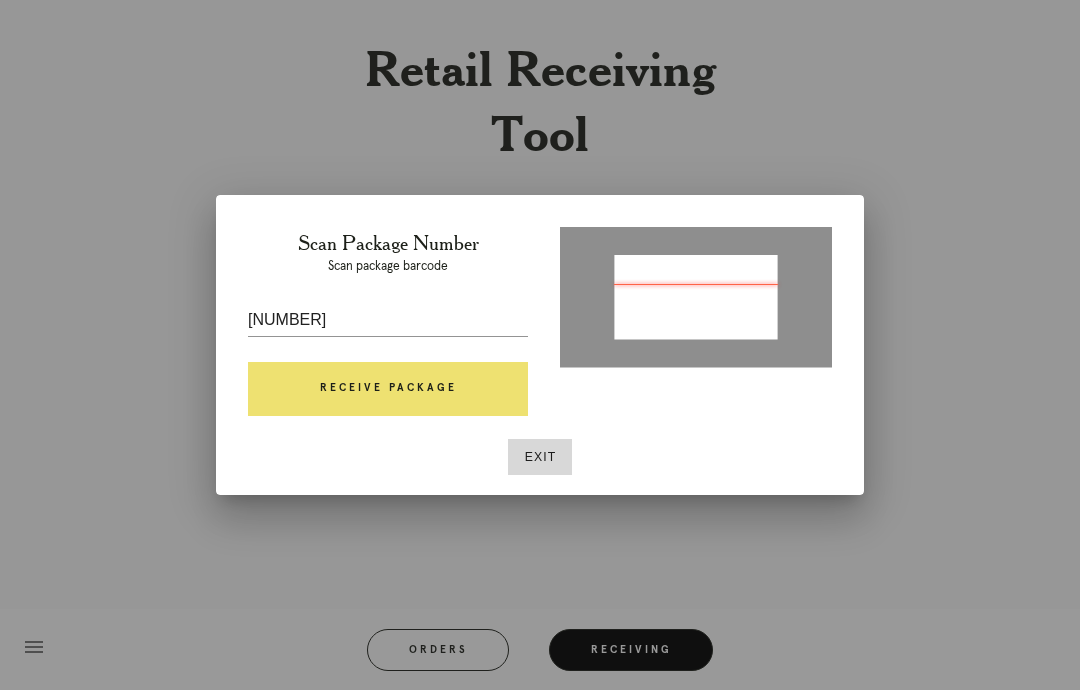 click on "Receive Package" at bounding box center (388, 389) 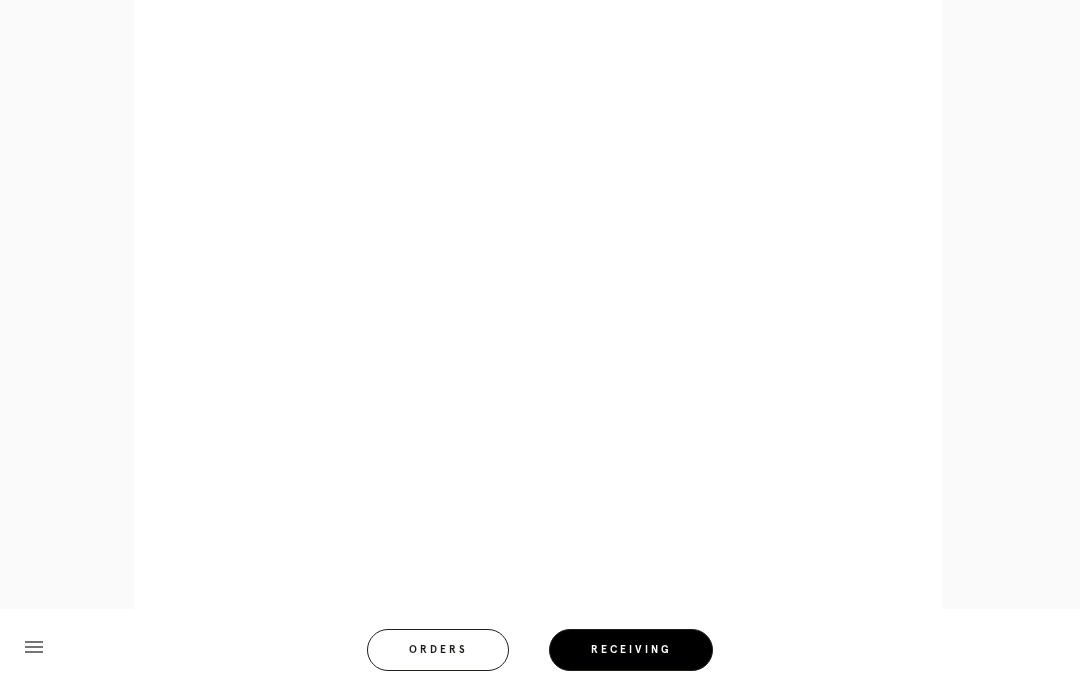 scroll, scrollTop: 939, scrollLeft: 0, axis: vertical 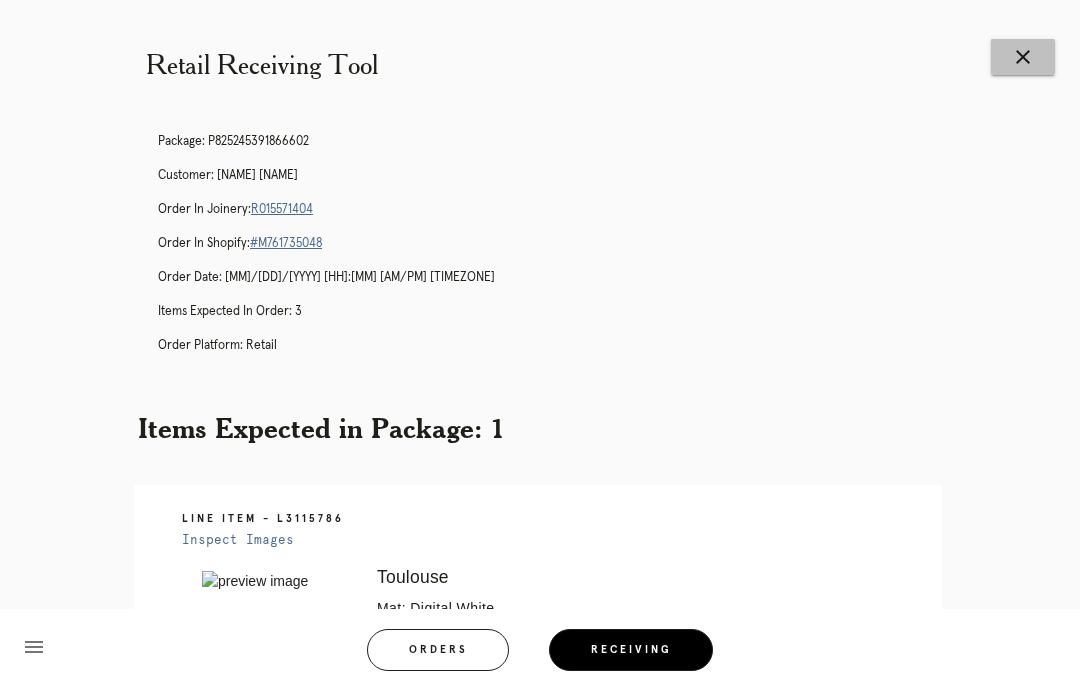 click on "close" at bounding box center (1023, 57) 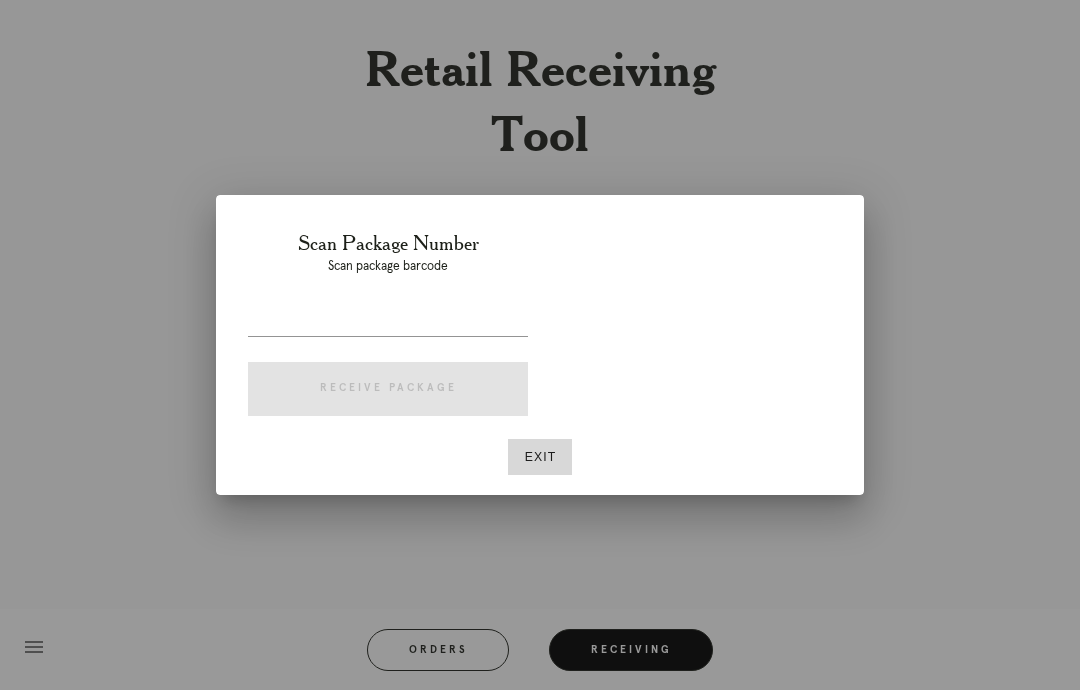scroll, scrollTop: 0, scrollLeft: 0, axis: both 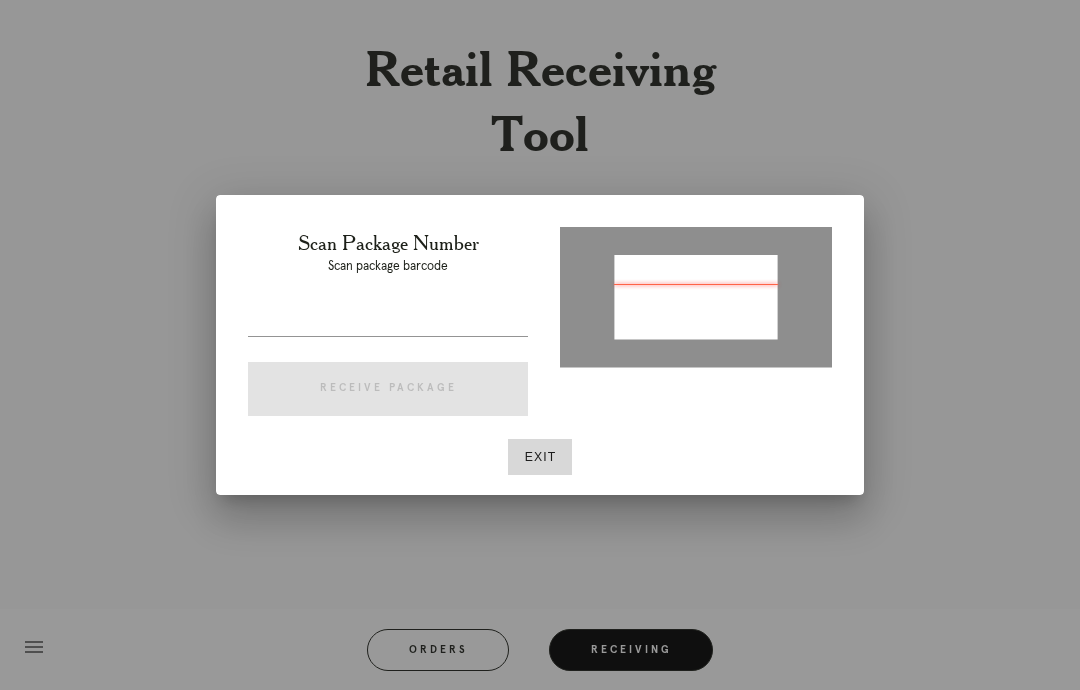type on "P577829471132288" 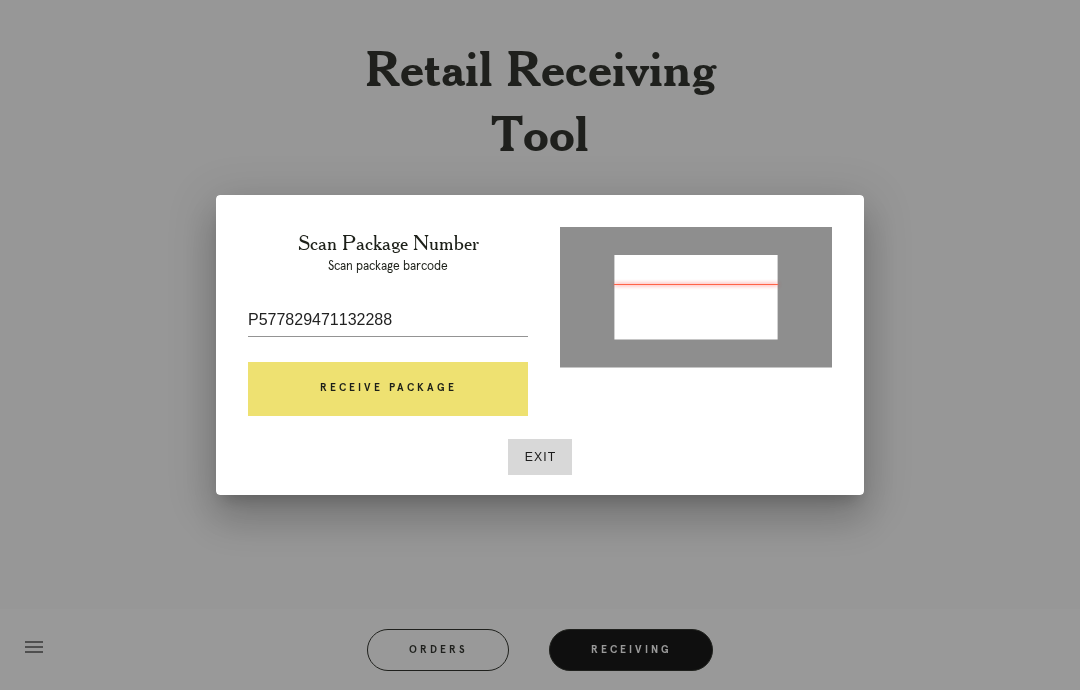 click on "Receive Package" at bounding box center [388, 389] 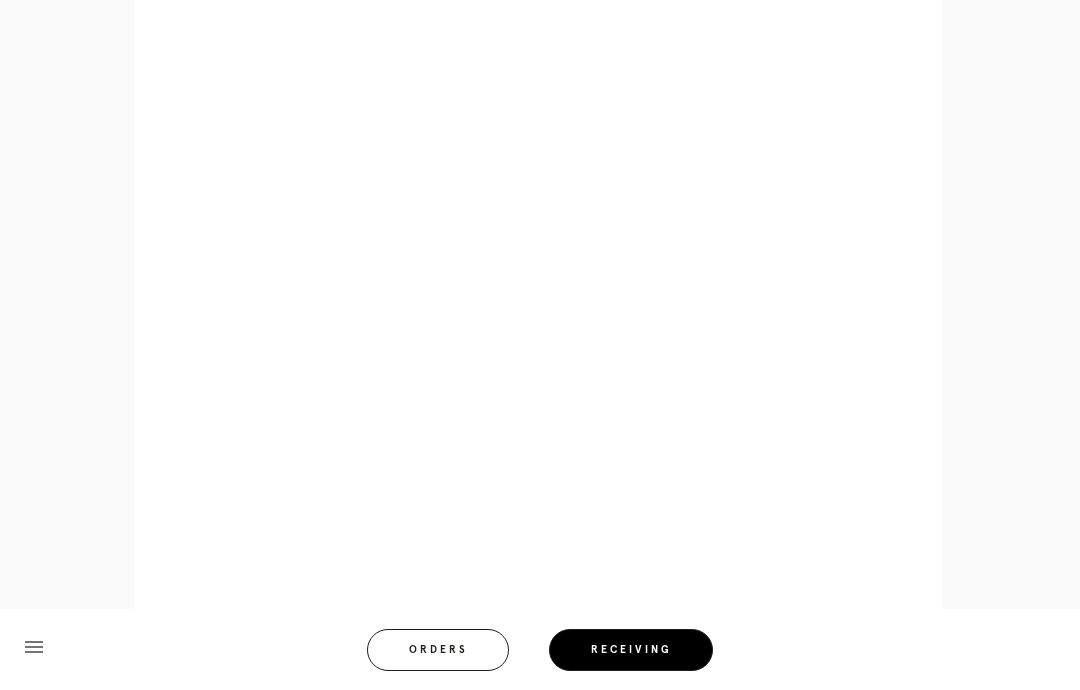 scroll, scrollTop: 981, scrollLeft: 0, axis: vertical 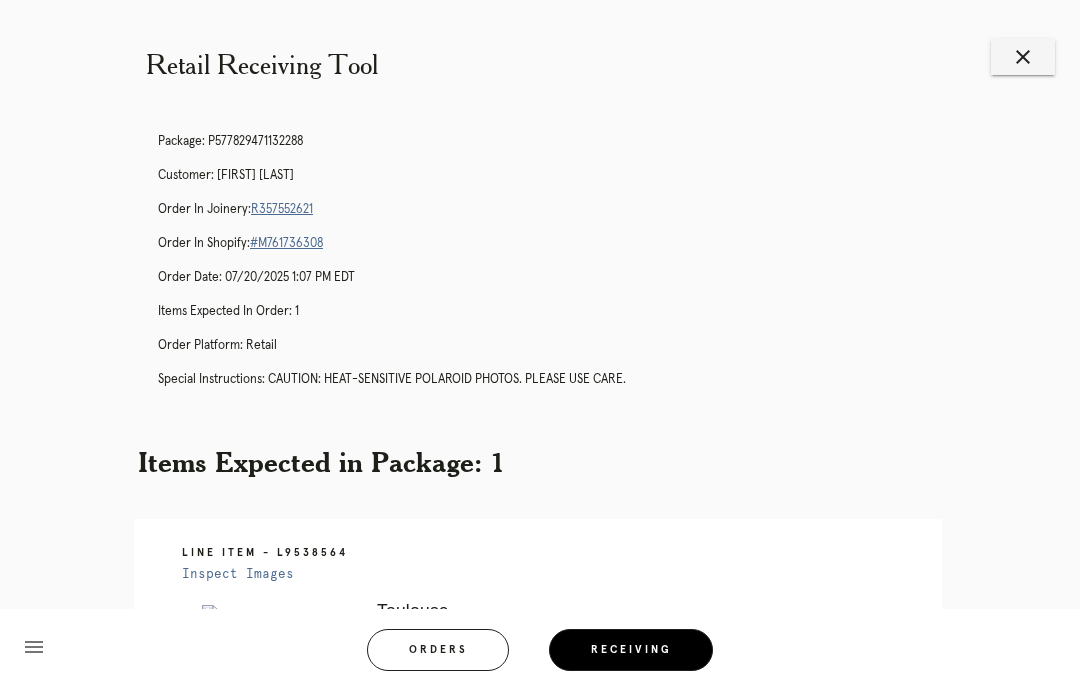 click on "close" at bounding box center (1023, 57) 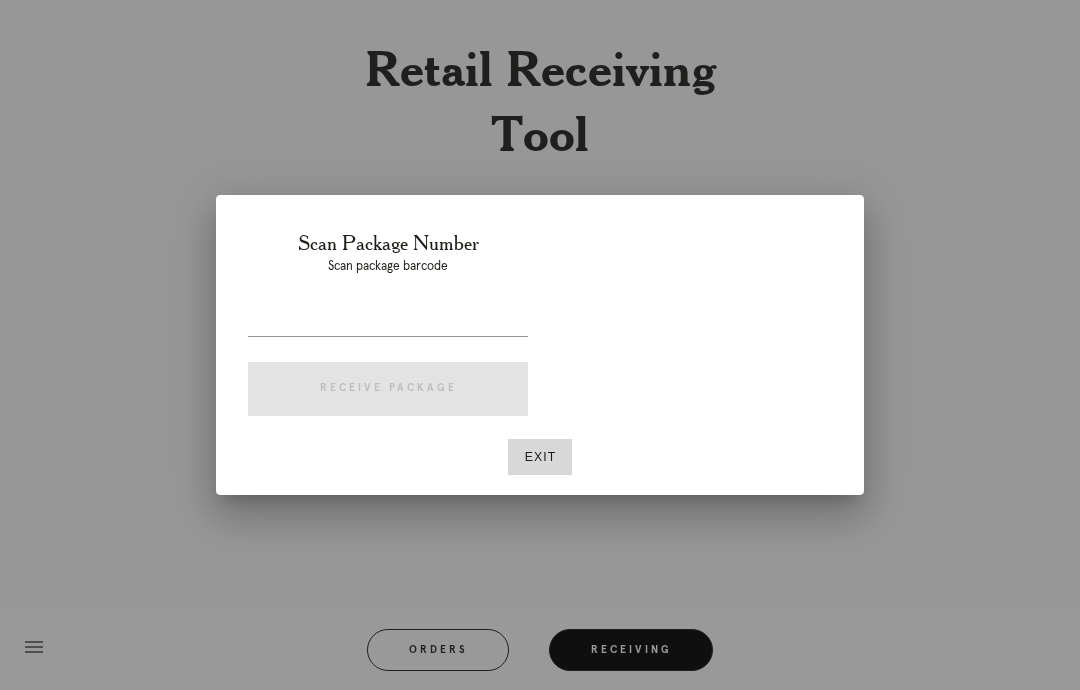 scroll, scrollTop: 0, scrollLeft: 0, axis: both 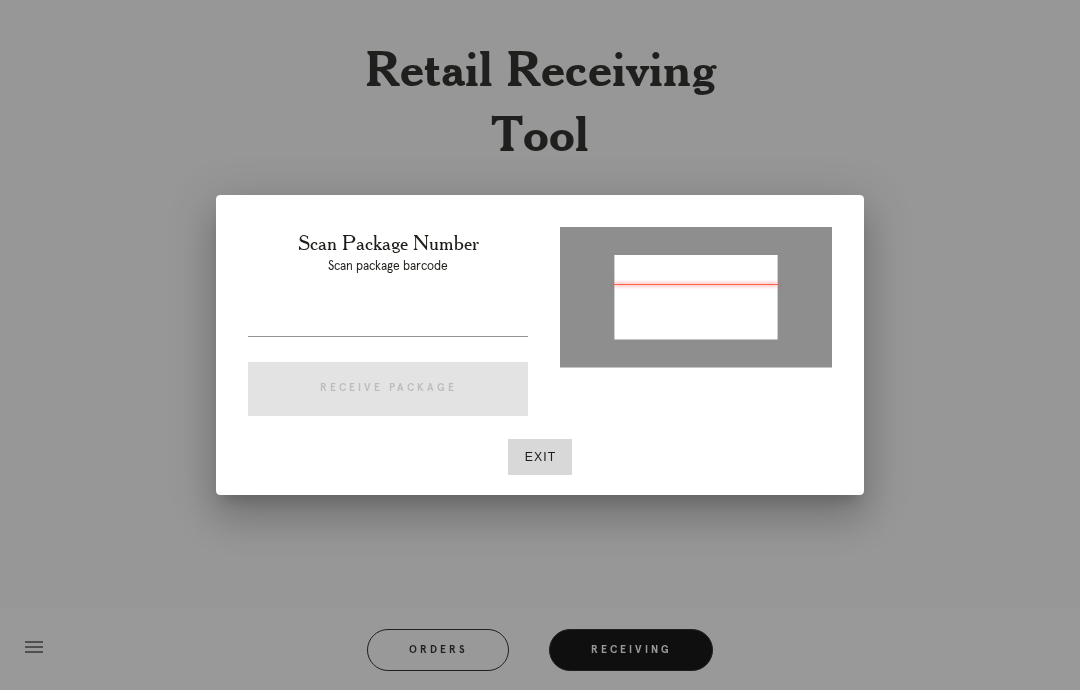 type on "P550910558615733" 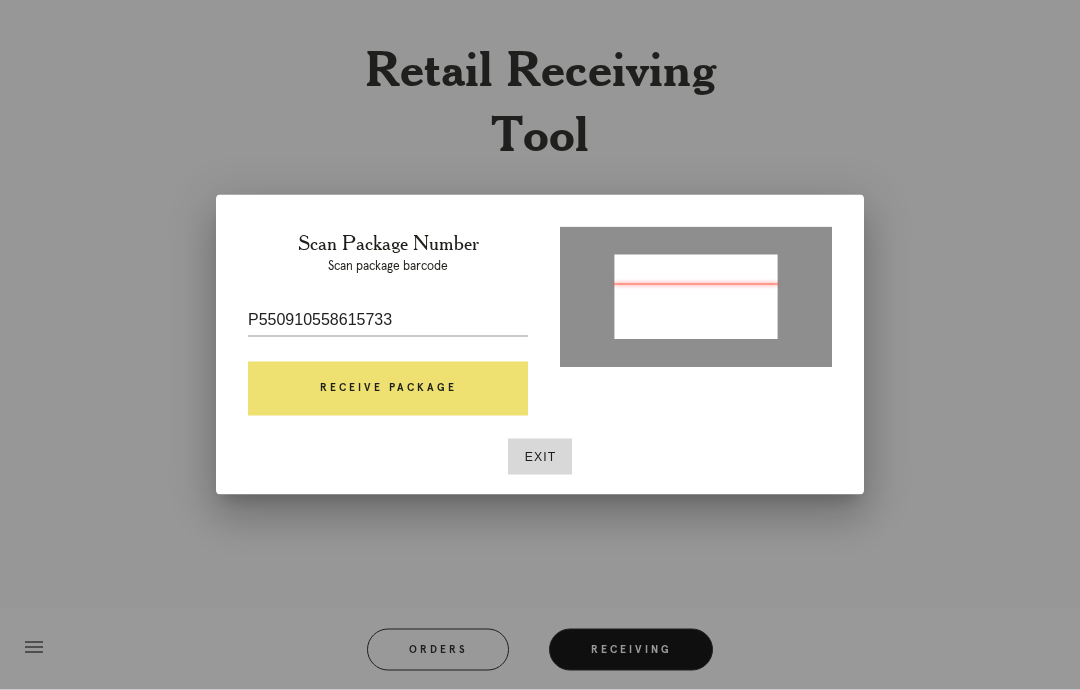 click on "Receive Package" at bounding box center (388, 389) 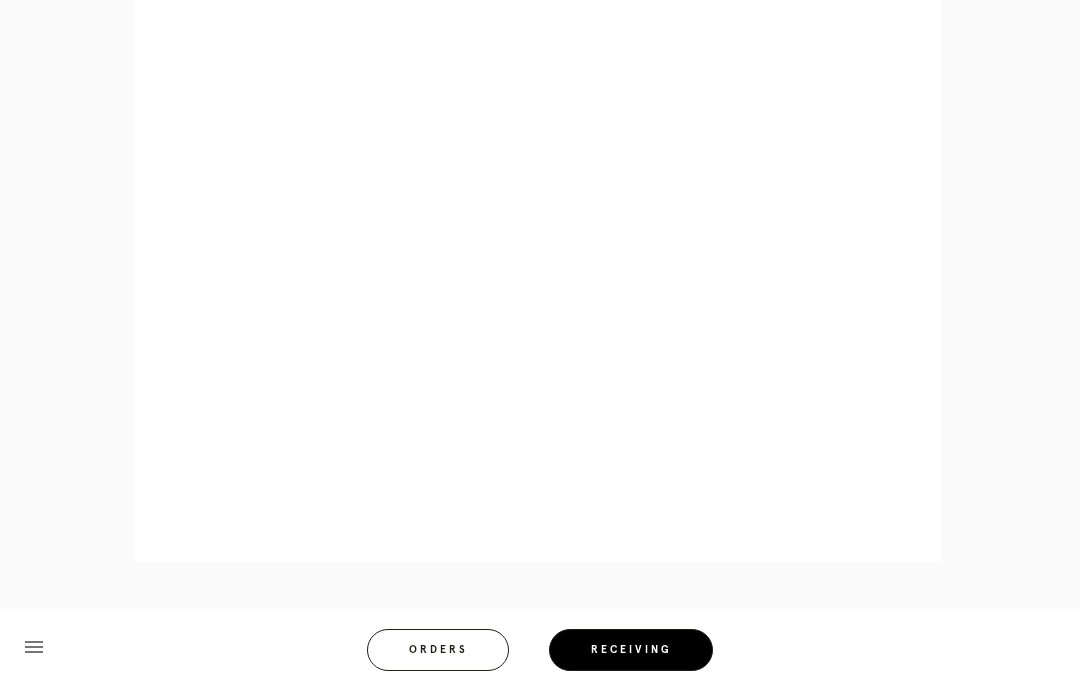 scroll, scrollTop: 877, scrollLeft: 0, axis: vertical 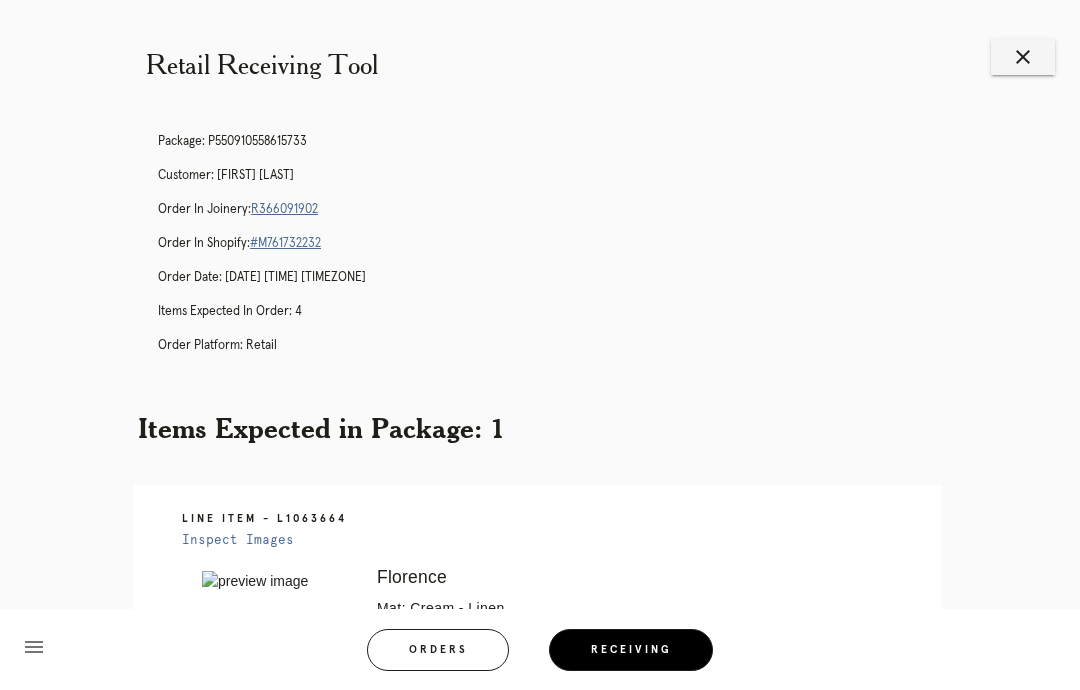 click on "Retail Receiving Tool   close   Package: P550910558615733   Customer: [FIRST] [LAST]
Order in Joinery:
R366091902
Order in Shopify:
#M761732232
Order Date:
[DATE]  [TIME] [TIMEZONE]
Items Expected in Order: 4   Order Platform: retail     Items Expected in Package:  1
Line Item - L1063664
Inspect Images
Error retreiving frame spec #9730553
[CITY]
Mat: Cream - Linen
Mat Width: {
"top": "2.0",
"right": "1.5",
"bottom": "2.0",
"left": "1.5"
}
Artwork Size:
3.0
x
2.0
Frame Size:
7.125
x
7.125
Conveyance: shipped
Hanging Hardware: Sawtooth Hanger & Small Sticker
Ready for Pickup
menu
Orders
Receiving" at bounding box center (540, 555) 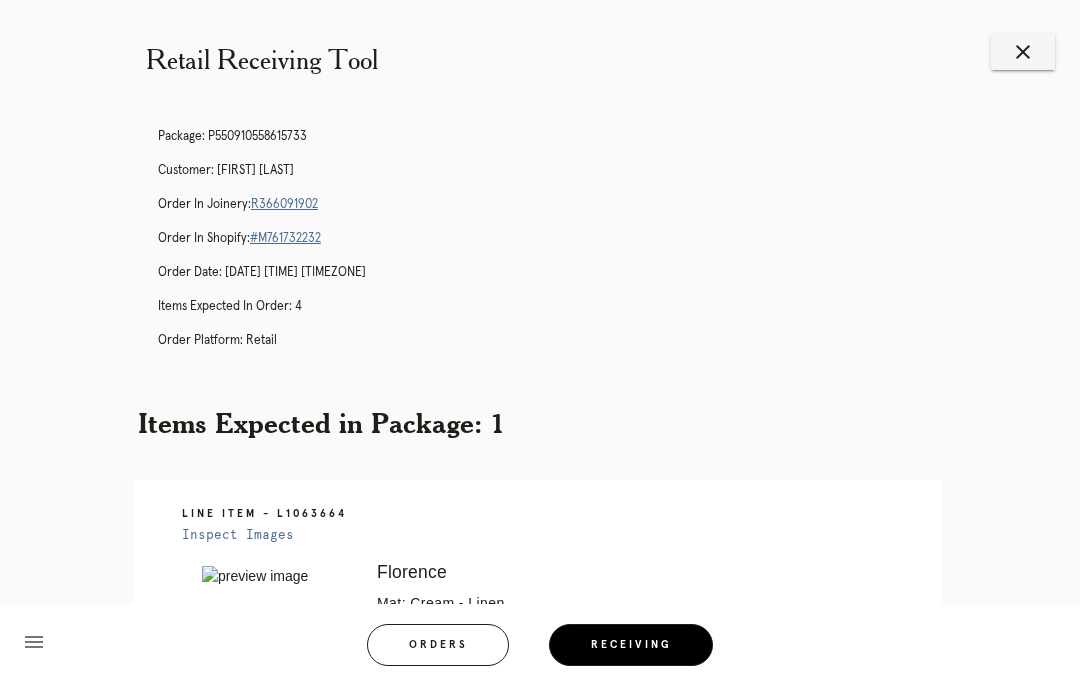 click on "close" at bounding box center [1023, 57] 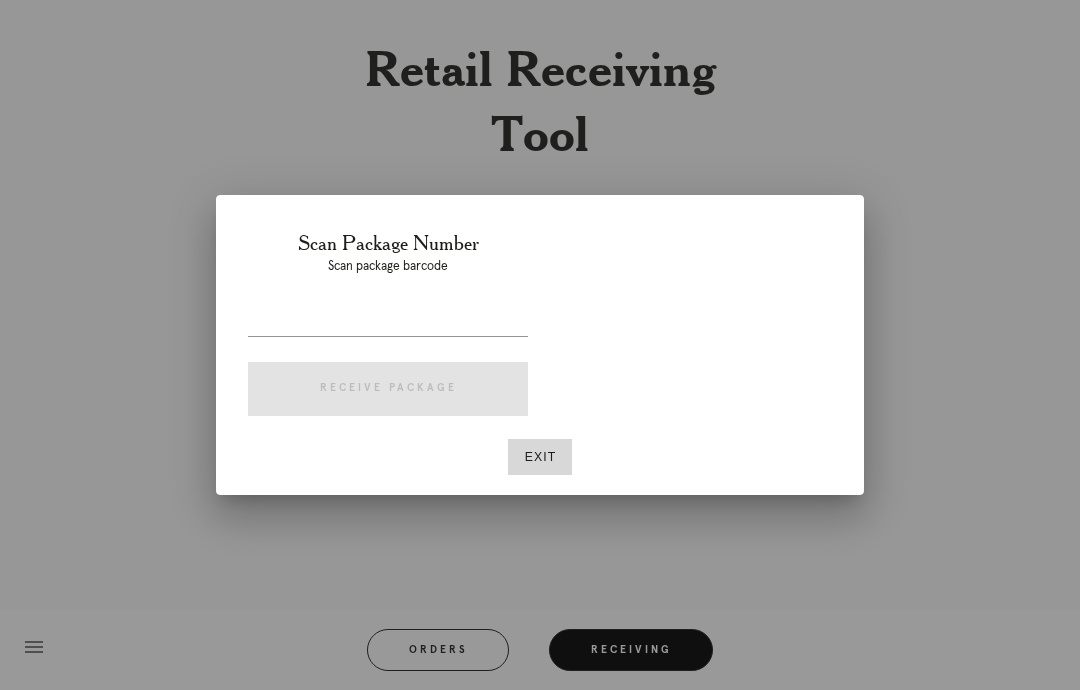 scroll, scrollTop: 5, scrollLeft: 0, axis: vertical 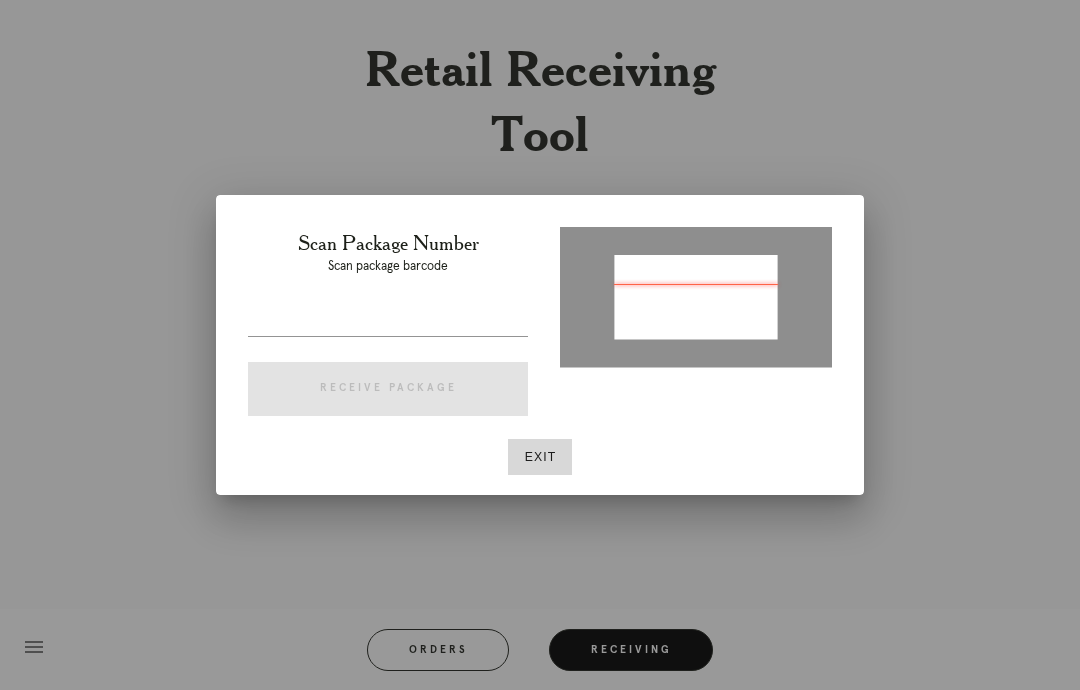 type on "P993207323256435" 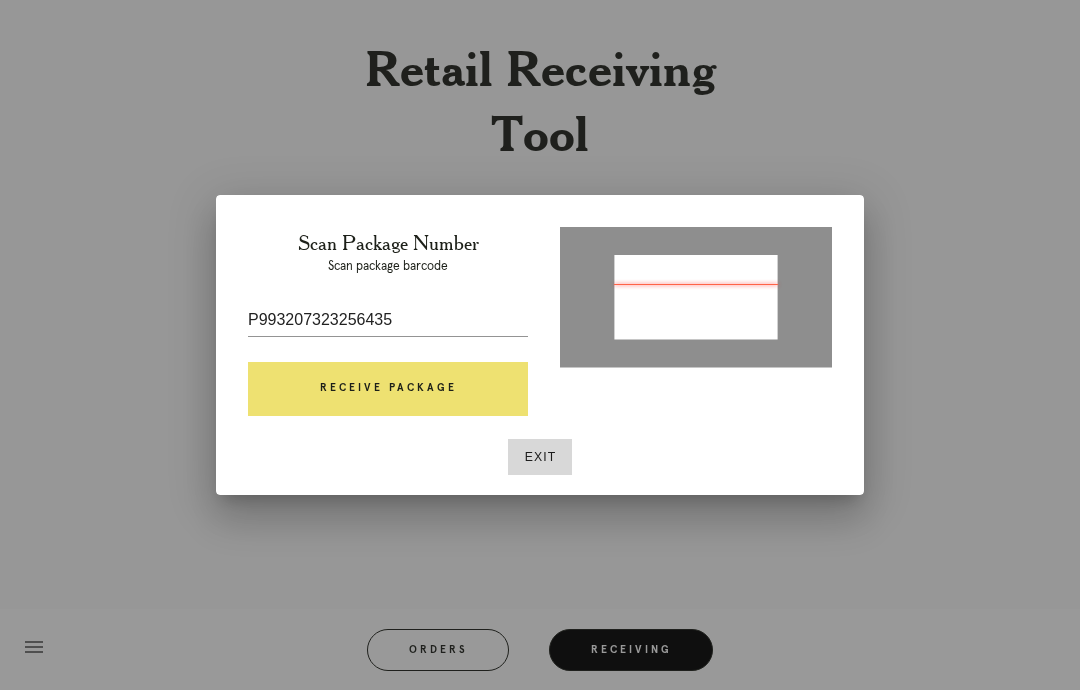 click on "Receive Package" at bounding box center [388, 389] 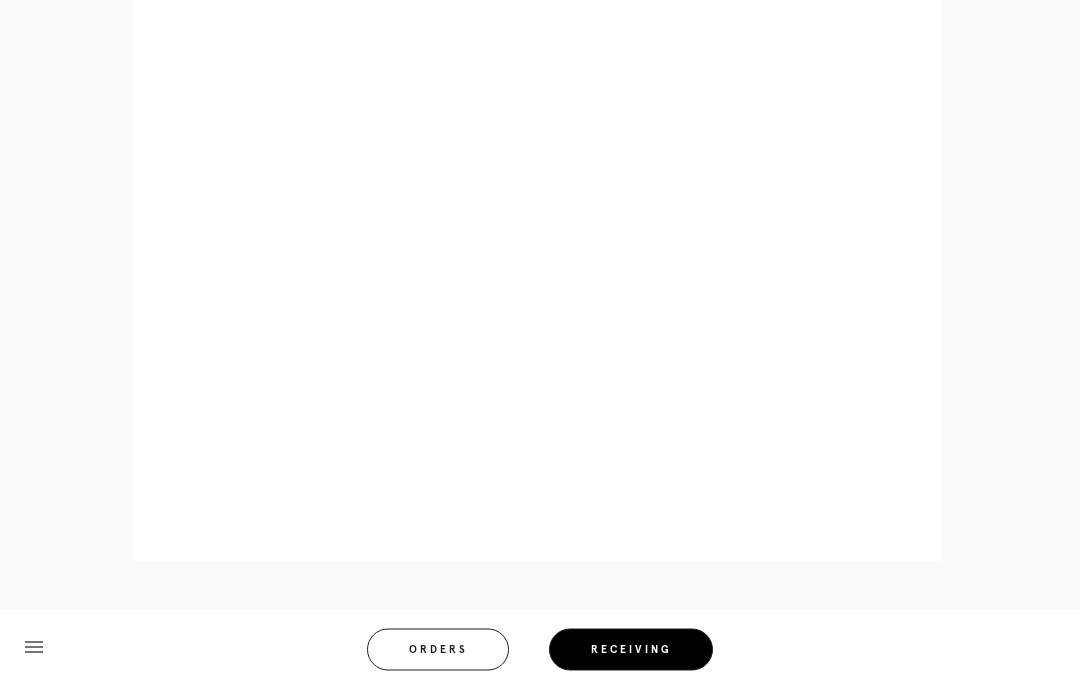 scroll, scrollTop: 947, scrollLeft: 0, axis: vertical 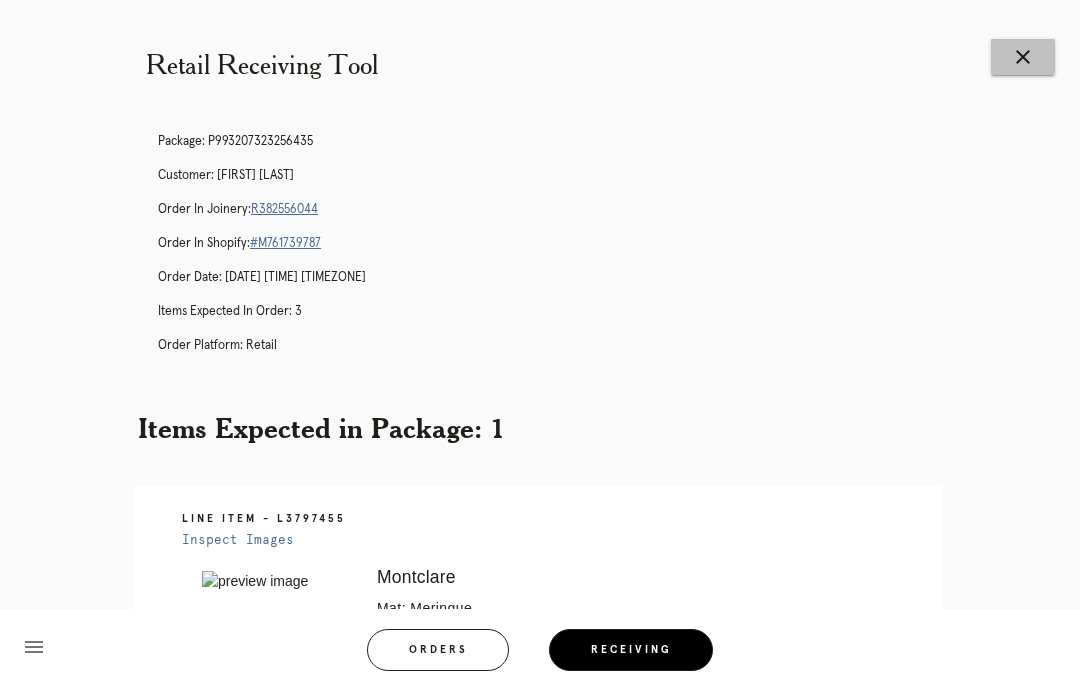 click on "close" at bounding box center (1023, 57) 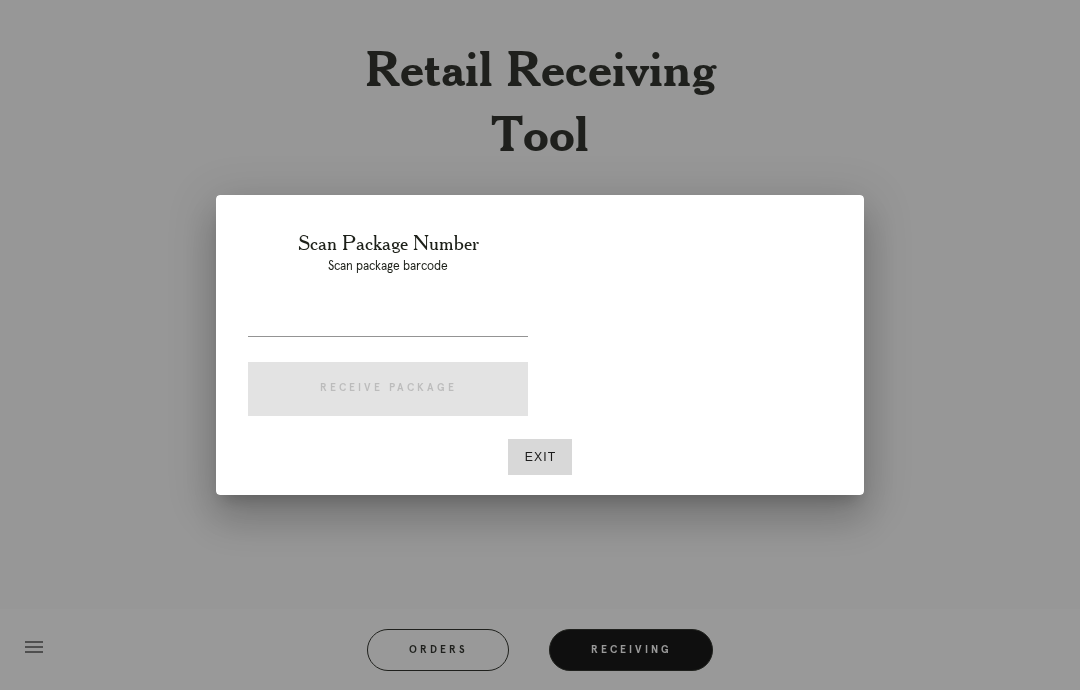 scroll, scrollTop: 0, scrollLeft: 0, axis: both 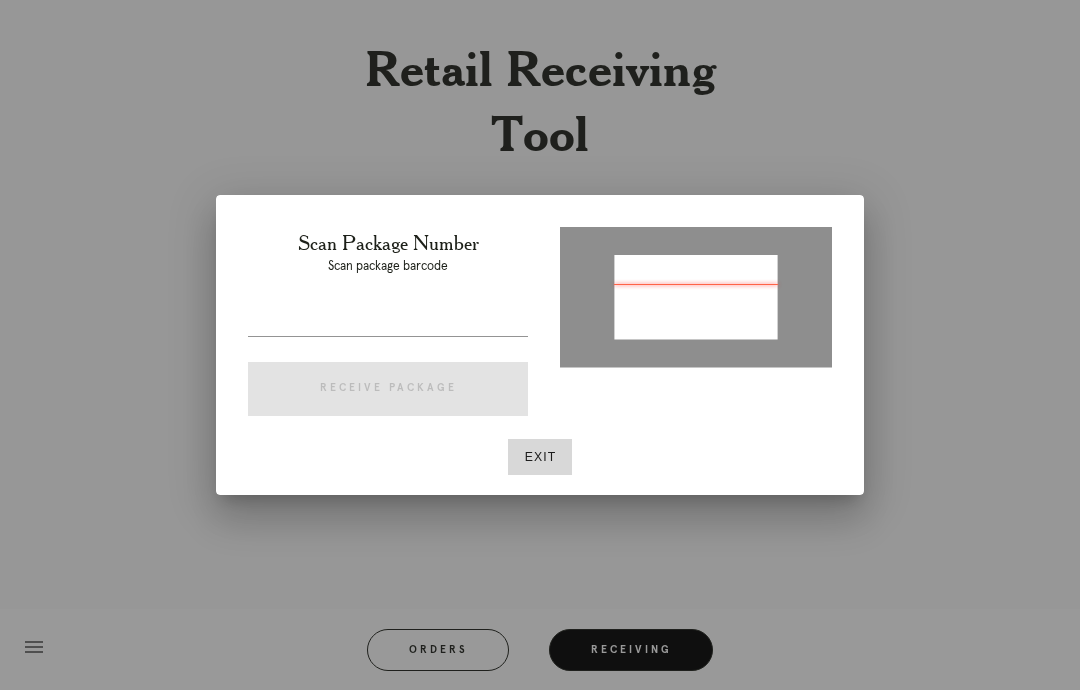type on "P550910558615733" 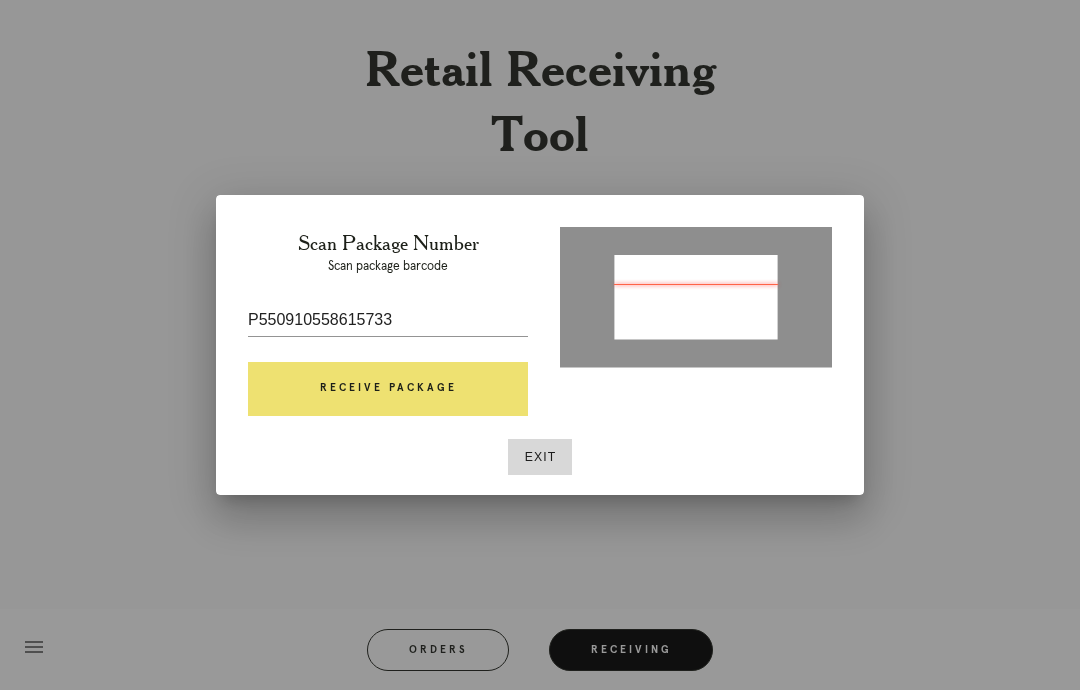 click on "Receive Package" at bounding box center (388, 389) 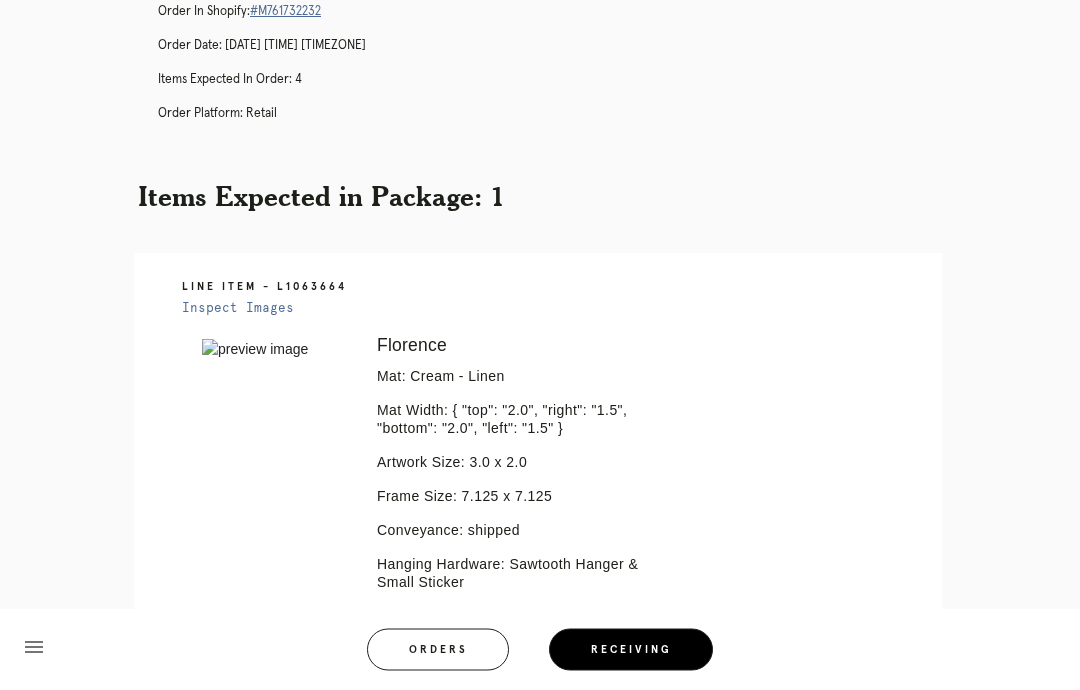 scroll, scrollTop: 0, scrollLeft: 0, axis: both 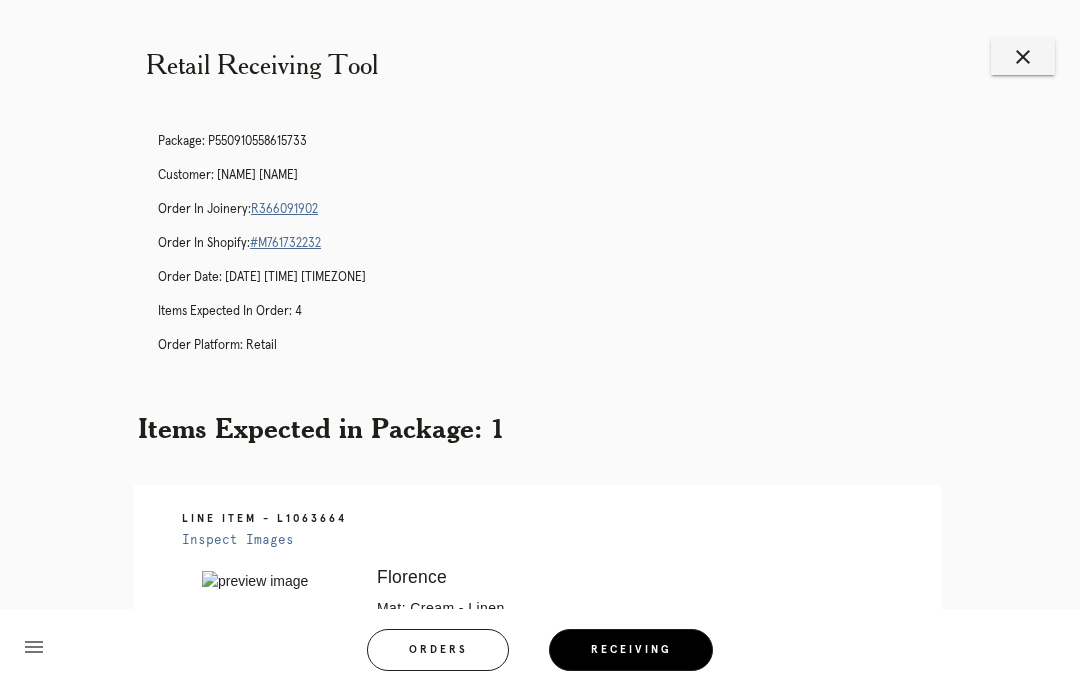 click on "close" at bounding box center [1023, 57] 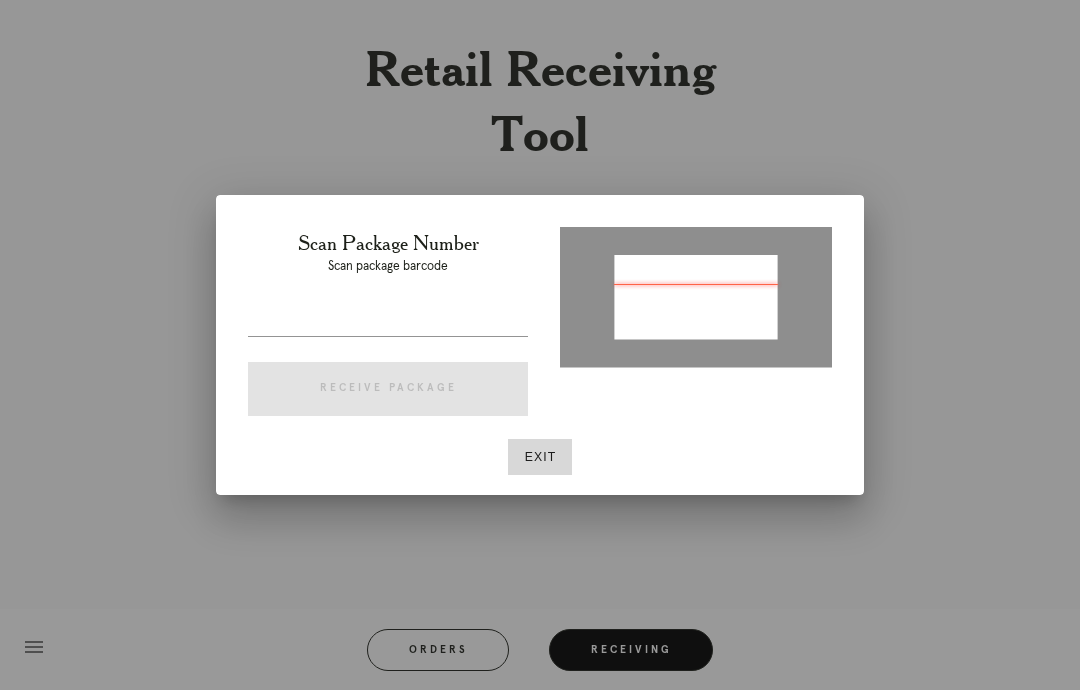 scroll, scrollTop: 80, scrollLeft: 0, axis: vertical 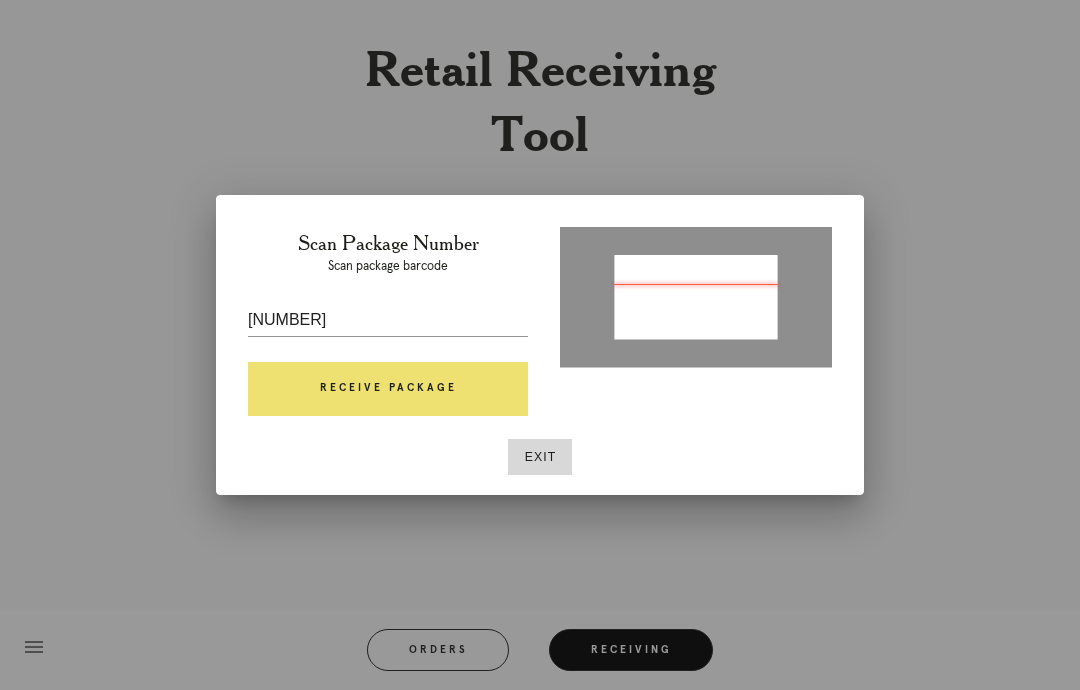 click on "Receive Package" at bounding box center [388, 389] 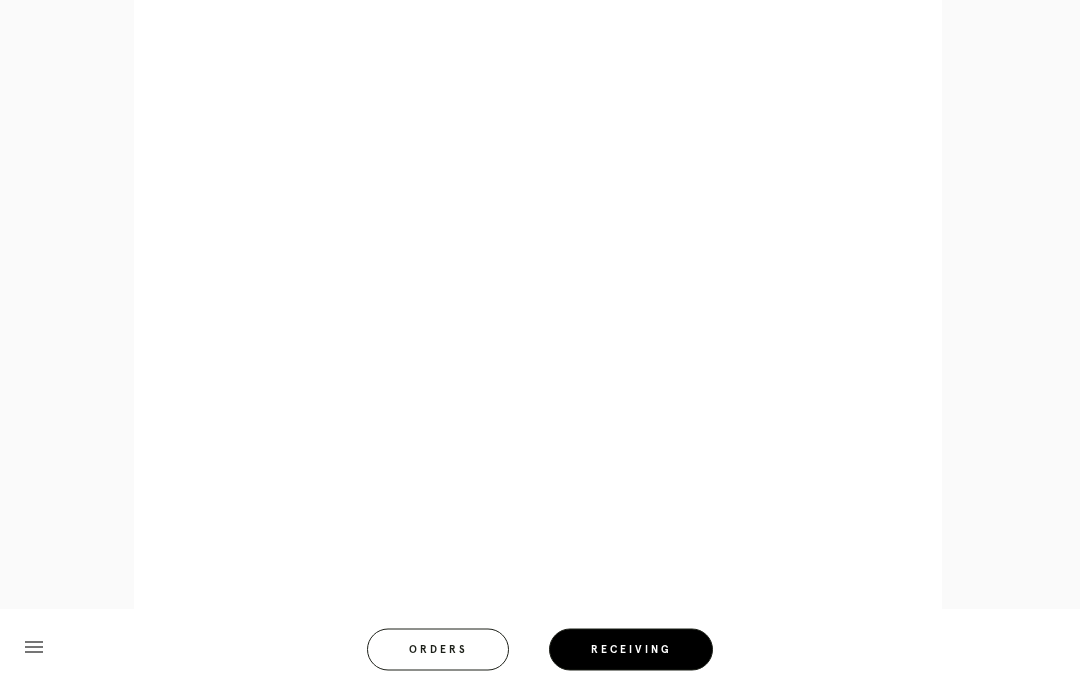scroll, scrollTop: 859, scrollLeft: 0, axis: vertical 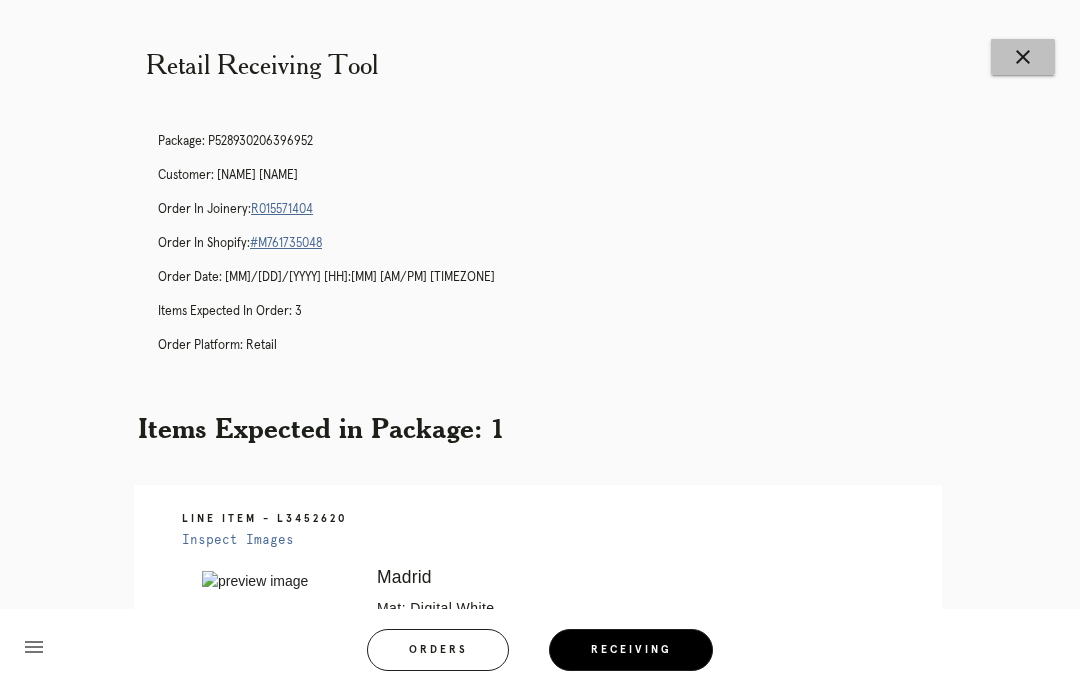 click on "close" at bounding box center [1023, 57] 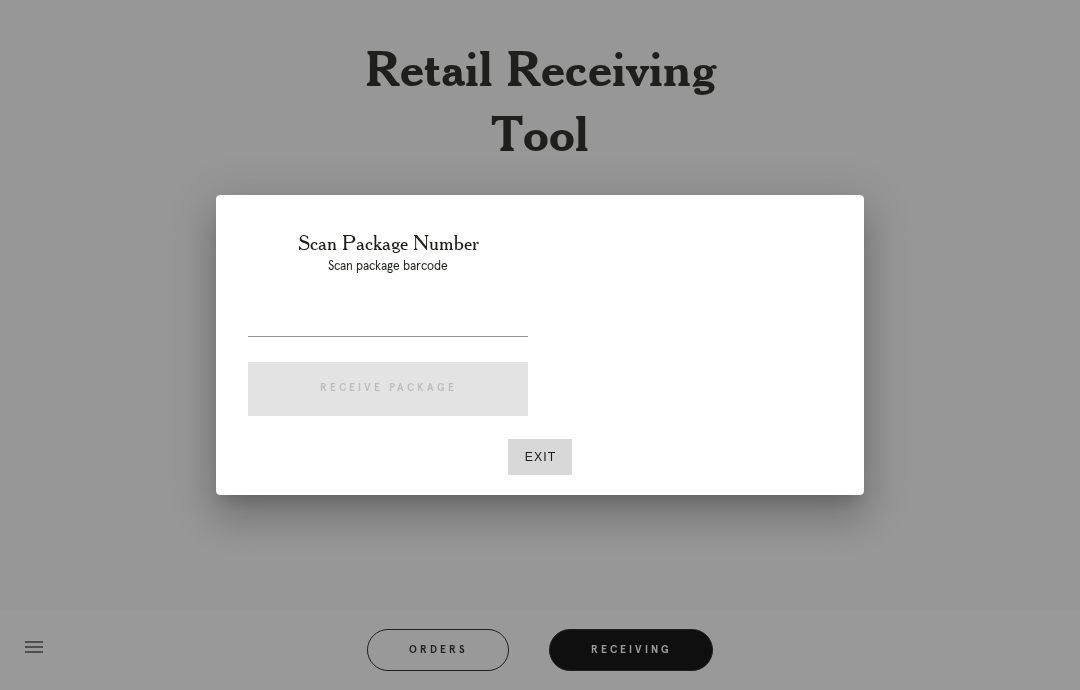 scroll, scrollTop: 0, scrollLeft: 0, axis: both 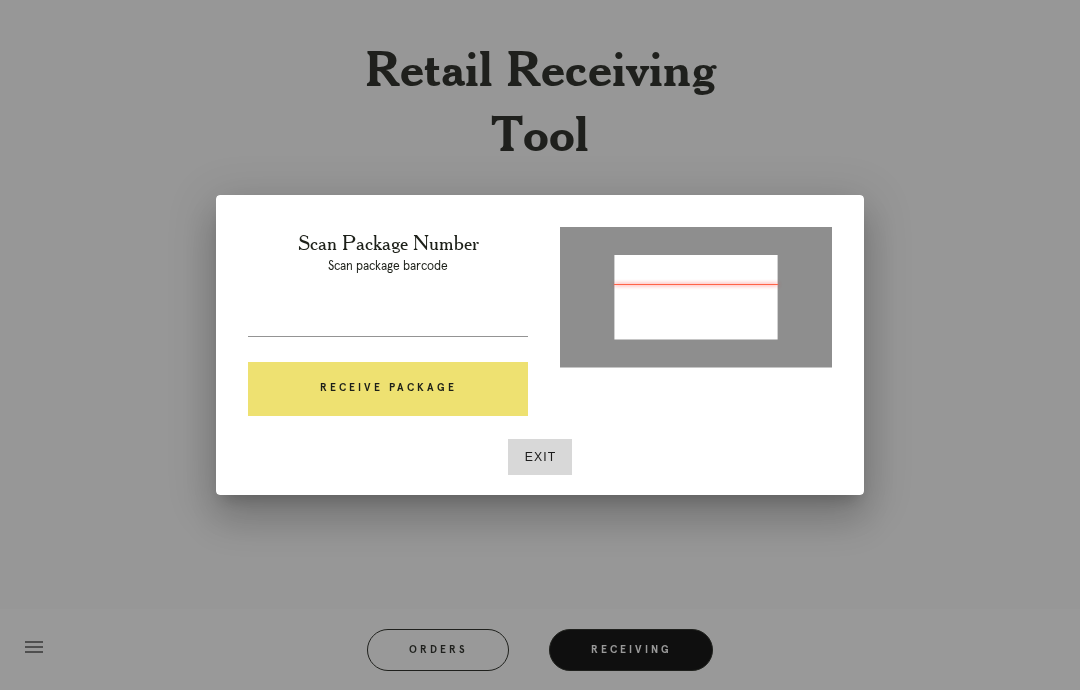 type on "P387935104022624" 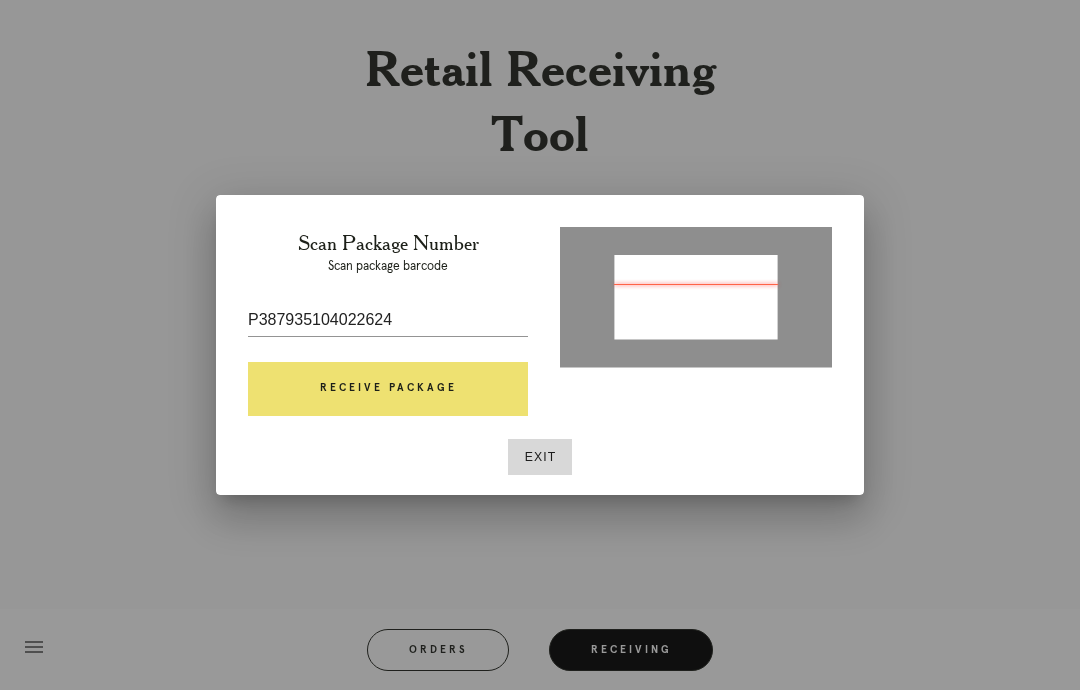 click on "Receive Package" at bounding box center (388, 389) 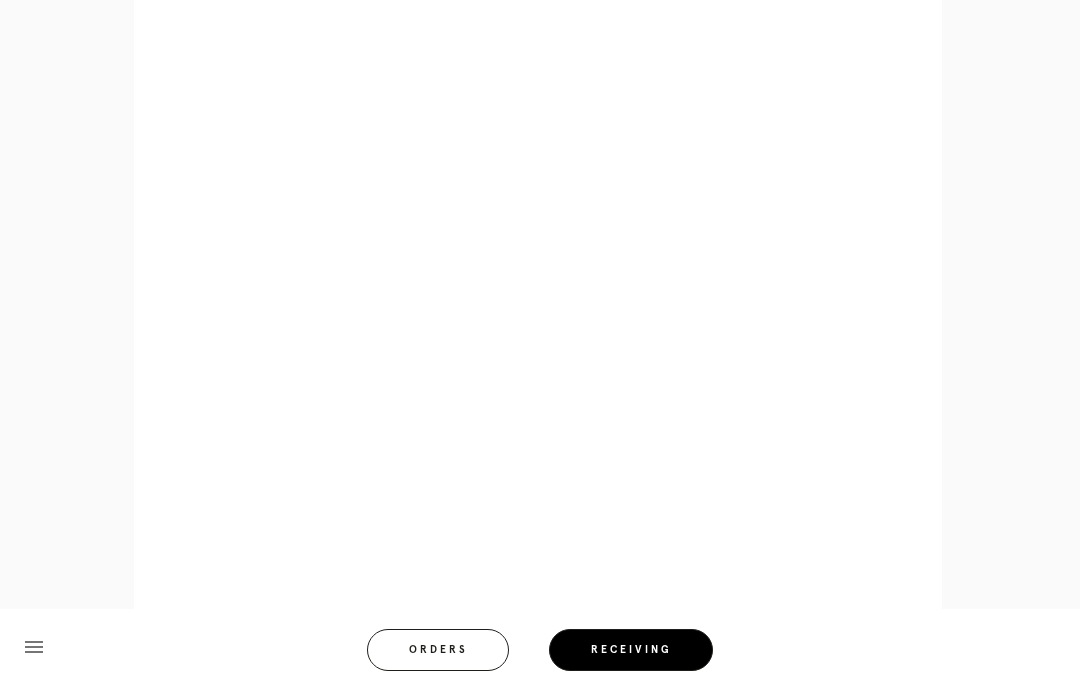scroll, scrollTop: 939, scrollLeft: 0, axis: vertical 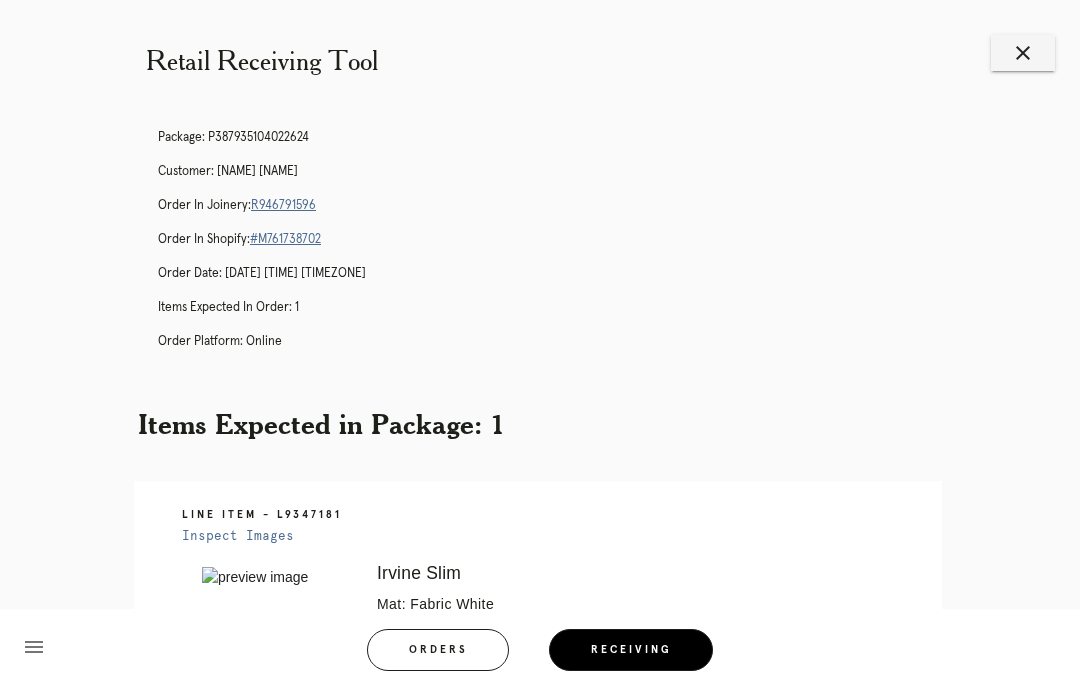 click on "close" at bounding box center (1023, 53) 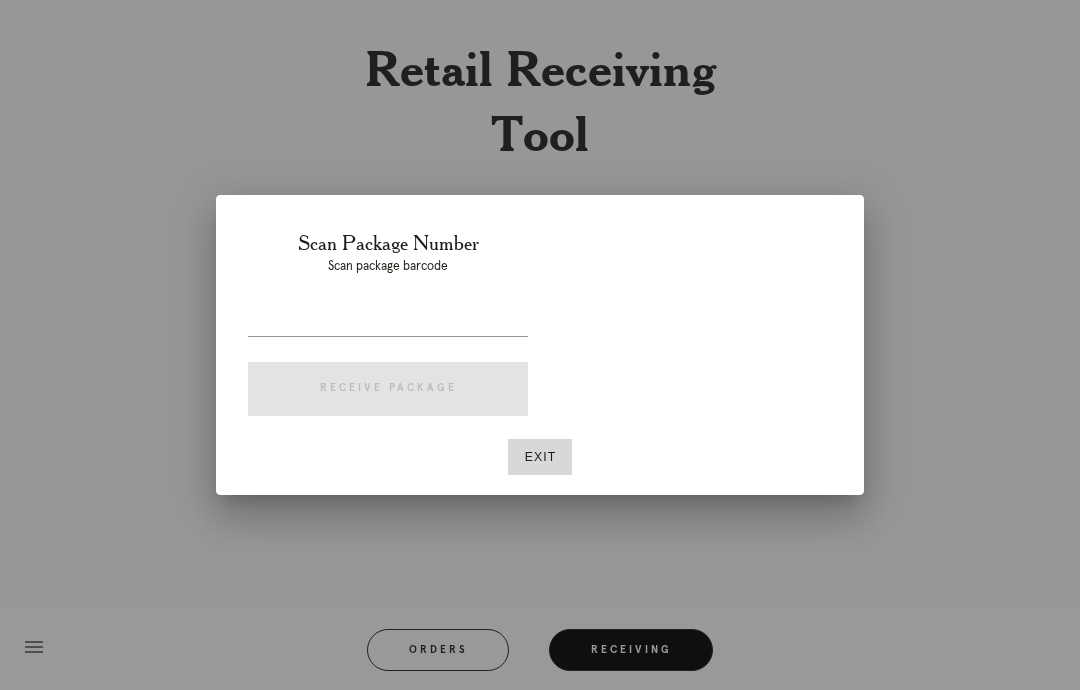 scroll, scrollTop: 4, scrollLeft: 0, axis: vertical 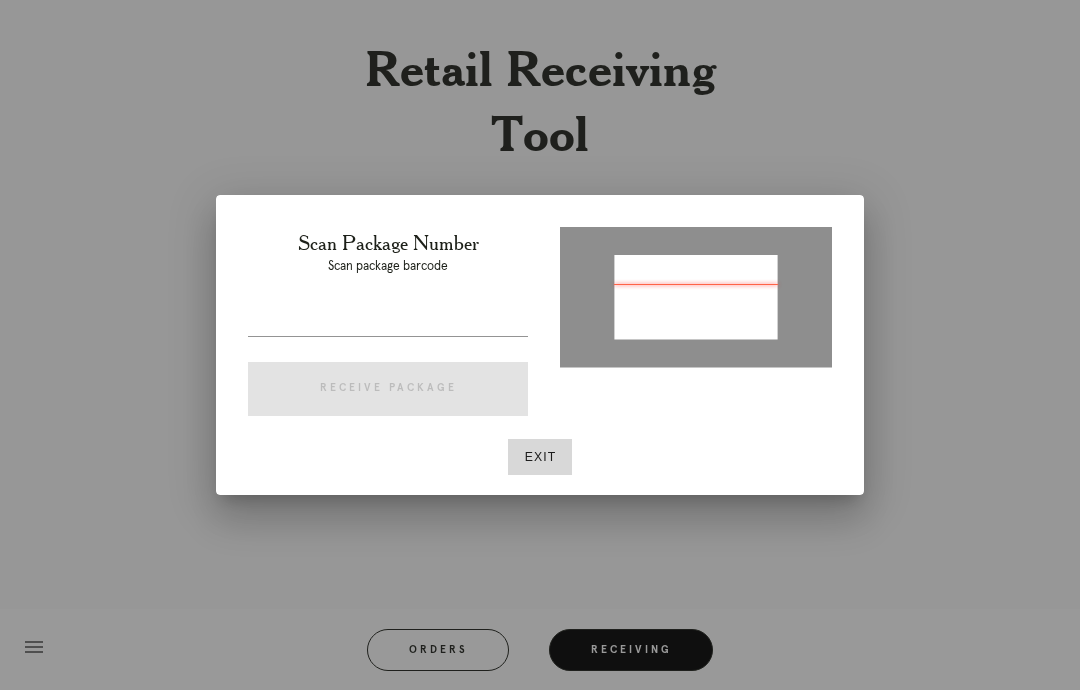 type on "P439152937477962" 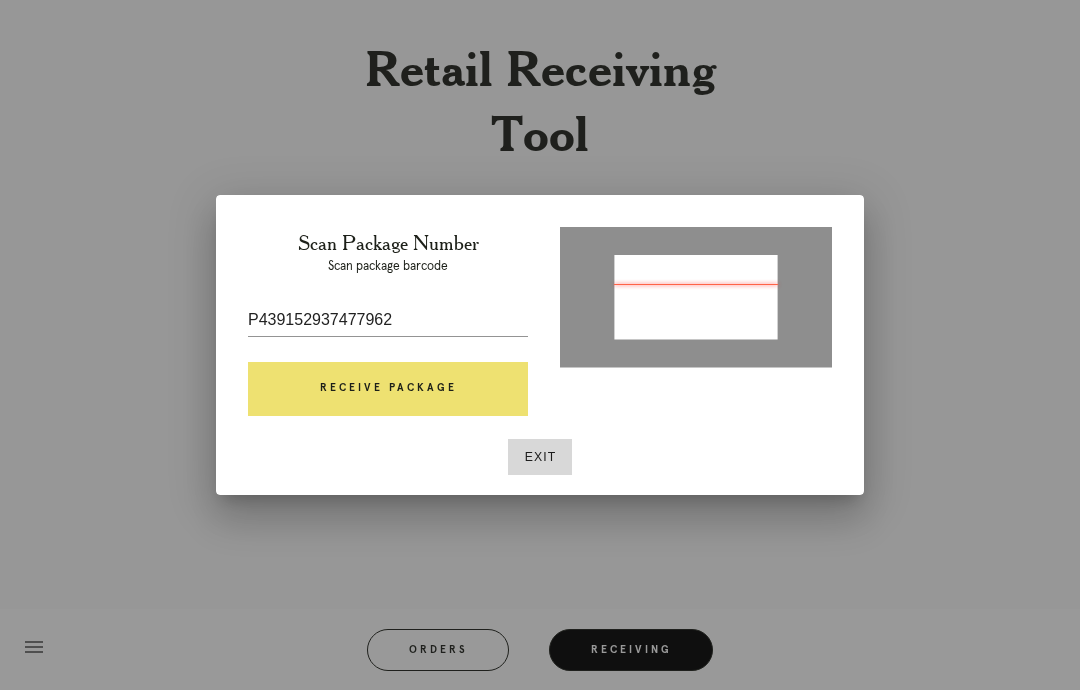 click on "Receive Package" at bounding box center (388, 389) 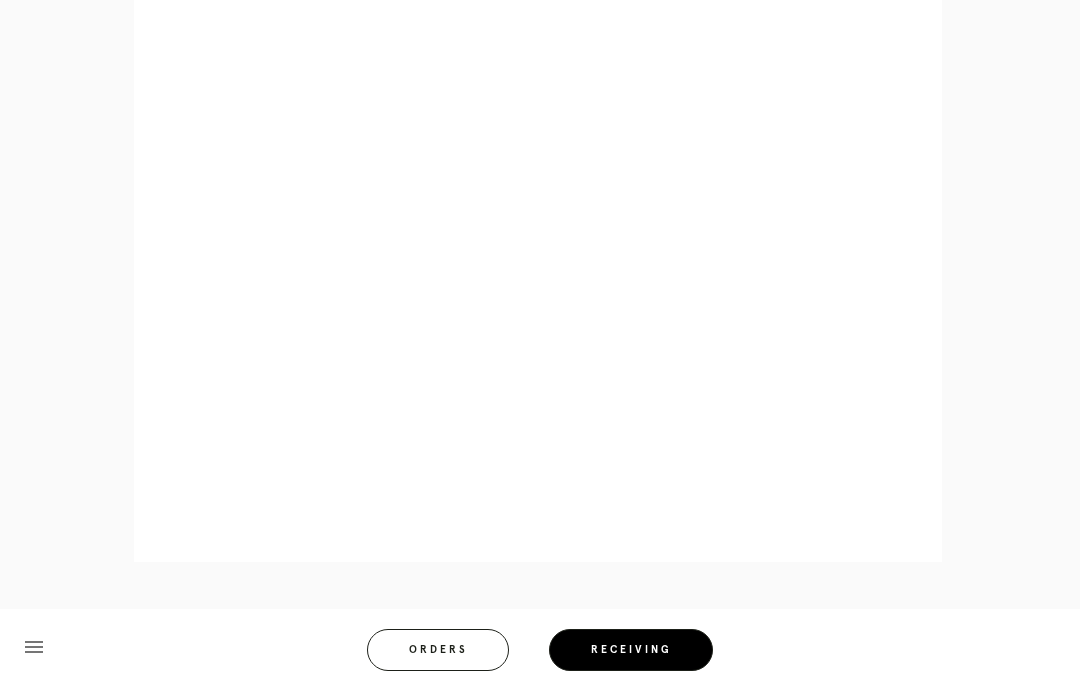 scroll, scrollTop: 859, scrollLeft: 0, axis: vertical 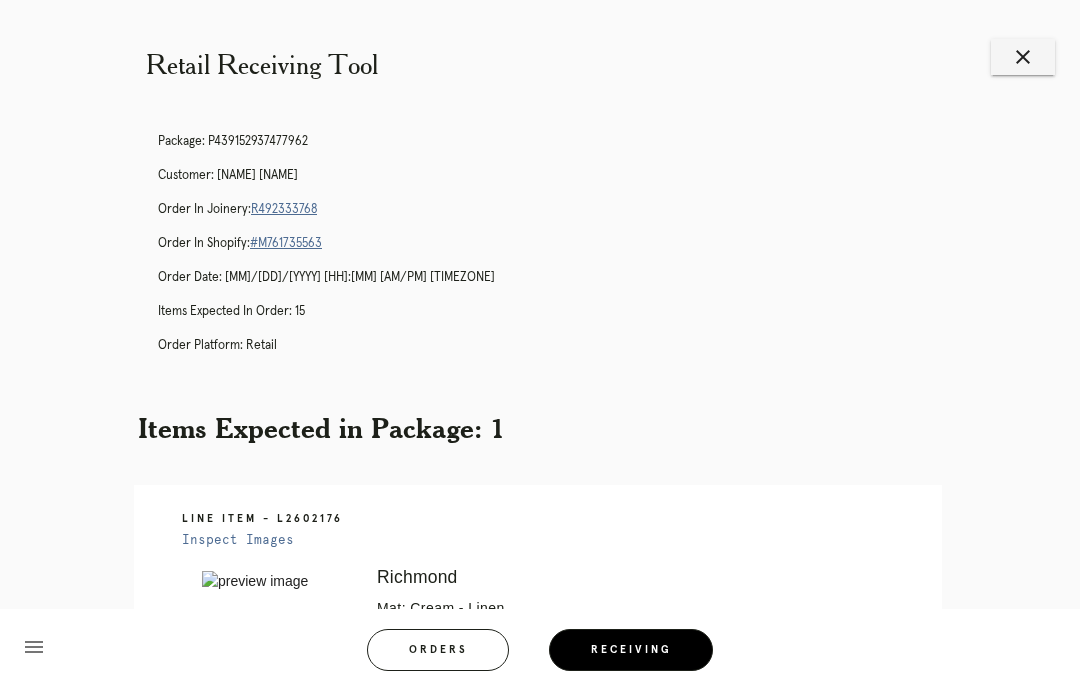 click on "close" at bounding box center (1023, 57) 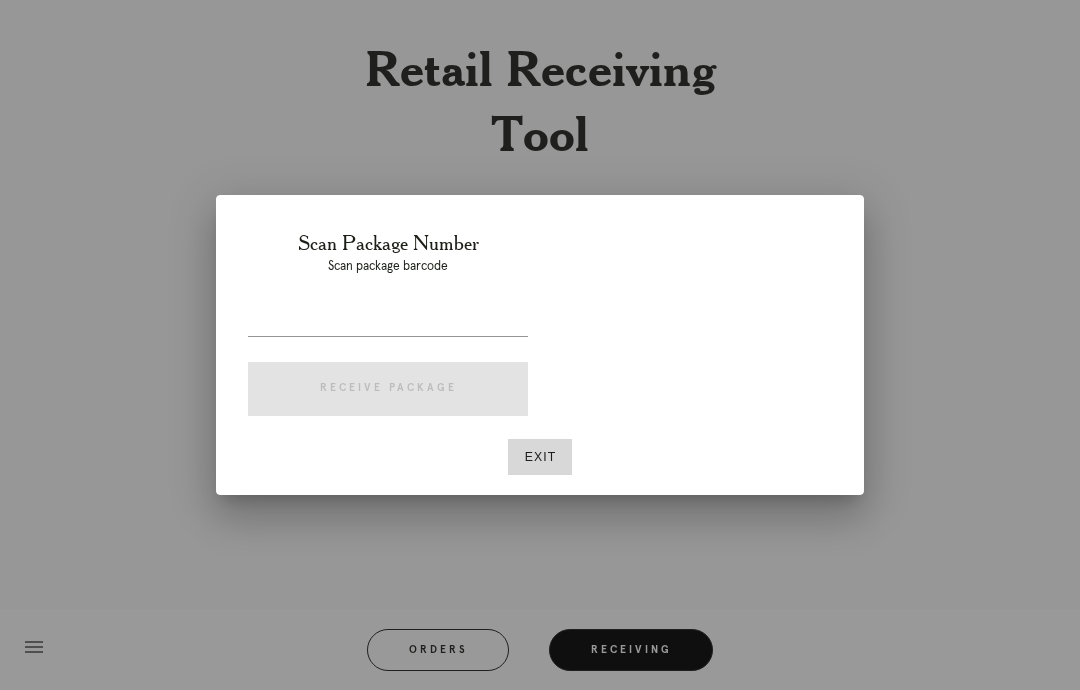 scroll, scrollTop: 0, scrollLeft: 0, axis: both 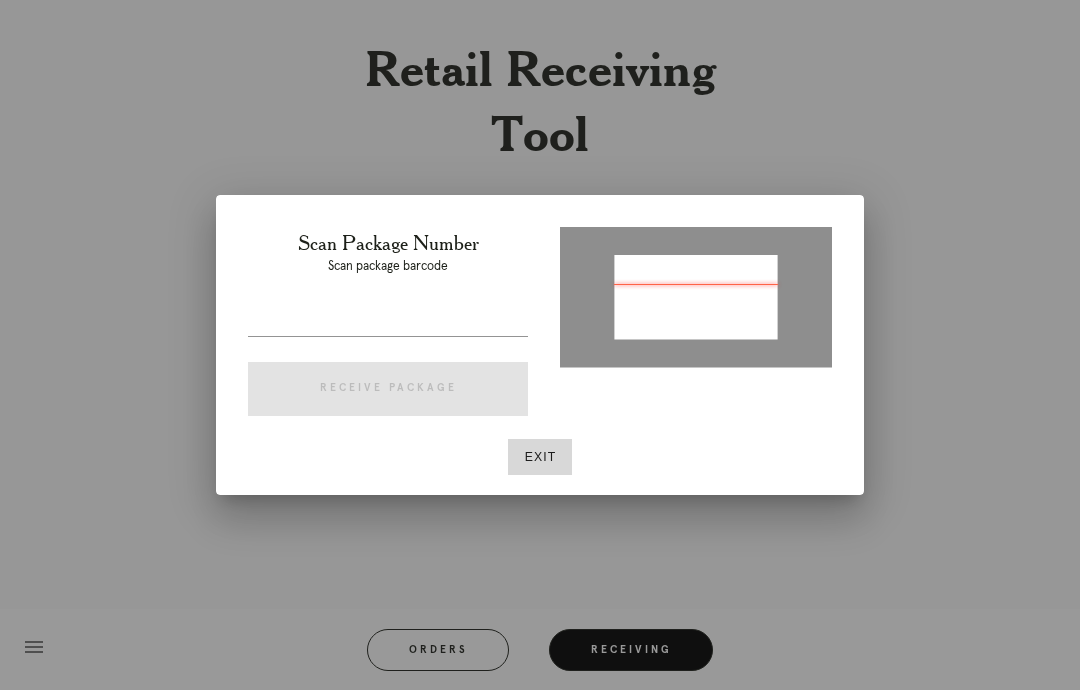 type on "P786201701745003" 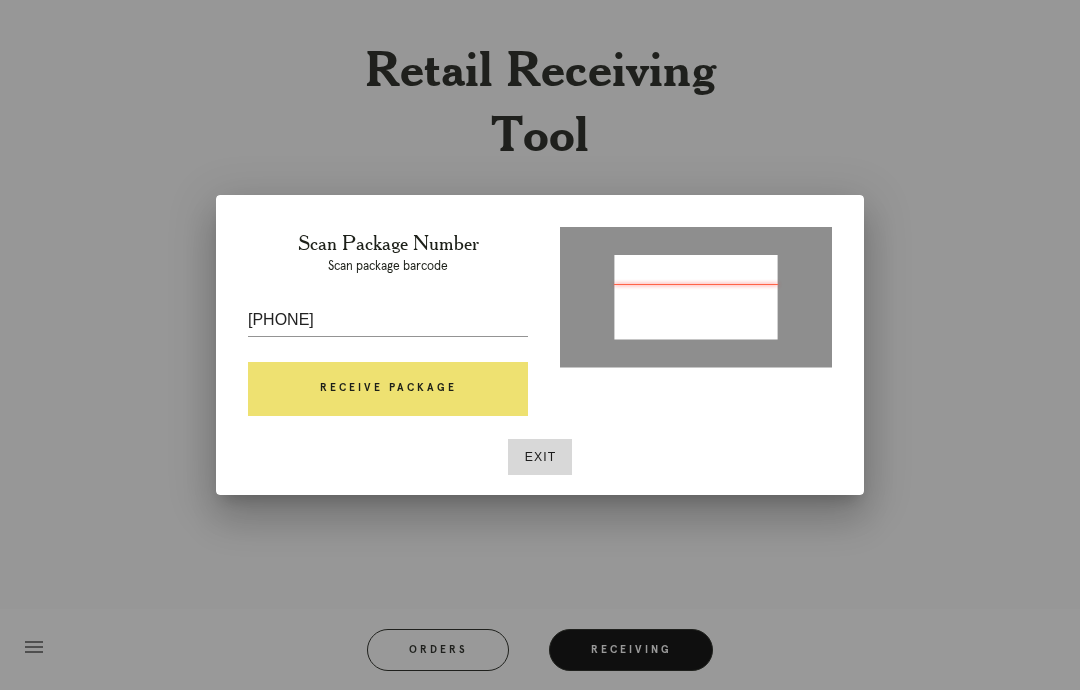 click on "Receive Package" at bounding box center [388, 389] 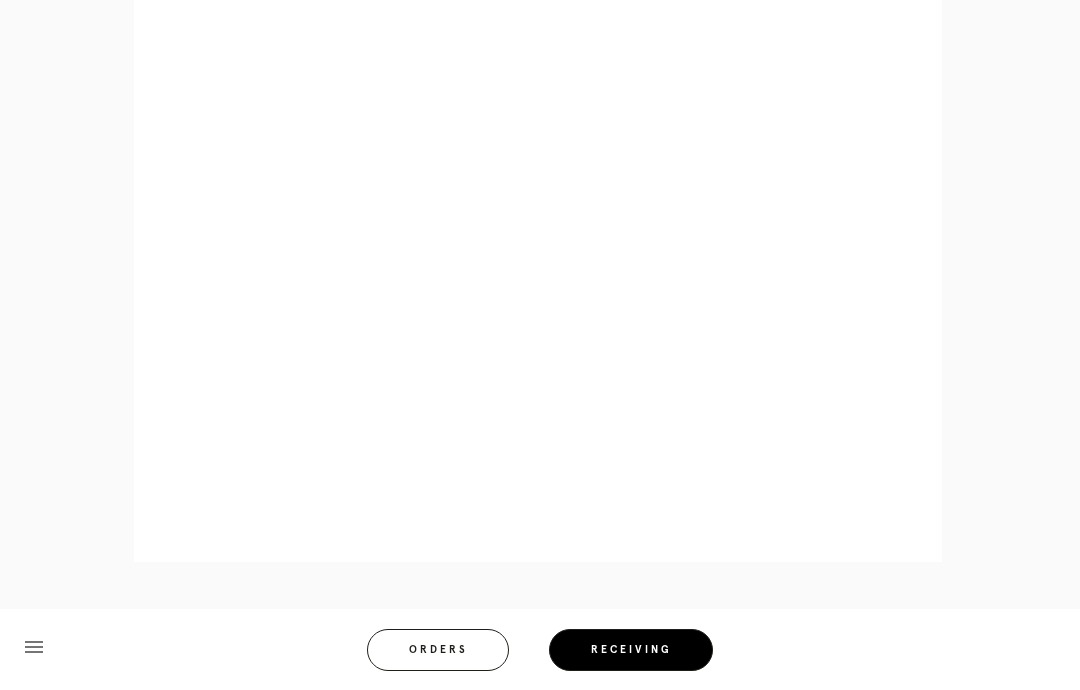 scroll, scrollTop: 859, scrollLeft: 0, axis: vertical 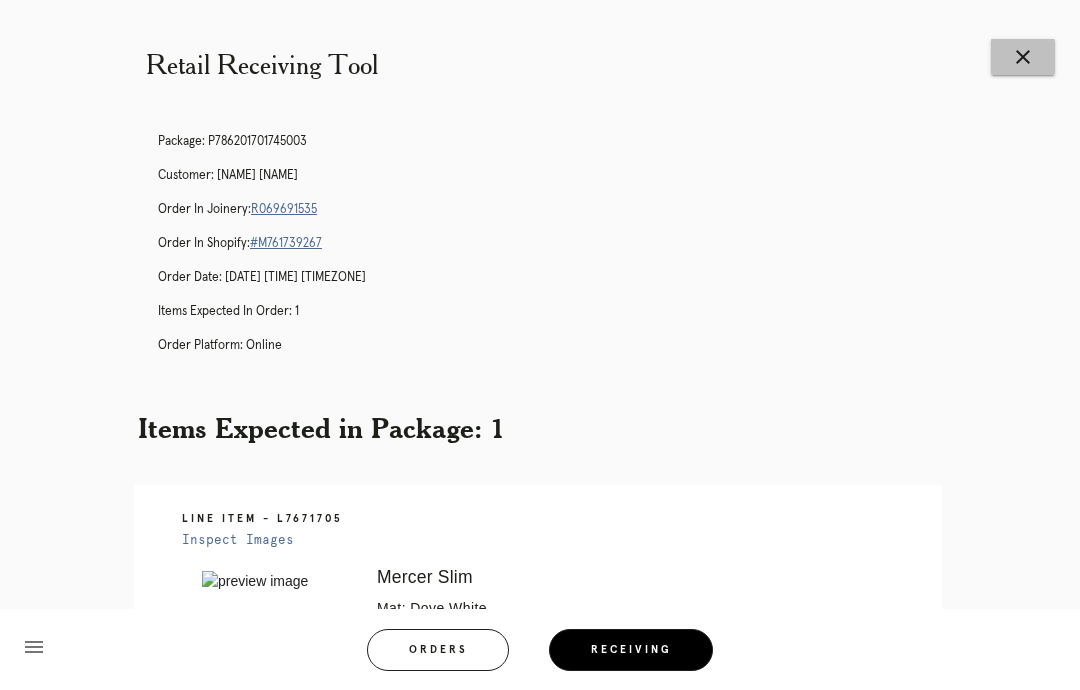 click on "close" at bounding box center [1023, 57] 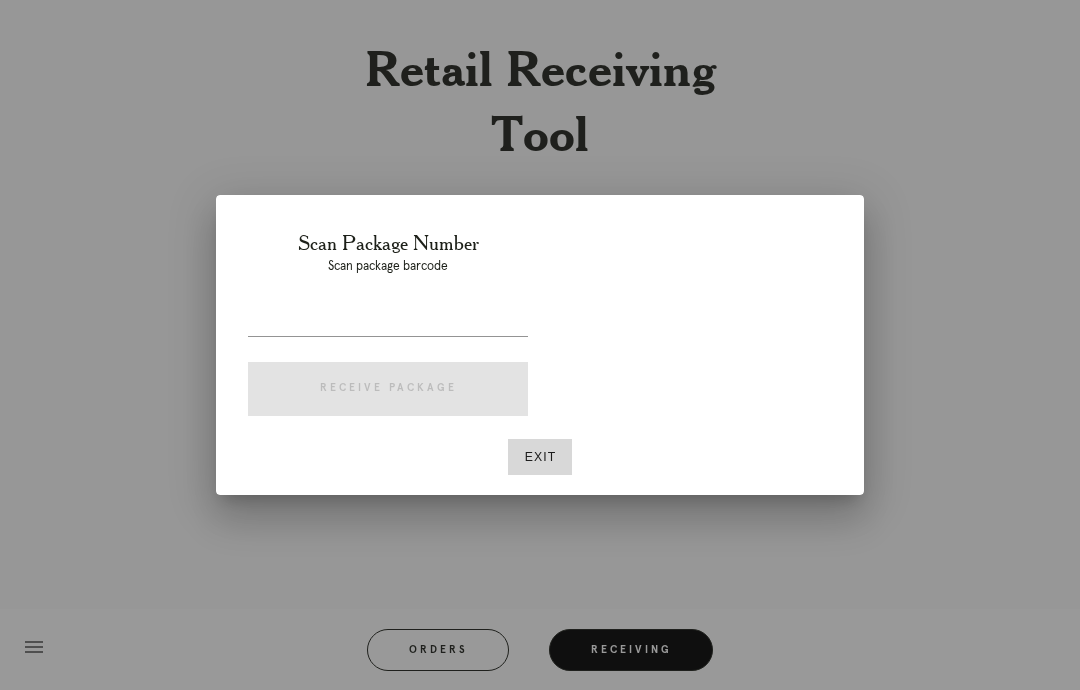 scroll, scrollTop: 0, scrollLeft: 0, axis: both 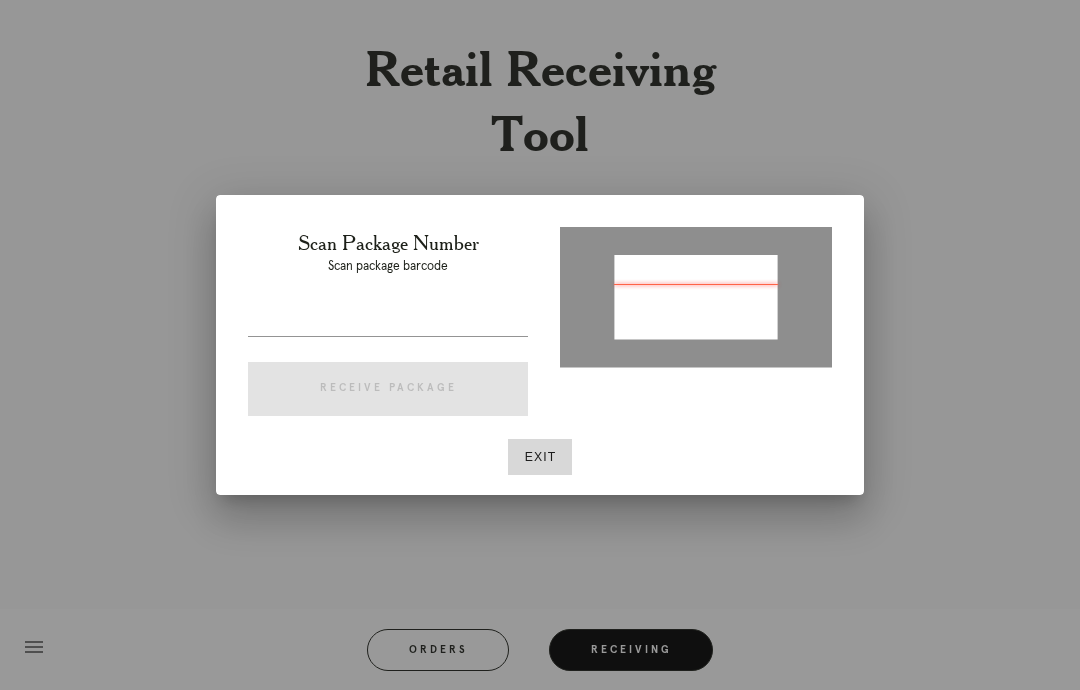 type on "P990557631476783" 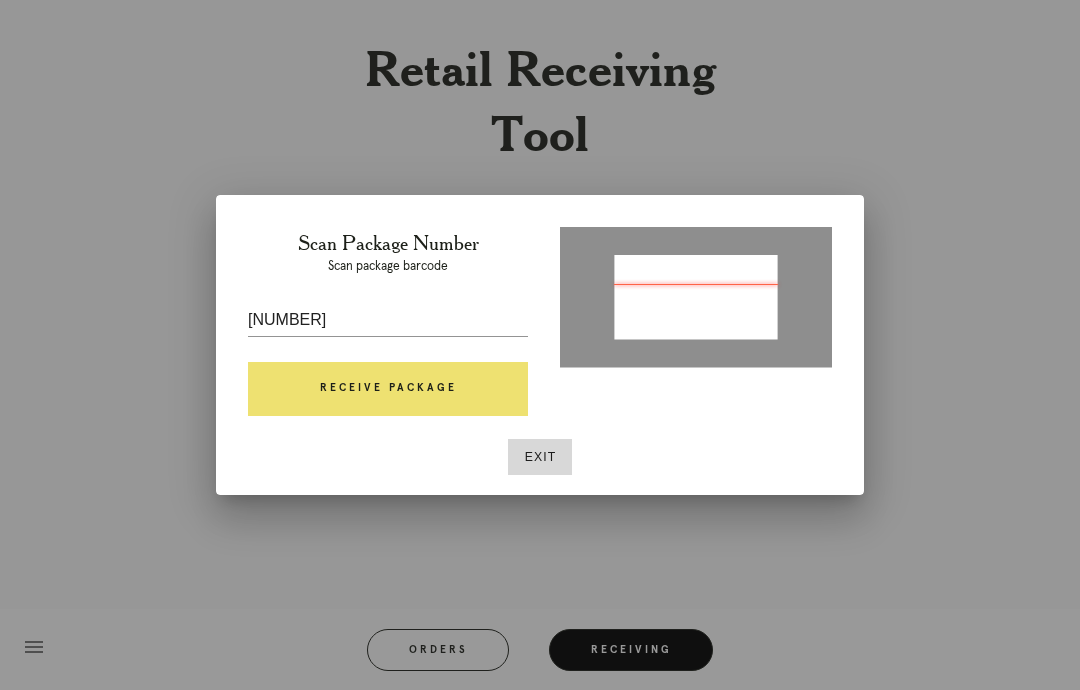 click on "Receive Package" at bounding box center [388, 389] 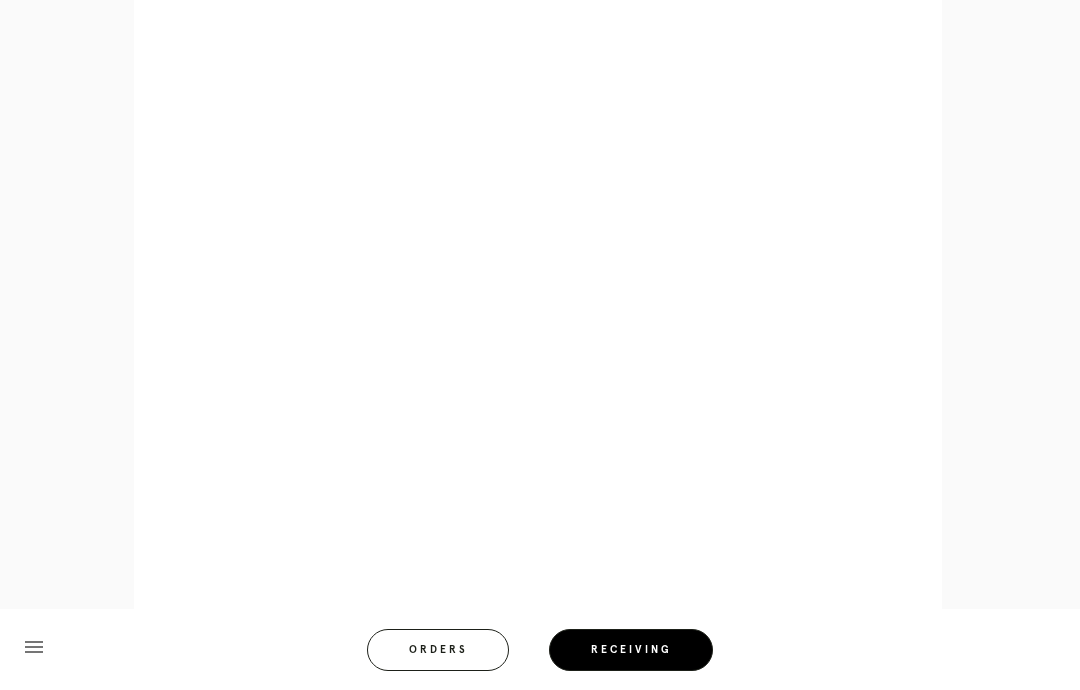 scroll, scrollTop: 859, scrollLeft: 0, axis: vertical 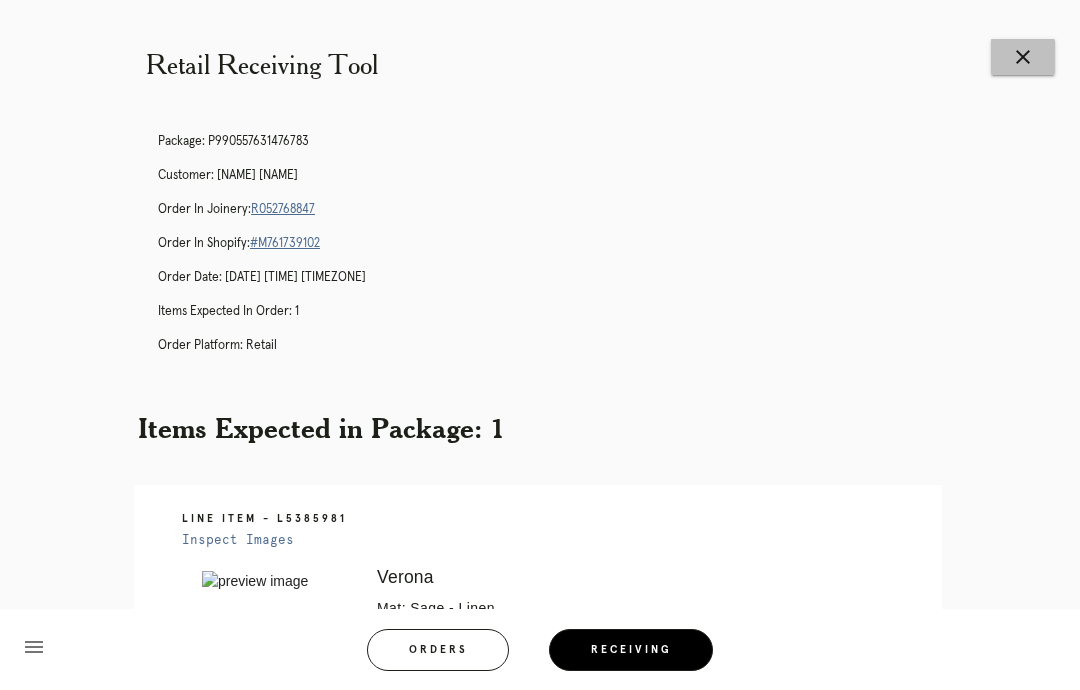 click on "close" at bounding box center [1023, 57] 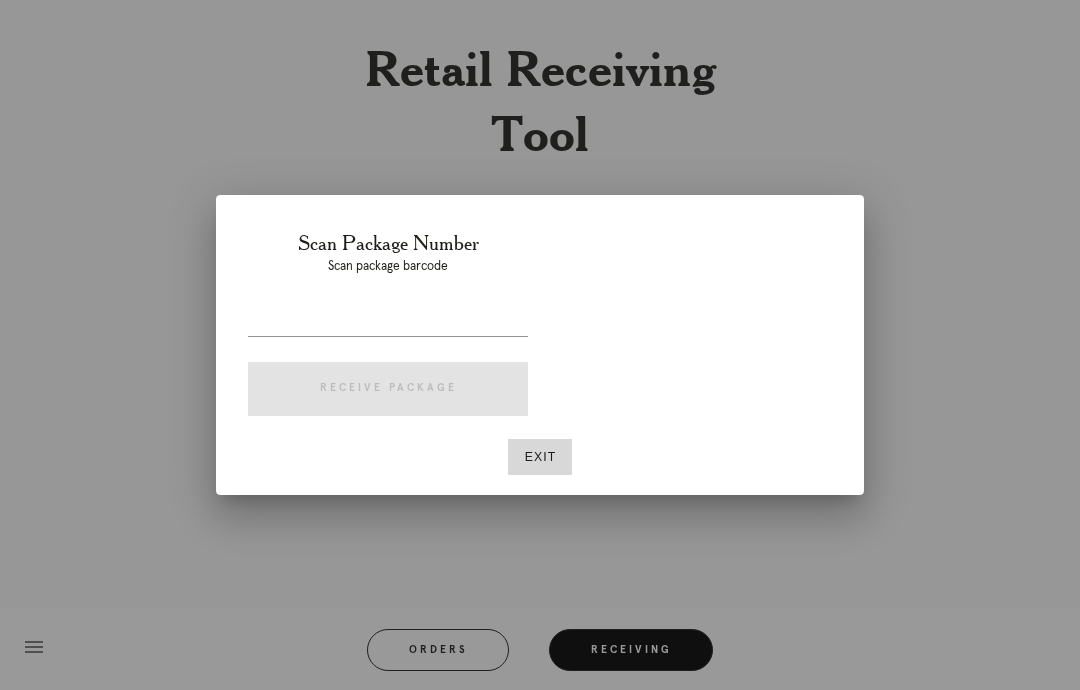 scroll, scrollTop: 0, scrollLeft: 0, axis: both 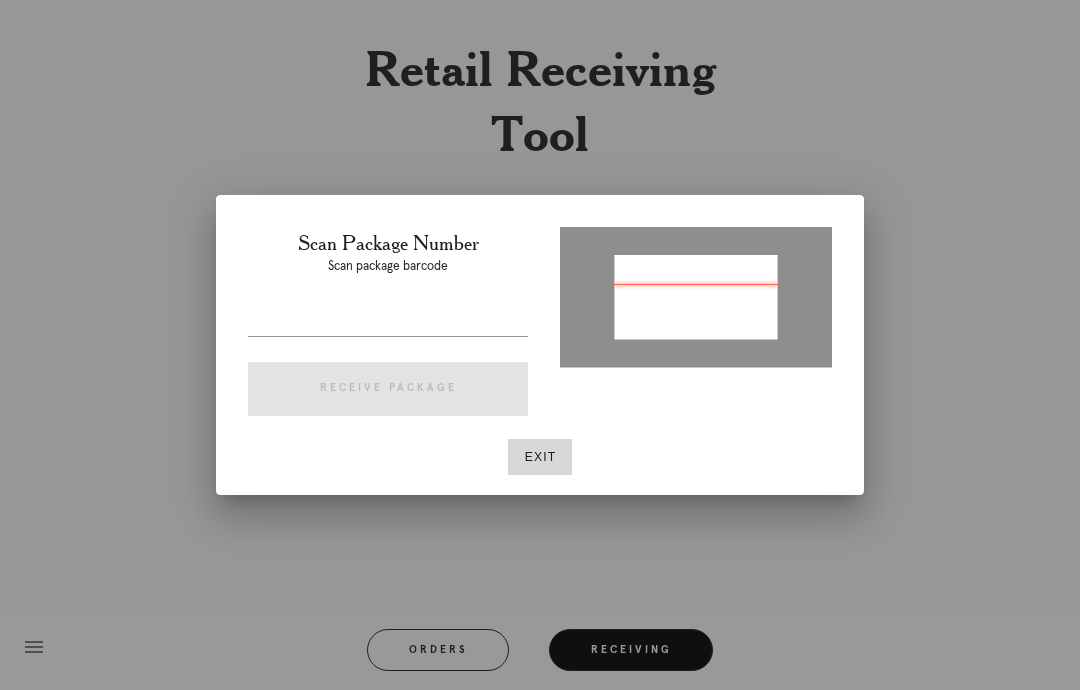 type on "P687582277509704" 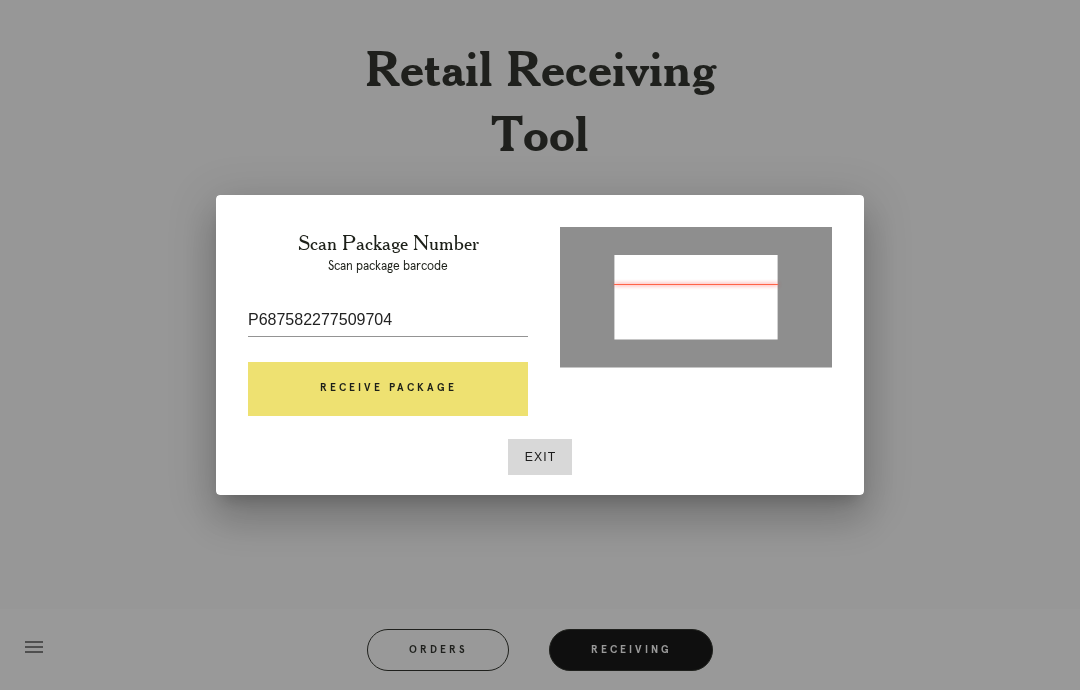 click on "Receive Package" at bounding box center [388, 389] 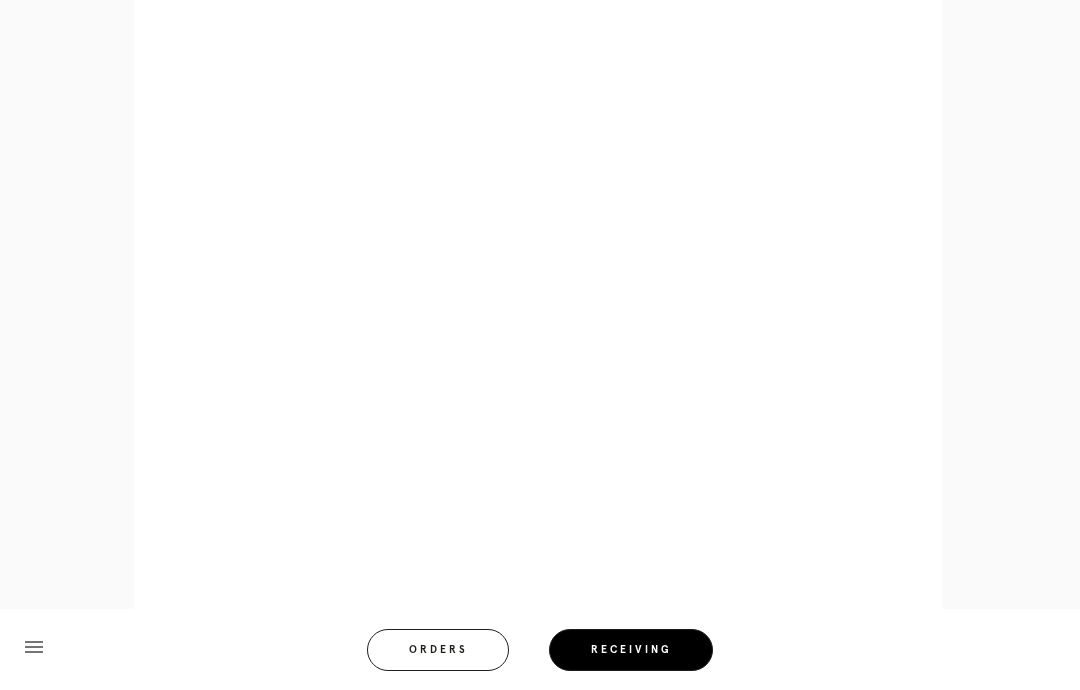 scroll, scrollTop: 1071, scrollLeft: 0, axis: vertical 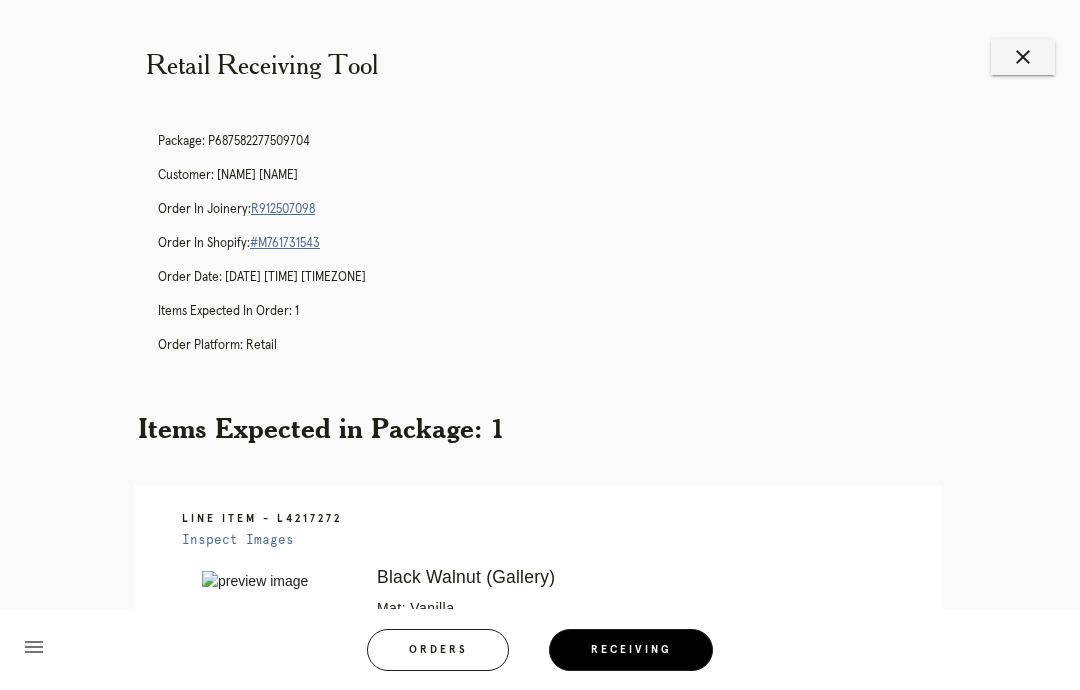 click on "close" at bounding box center (1023, 57) 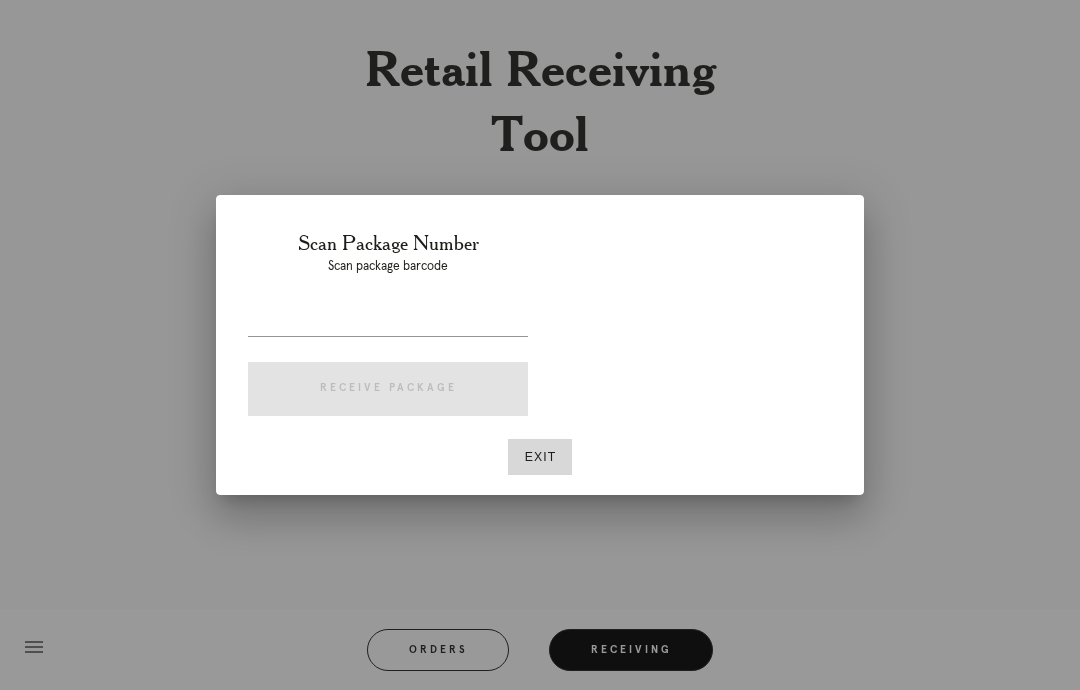 scroll, scrollTop: 0, scrollLeft: 0, axis: both 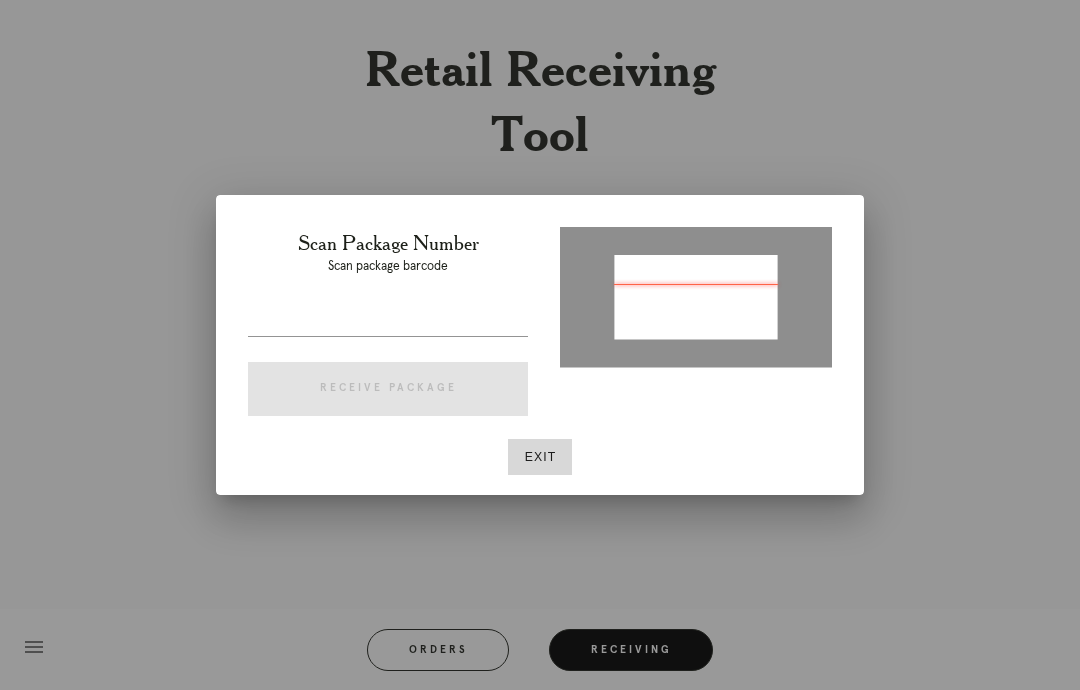 type on "P109063818788094" 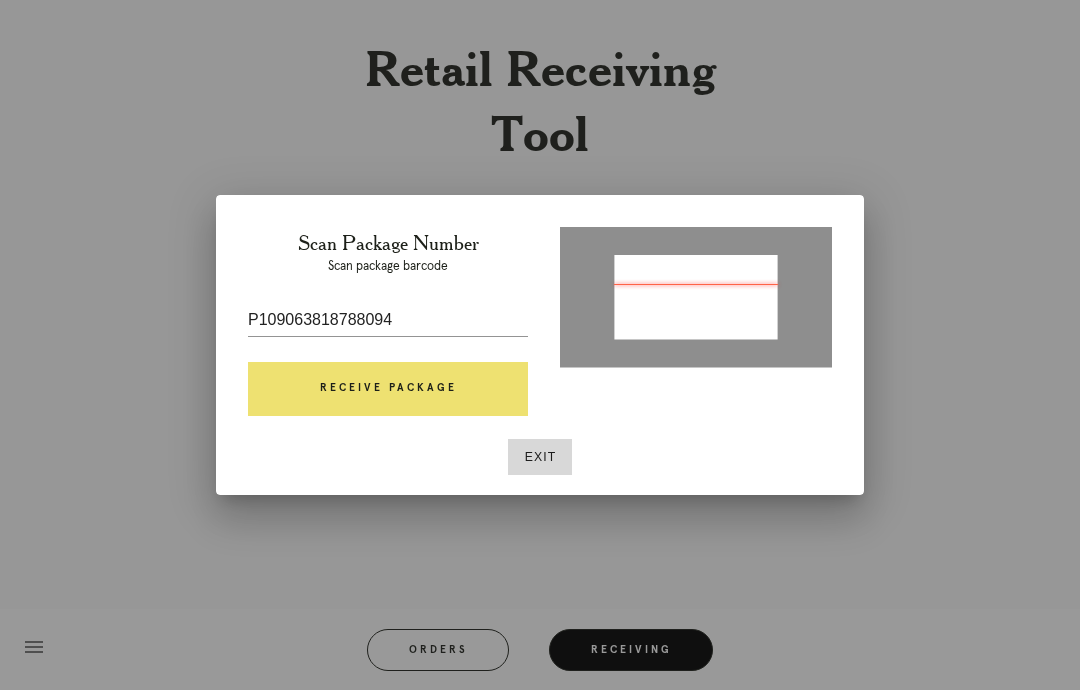 click on "Receive Package" at bounding box center (388, 389) 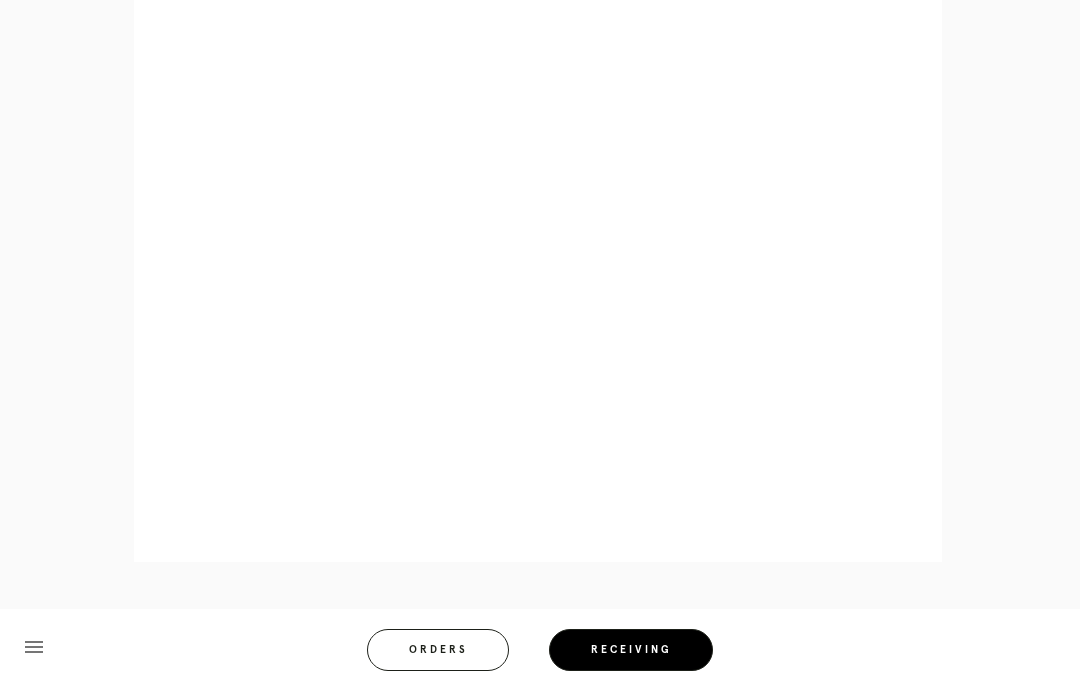 scroll, scrollTop: 911, scrollLeft: 0, axis: vertical 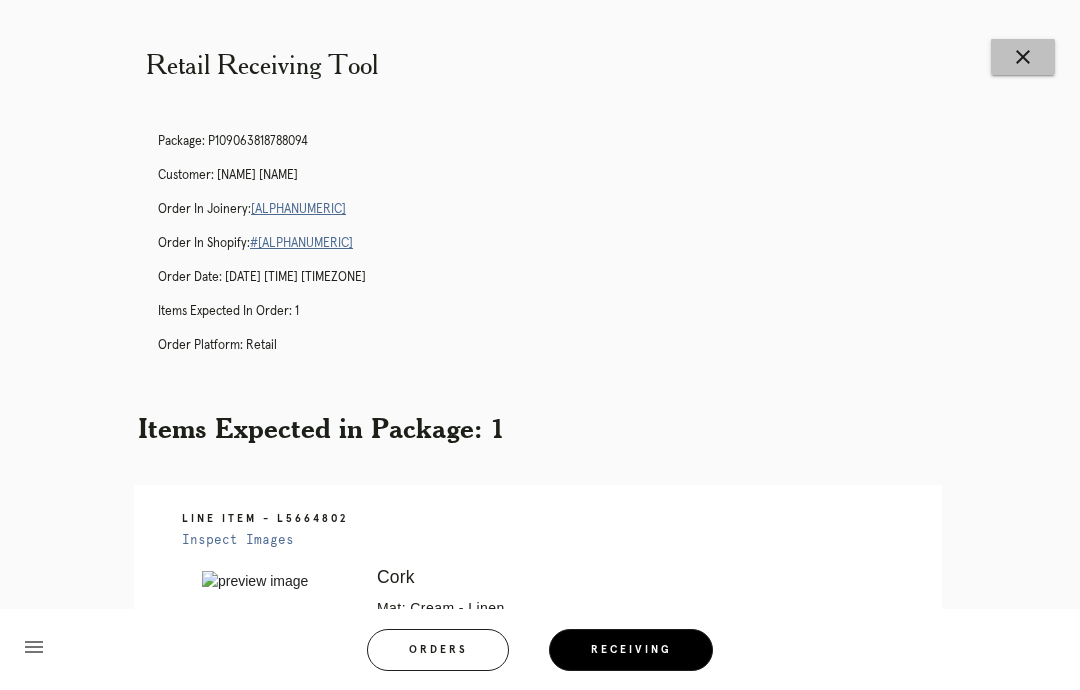 click on "close" at bounding box center (1023, 57) 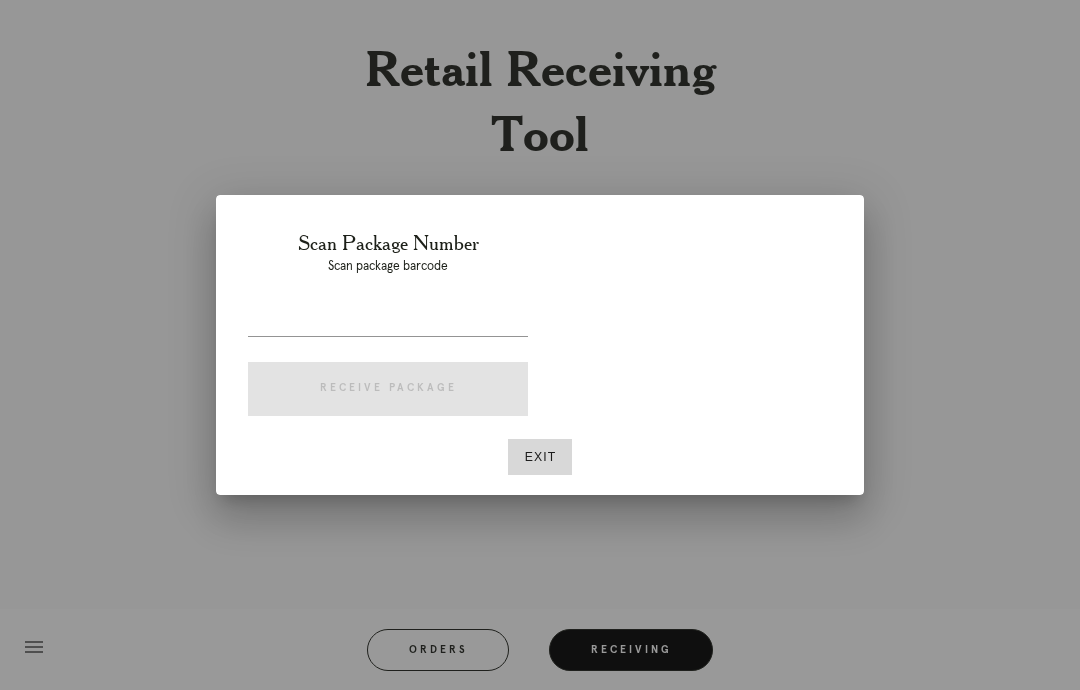 scroll, scrollTop: 0, scrollLeft: 0, axis: both 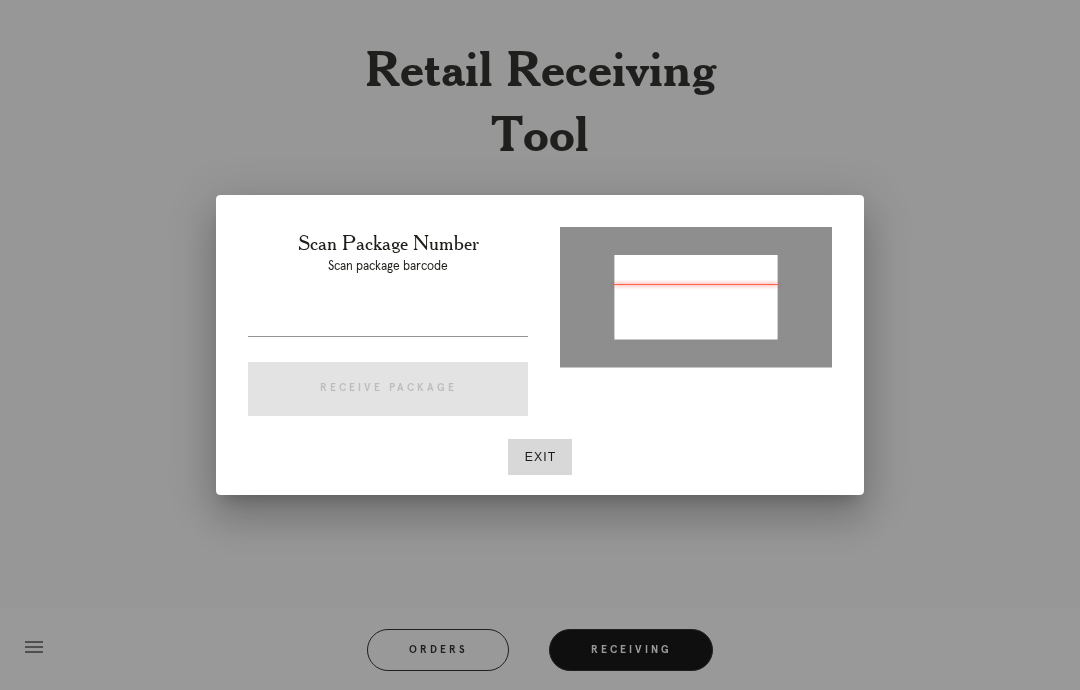 type on "P822456779076484" 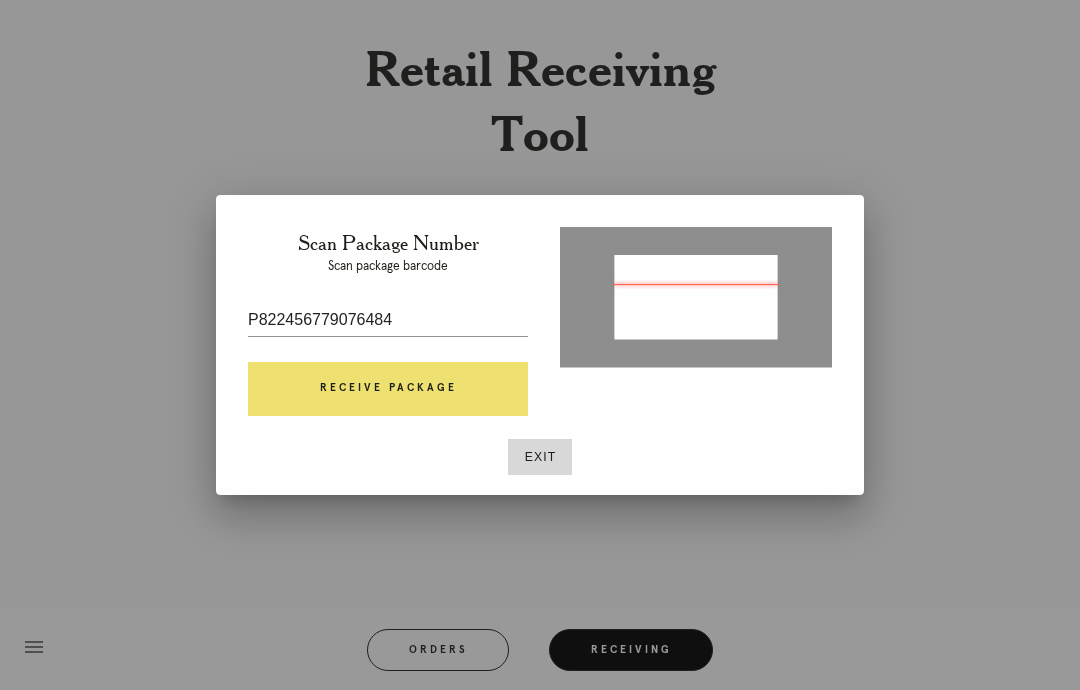 click on "Receive Package" at bounding box center [388, 389] 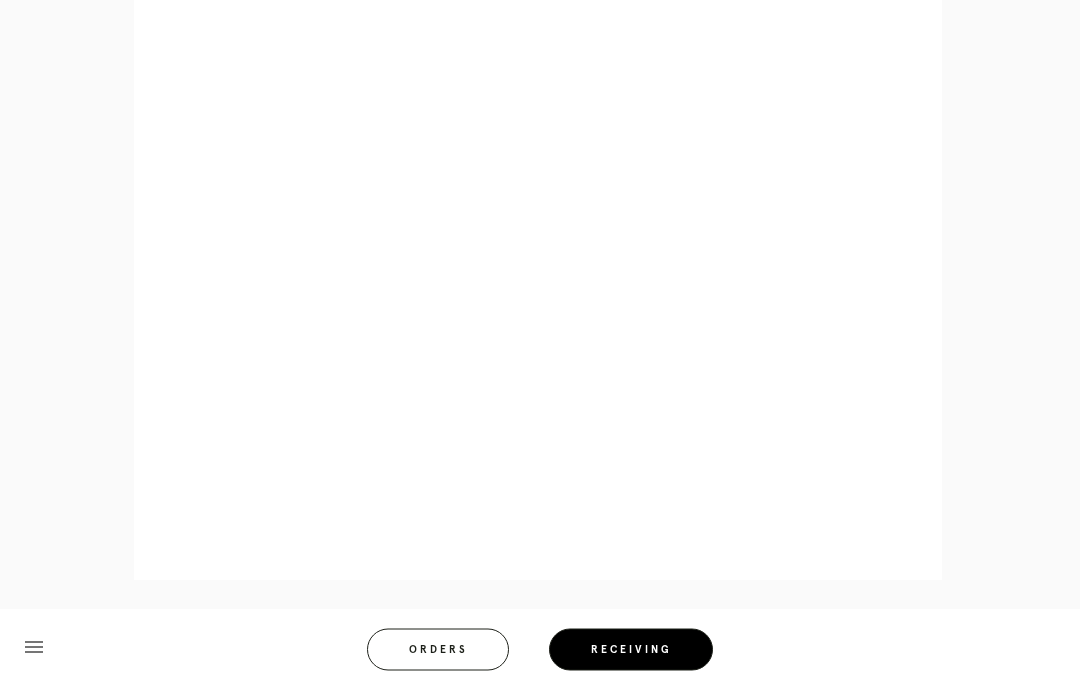 scroll, scrollTop: 1009, scrollLeft: 0, axis: vertical 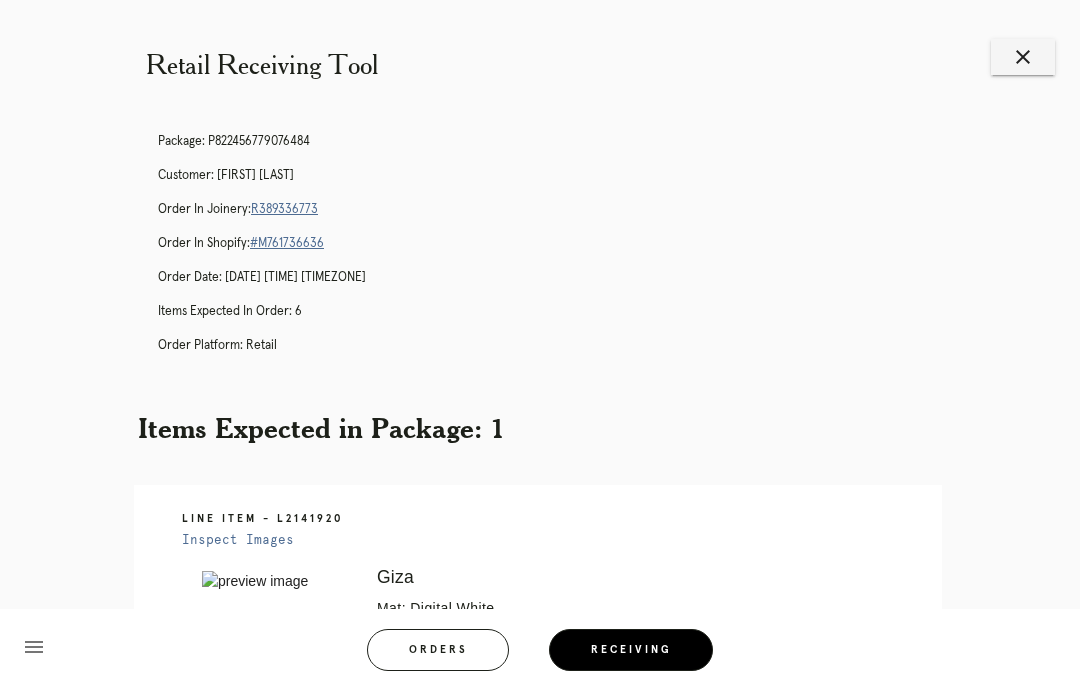 click on "close" at bounding box center [1023, 57] 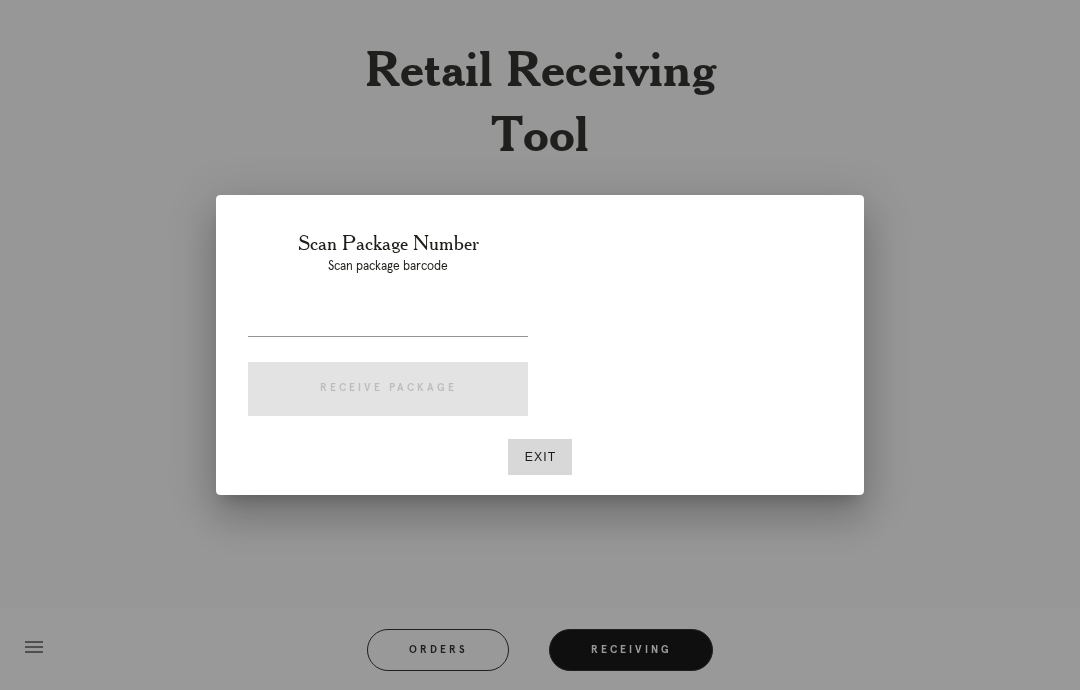 scroll, scrollTop: 0, scrollLeft: 0, axis: both 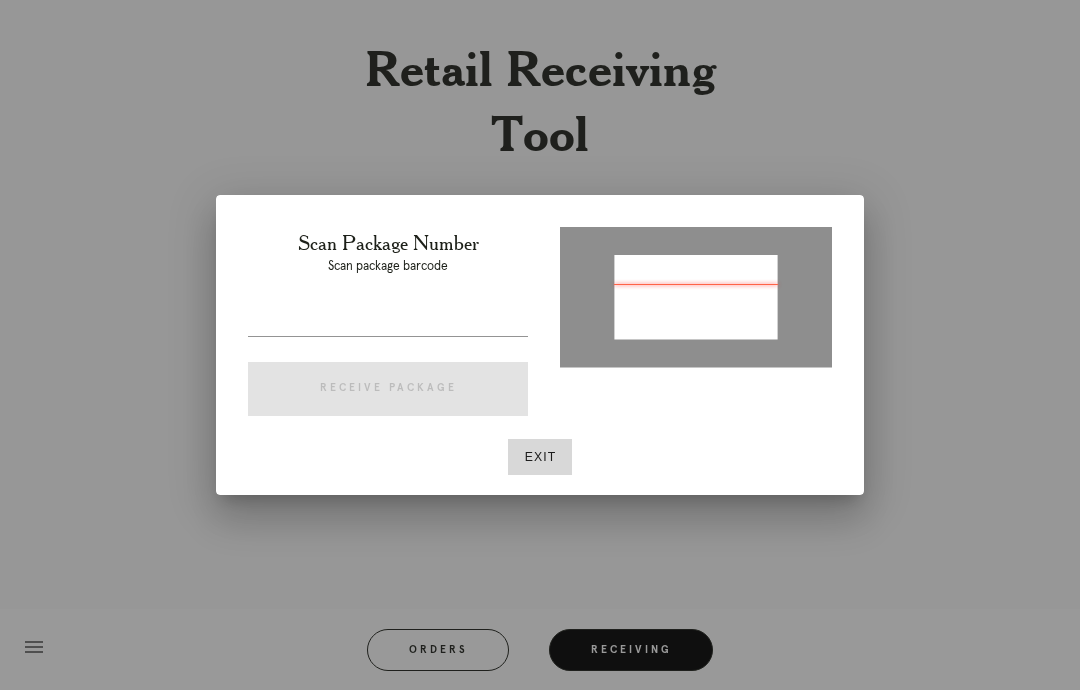 type on "P592615013658048" 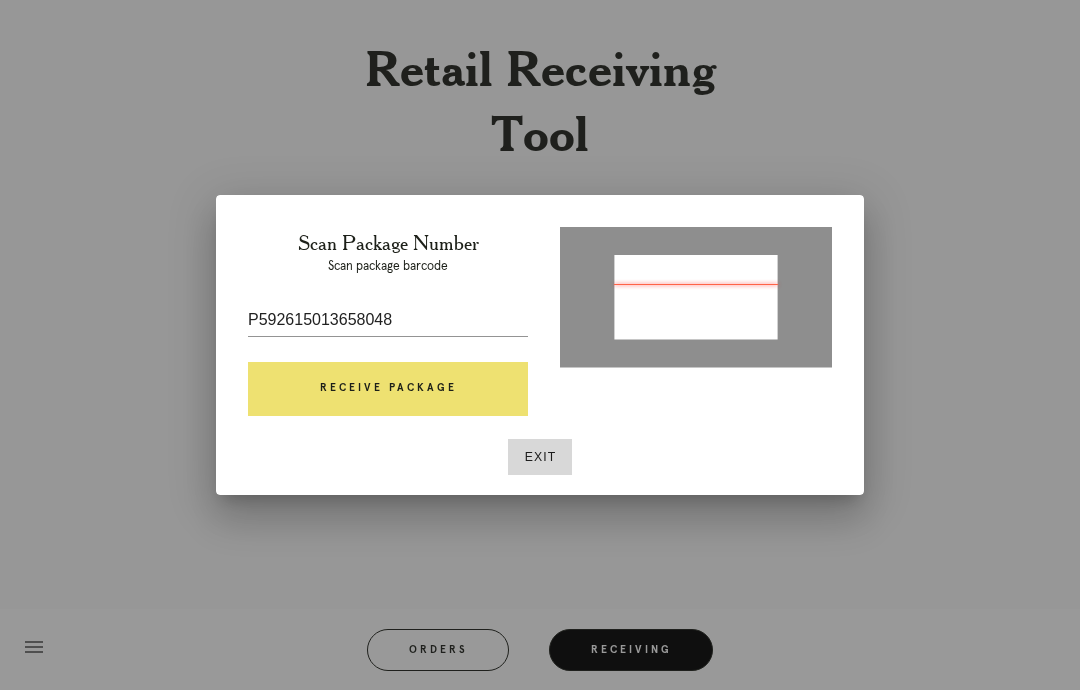 click on "Receive Package" at bounding box center [388, 389] 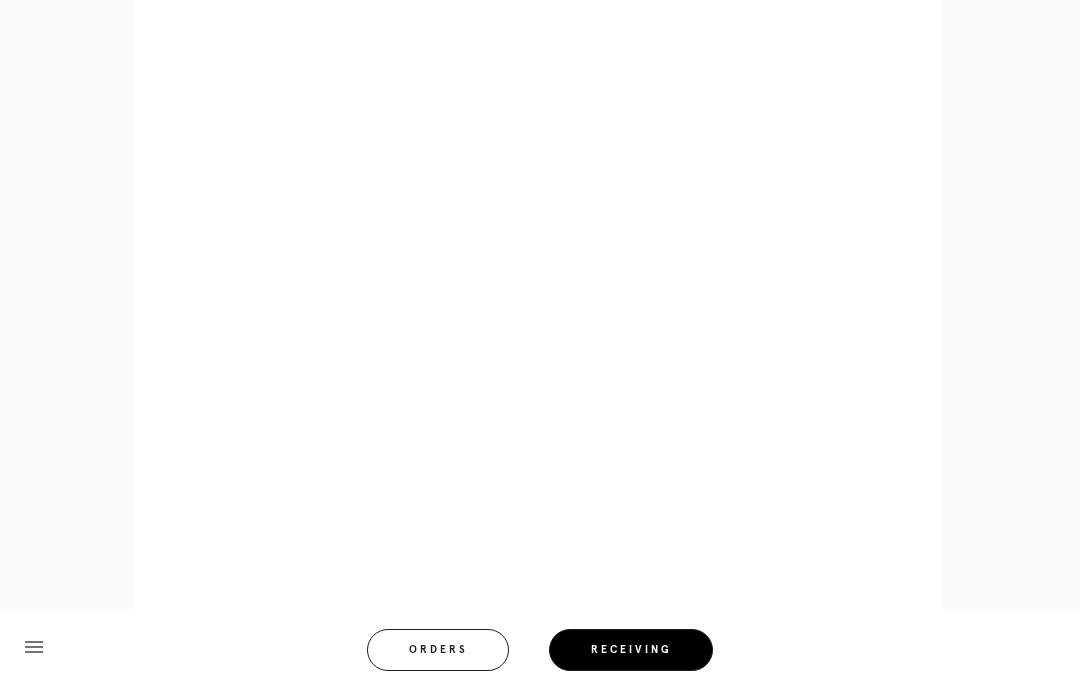 scroll, scrollTop: 859, scrollLeft: 0, axis: vertical 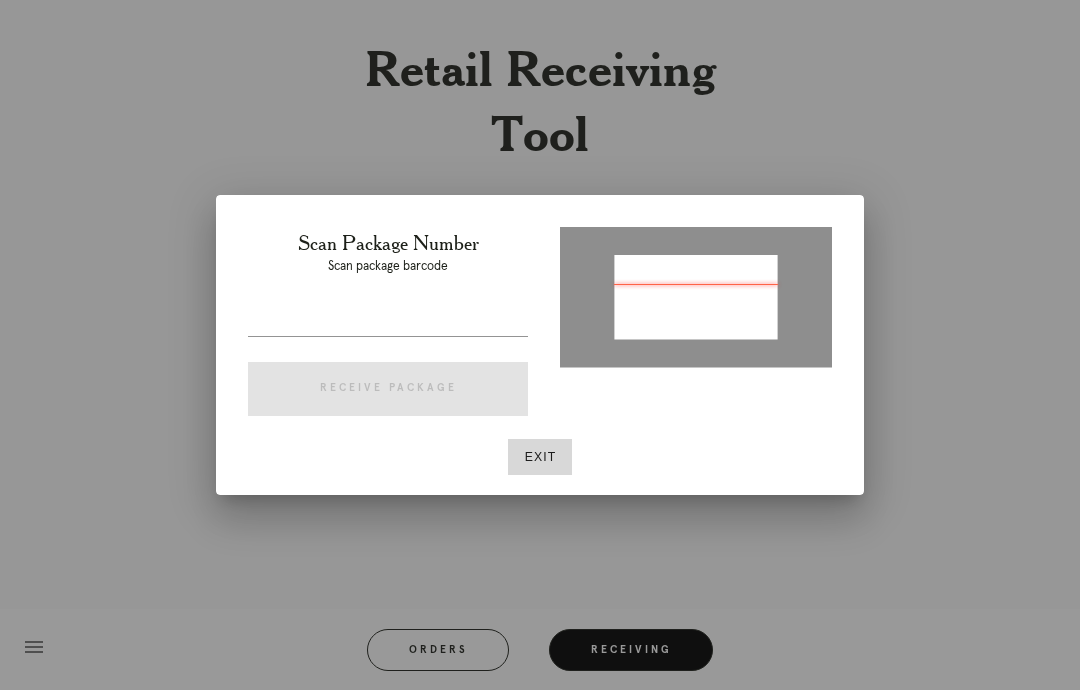 type on "P540214266209449" 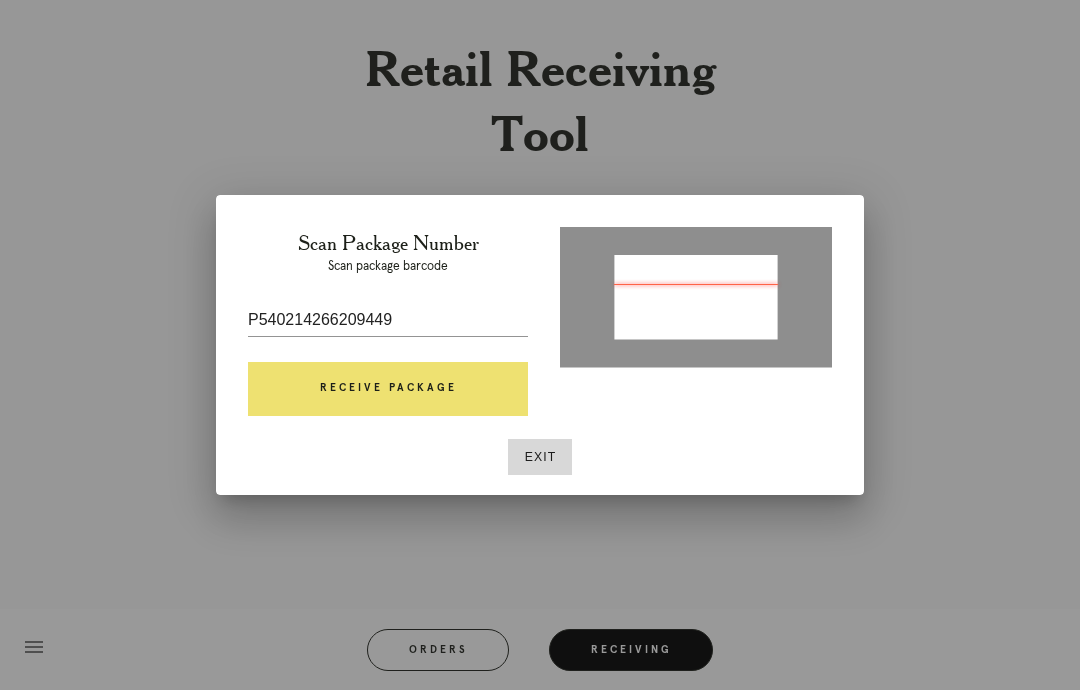 click on "Receive Package" at bounding box center (388, 389) 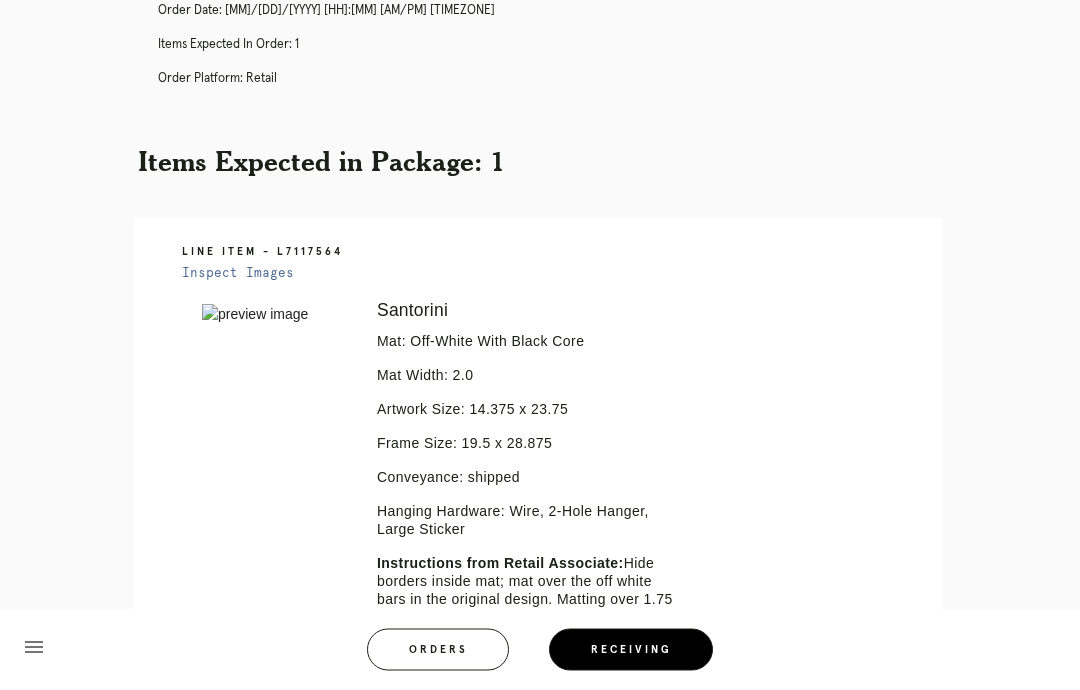 scroll, scrollTop: 0, scrollLeft: 0, axis: both 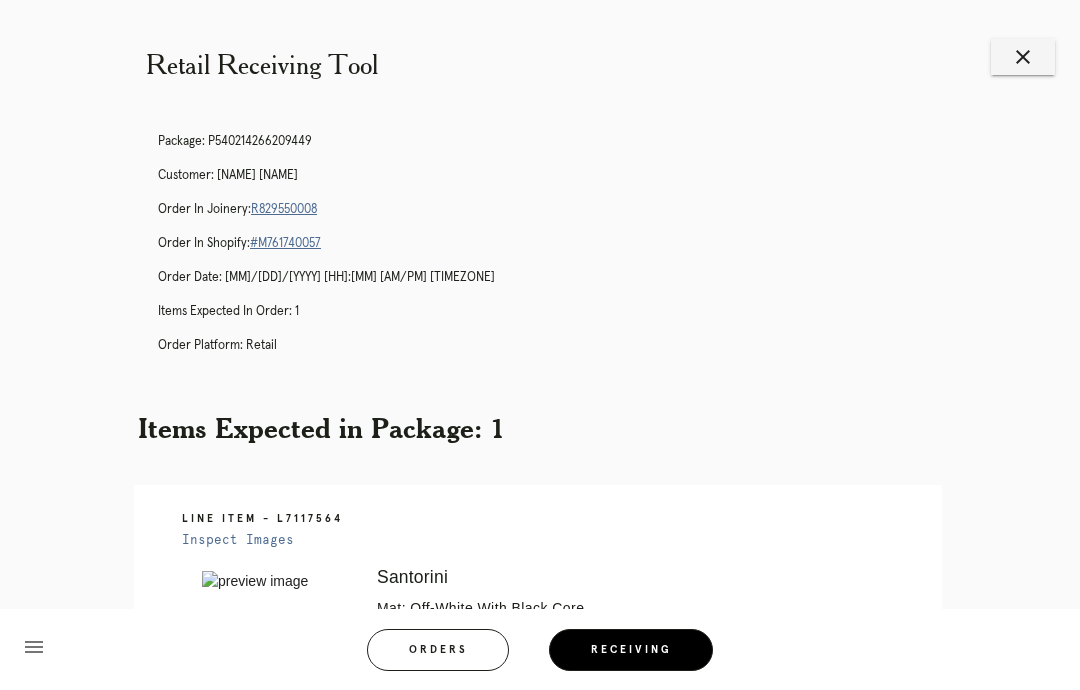 click on "R829550008" at bounding box center (284, 209) 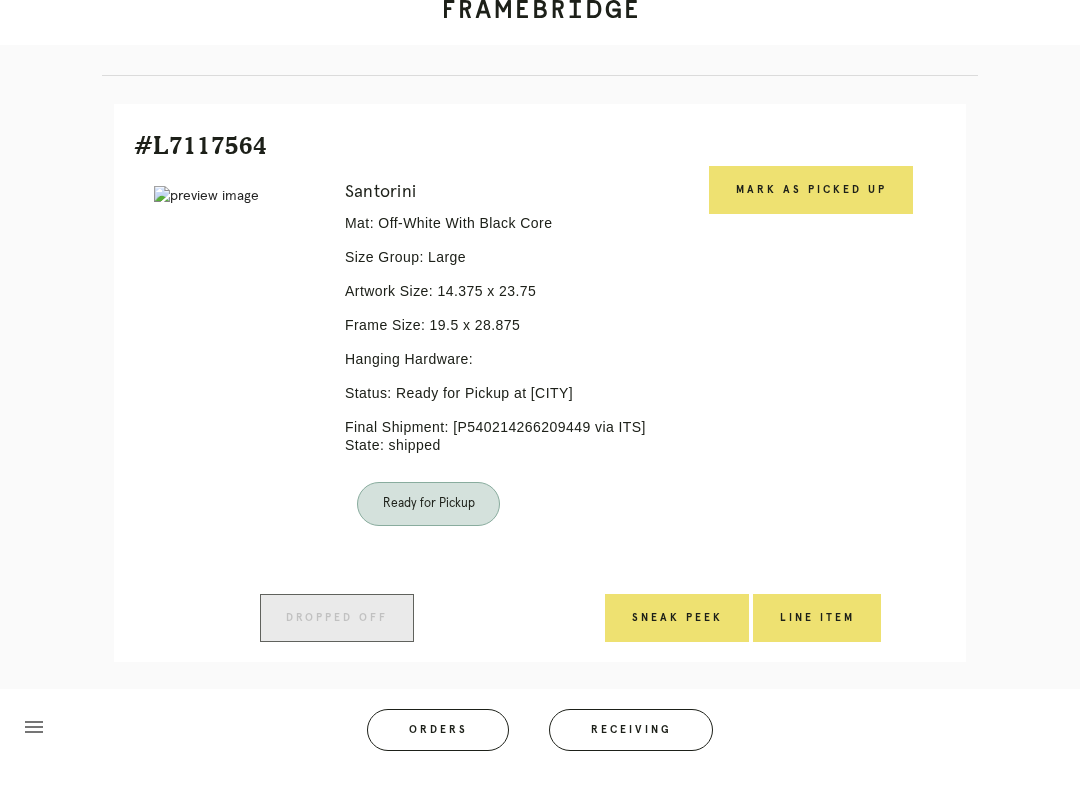 scroll, scrollTop: 427, scrollLeft: 0, axis: vertical 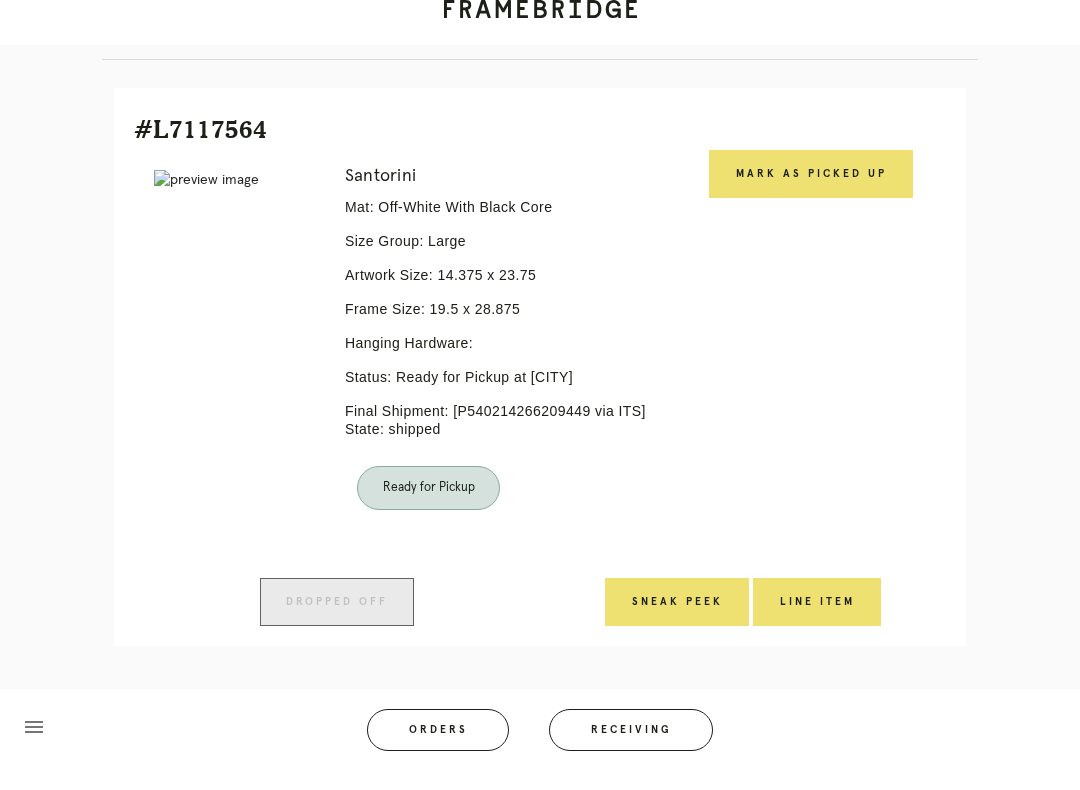 click on "Mark as Picked Up" at bounding box center (811, 194) 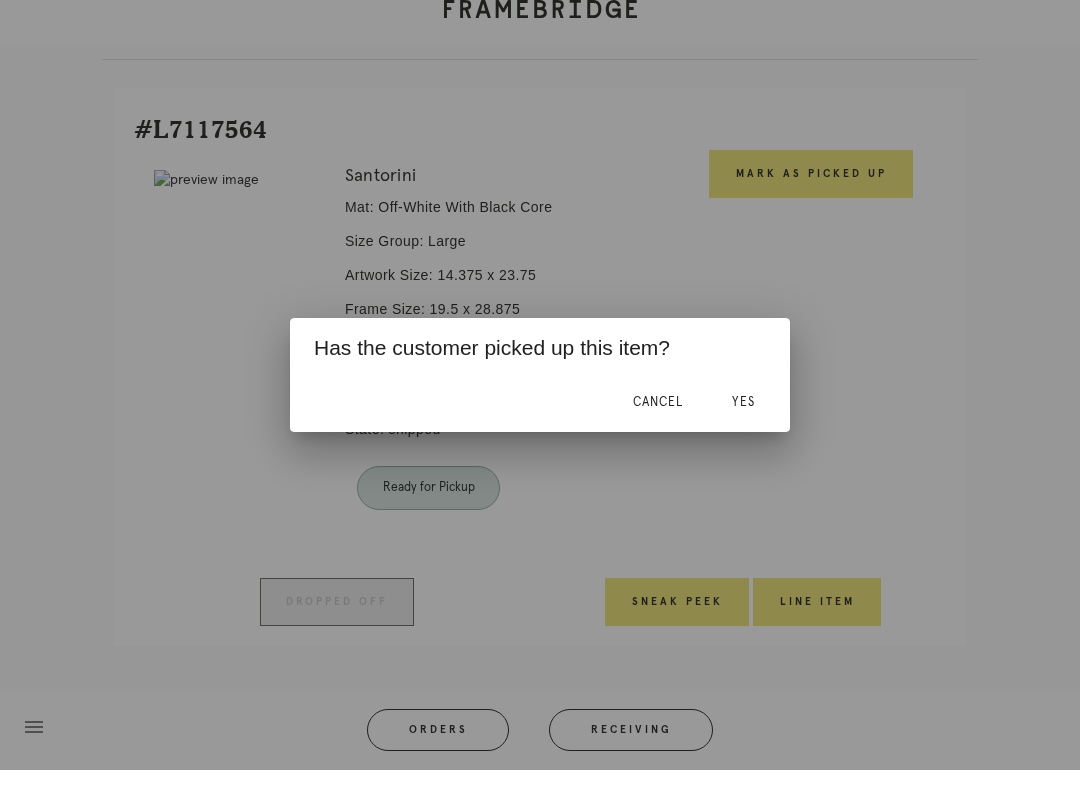 click on "Yes" at bounding box center [743, 422] 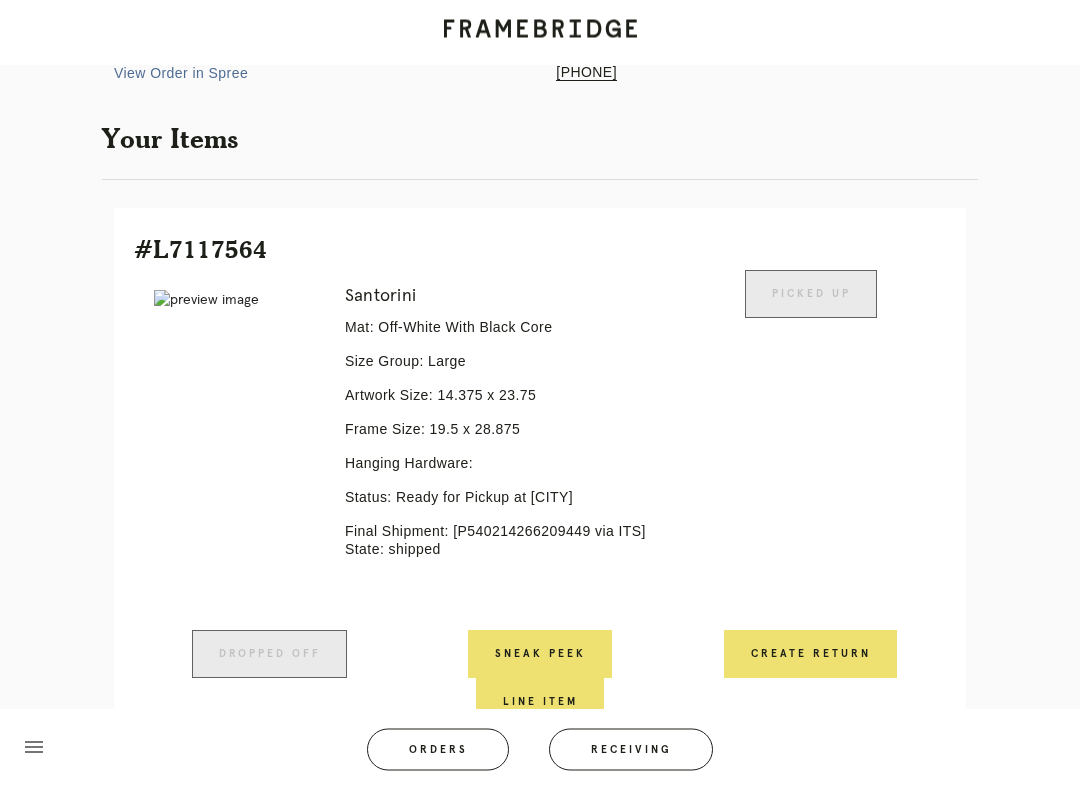 scroll, scrollTop: 0, scrollLeft: 0, axis: both 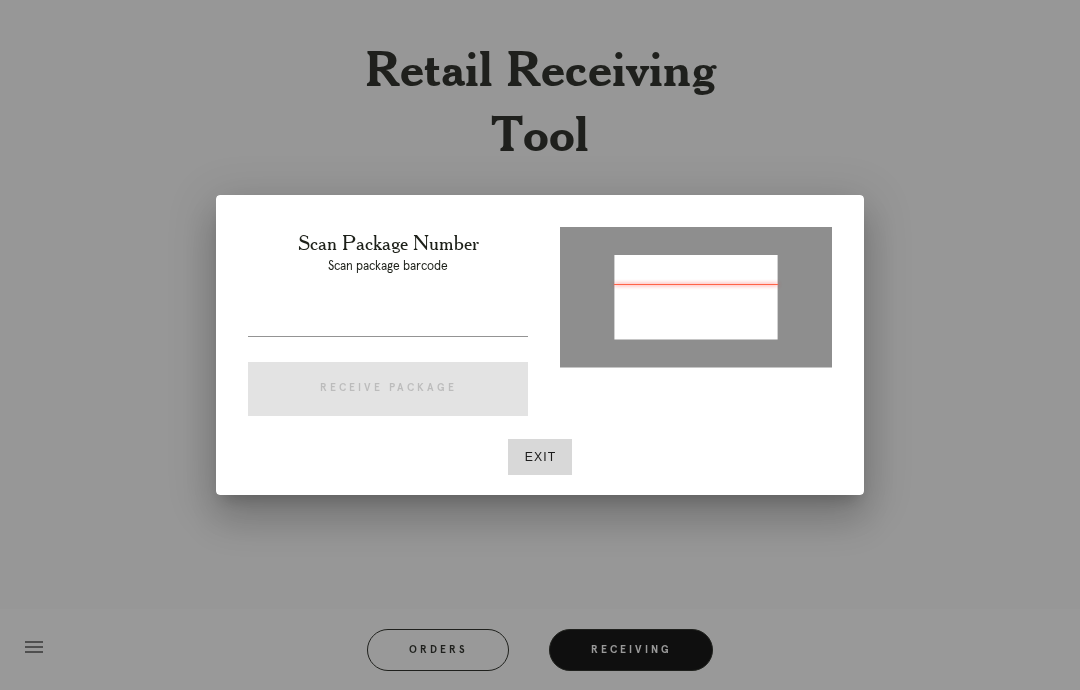 type on "P254083603027537" 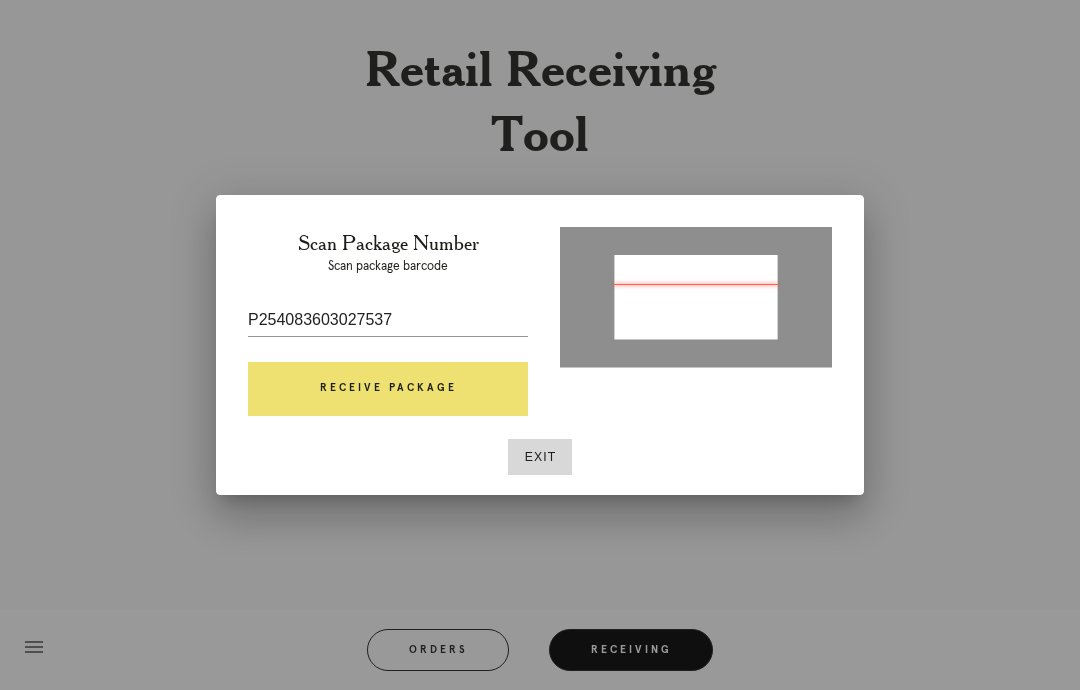 click on "Receive Package" at bounding box center [388, 389] 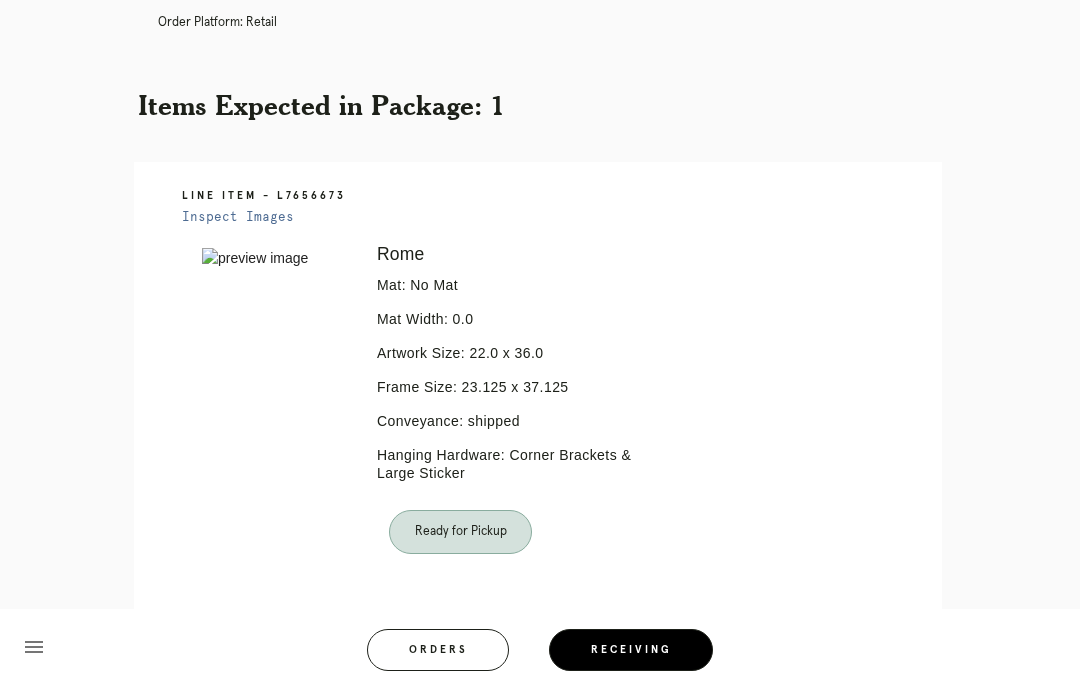 scroll, scrollTop: 0, scrollLeft: 0, axis: both 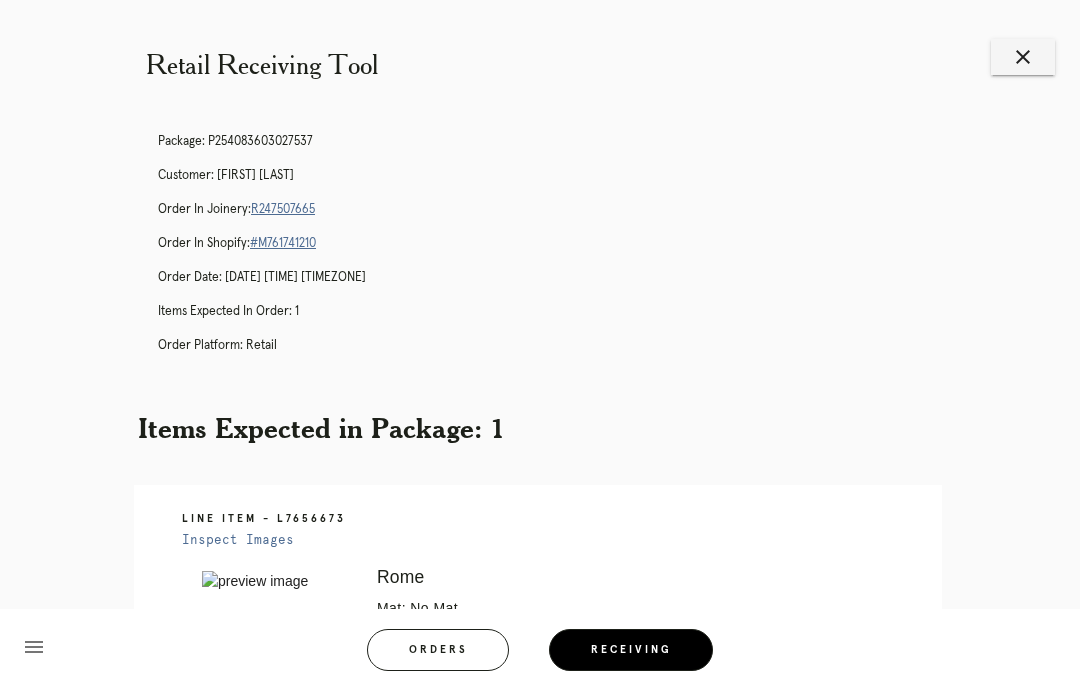 click on "R247507665" at bounding box center [283, 209] 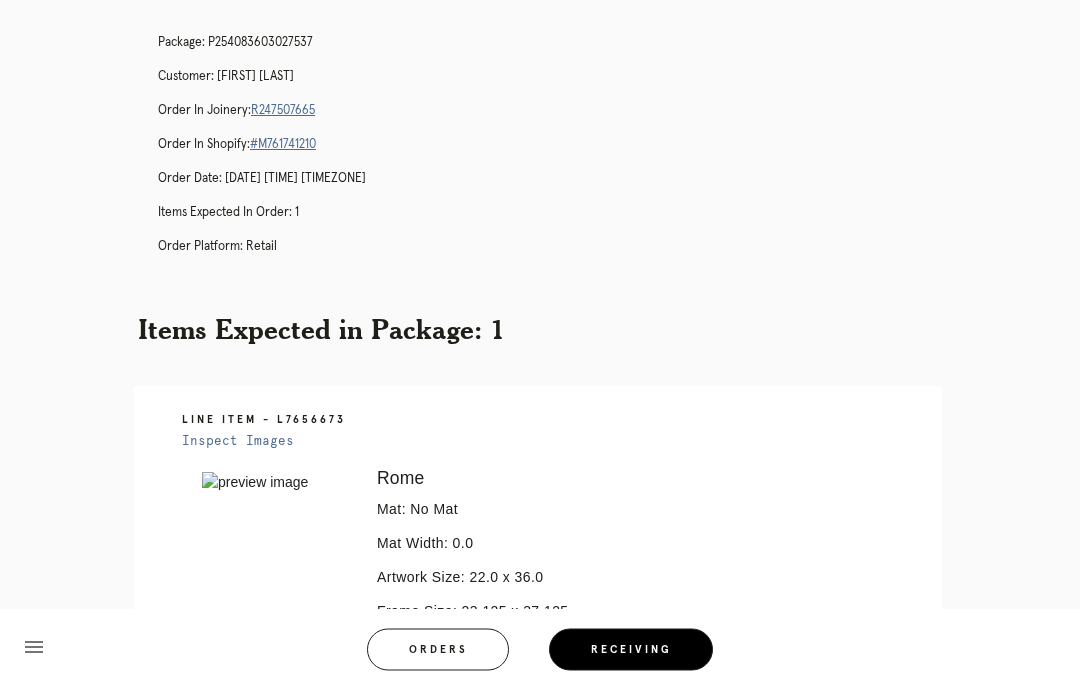 scroll, scrollTop: 0, scrollLeft: 0, axis: both 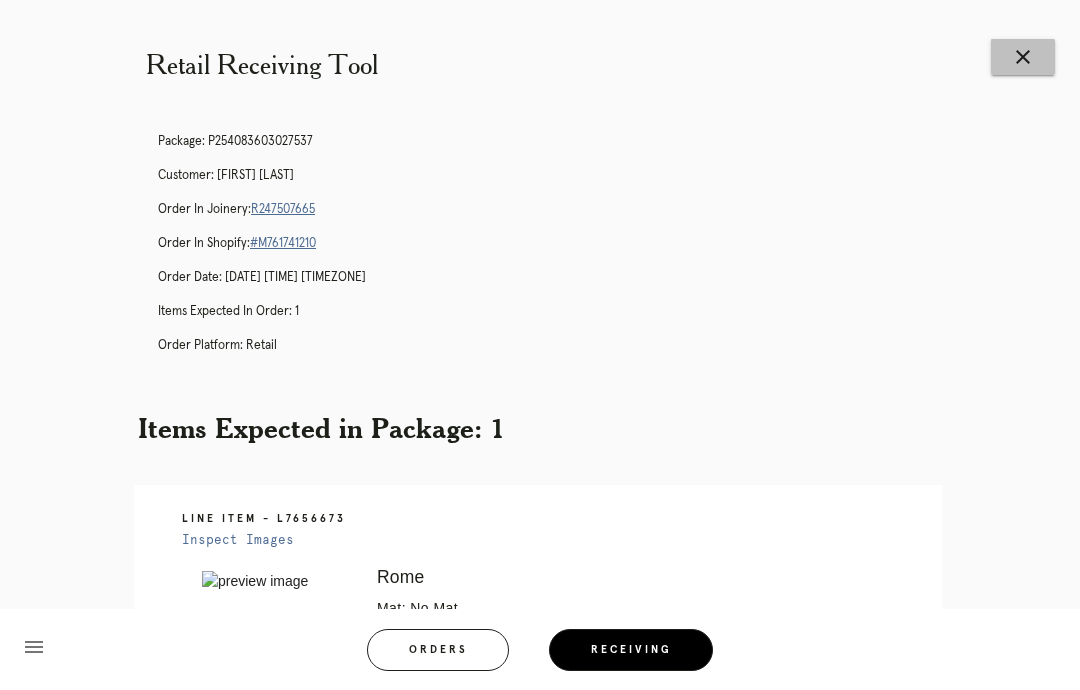 click on "close" at bounding box center (1023, 57) 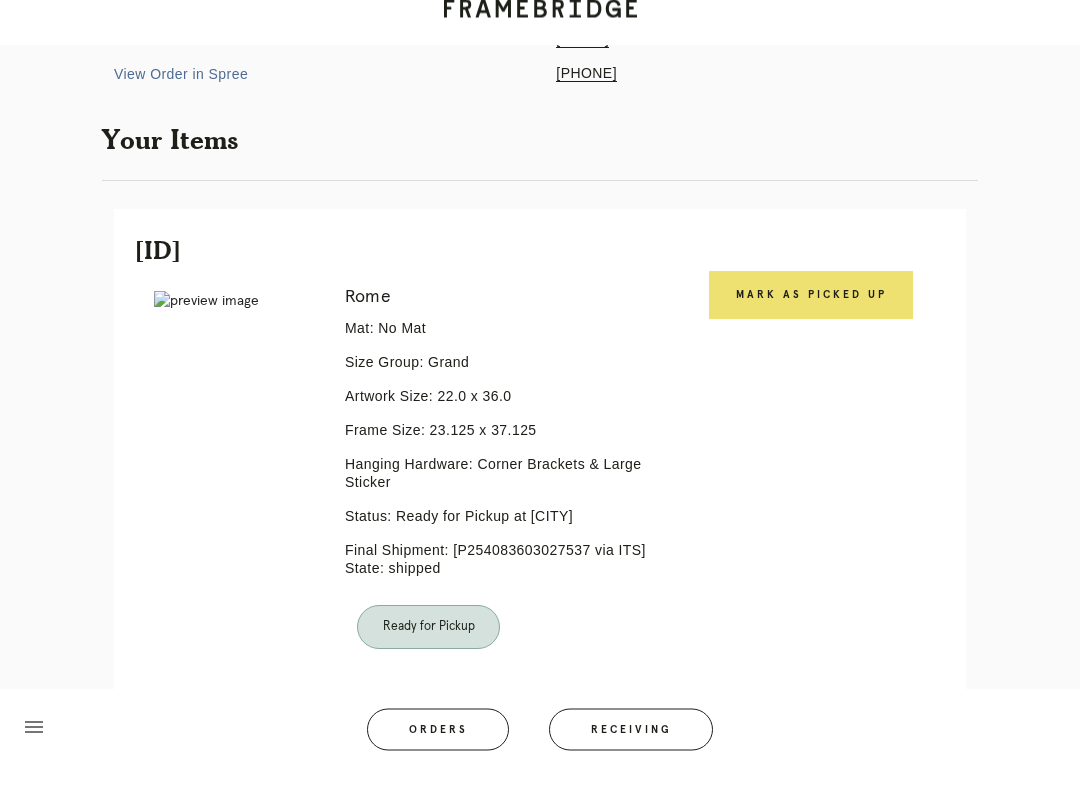 scroll, scrollTop: 308, scrollLeft: 0, axis: vertical 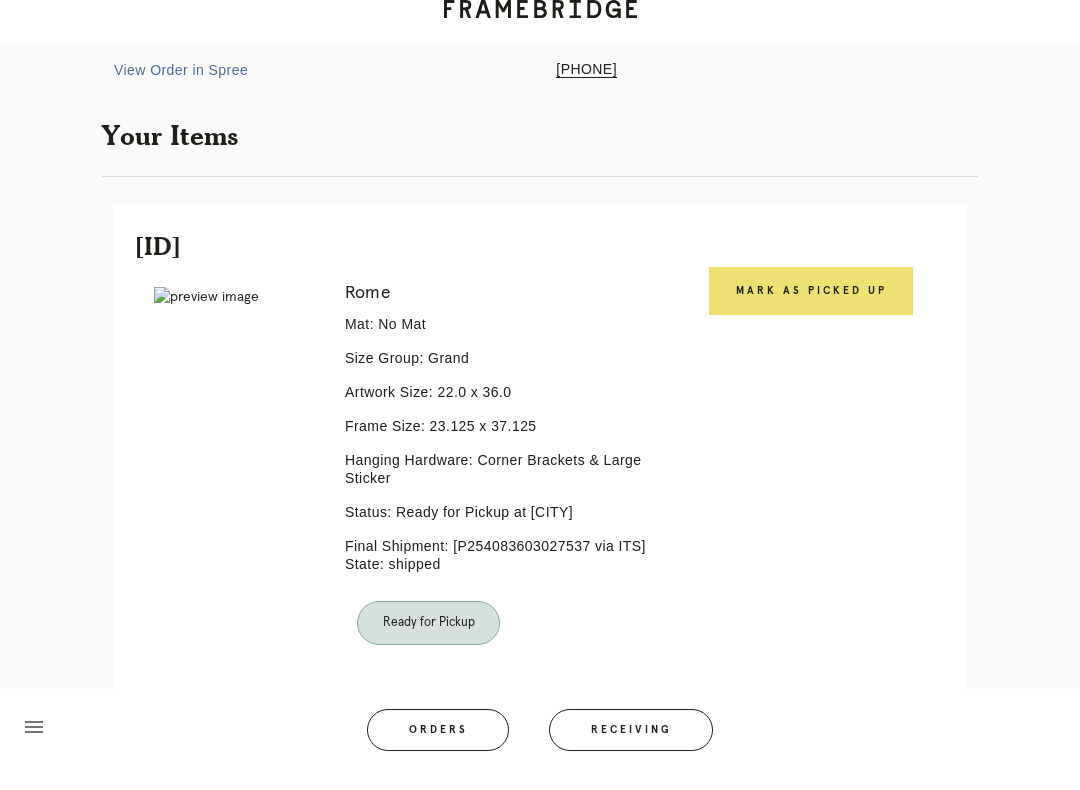 click on "Mark as Picked Up" at bounding box center (811, 311) 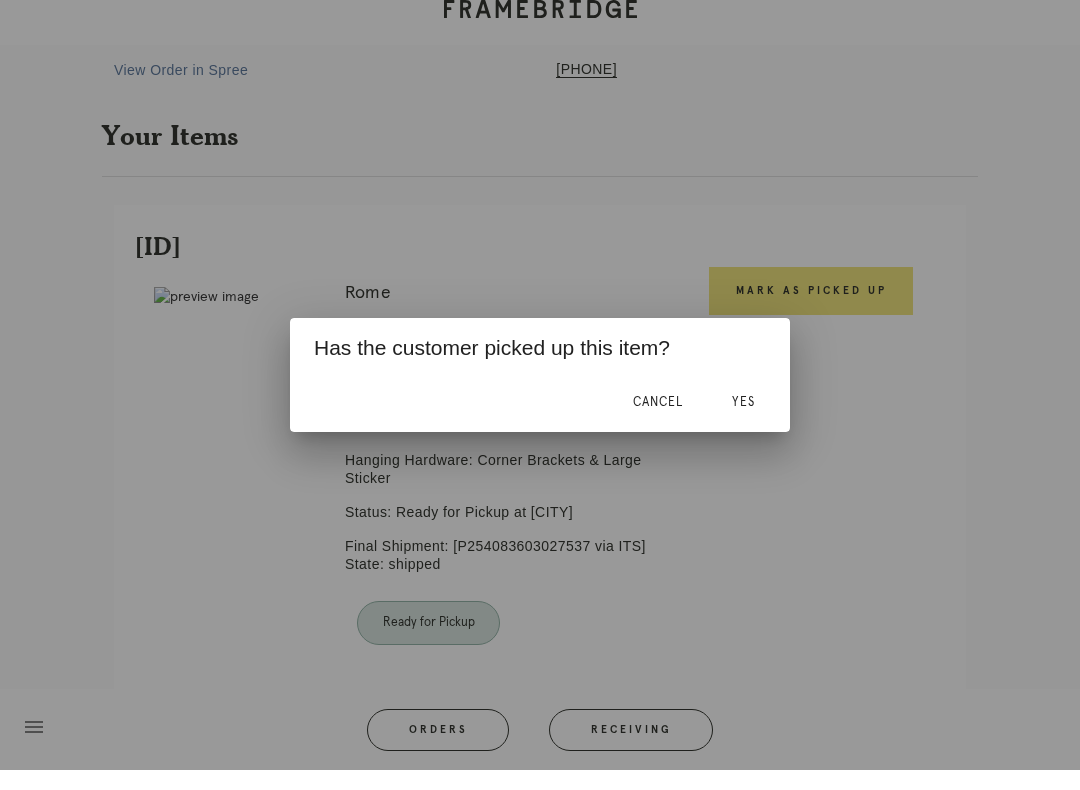 click on "Yes" at bounding box center (743, 422) 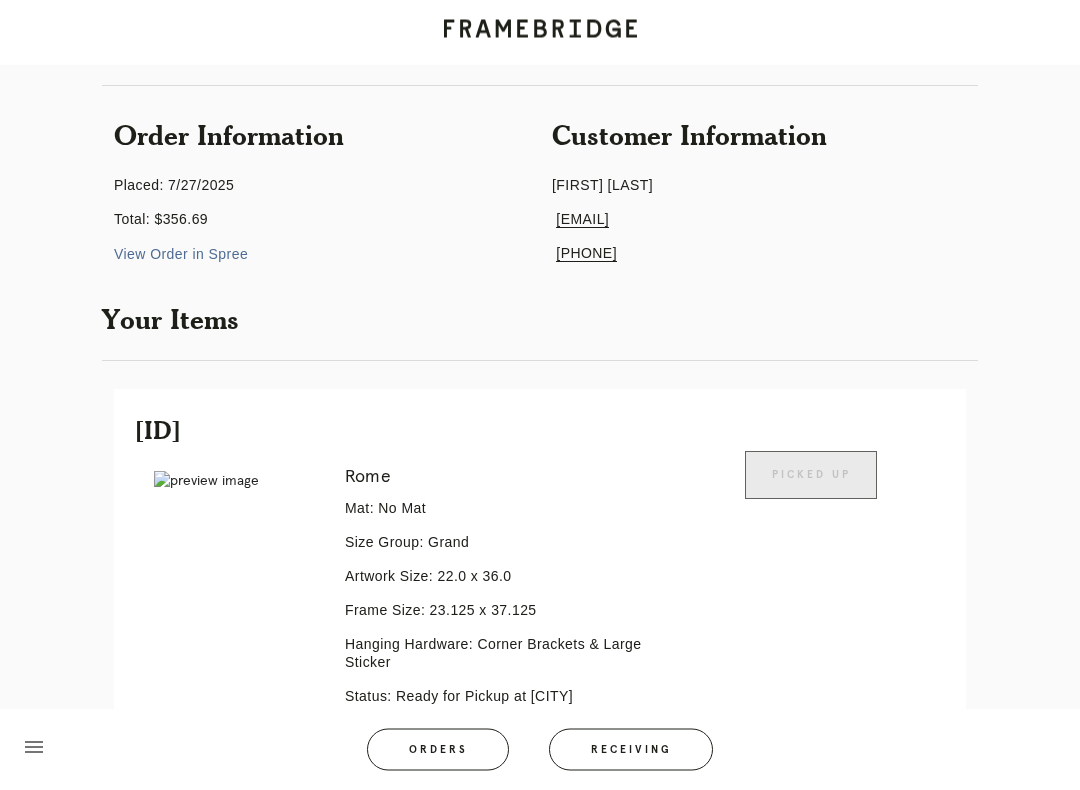 scroll, scrollTop: 0, scrollLeft: 0, axis: both 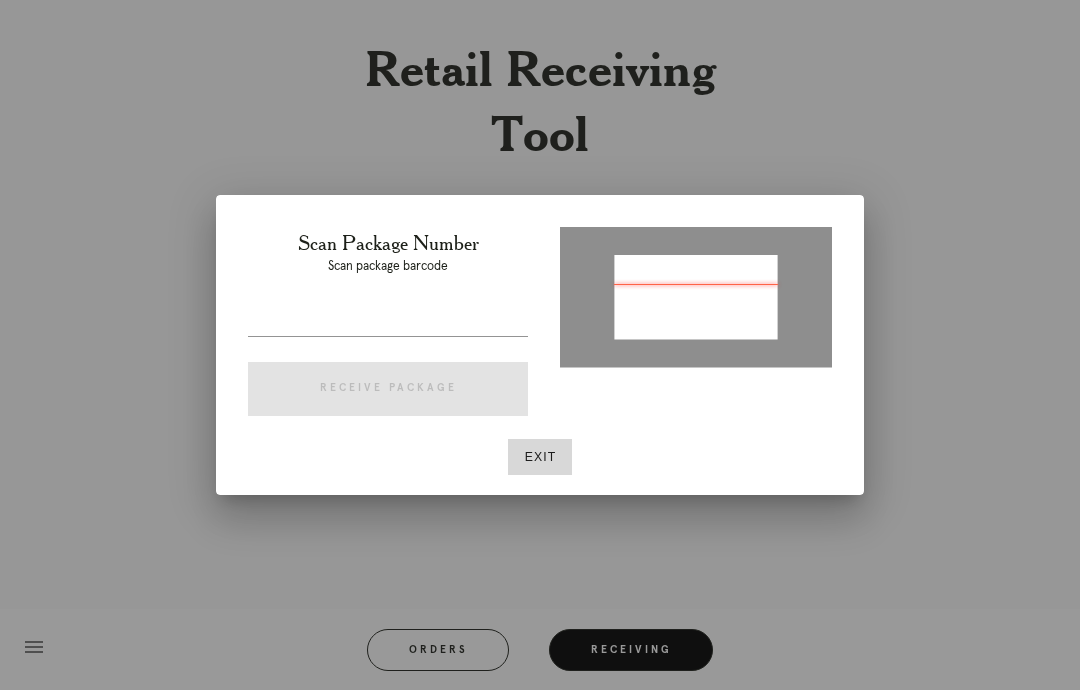 type on "[NUMBER]" 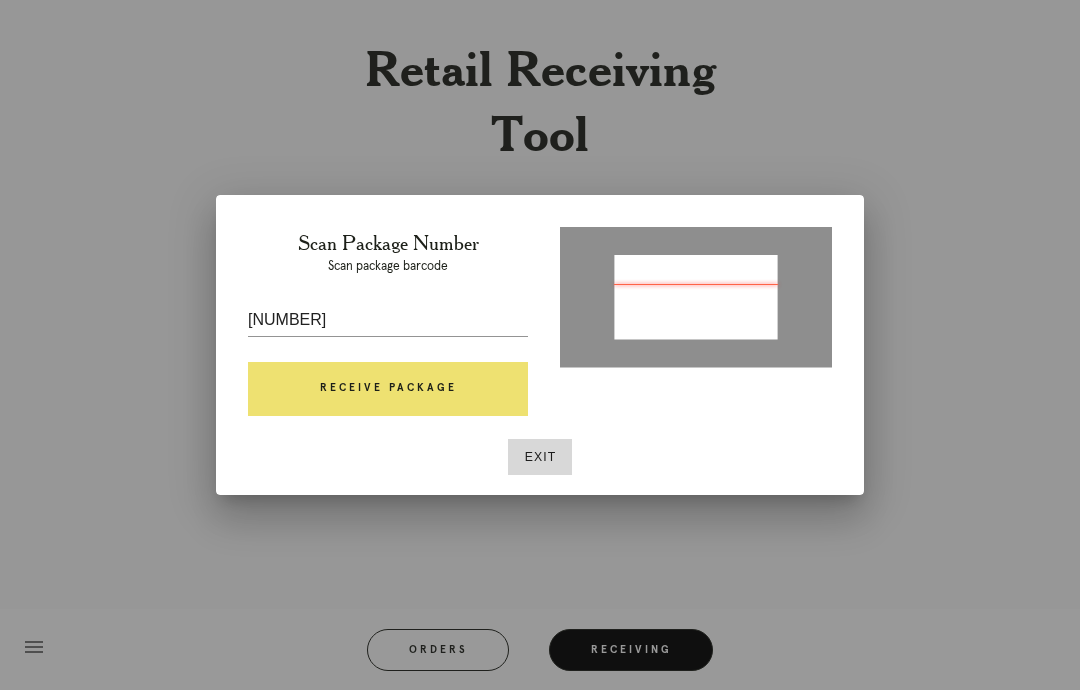 click on "Receive Package" at bounding box center (388, 389) 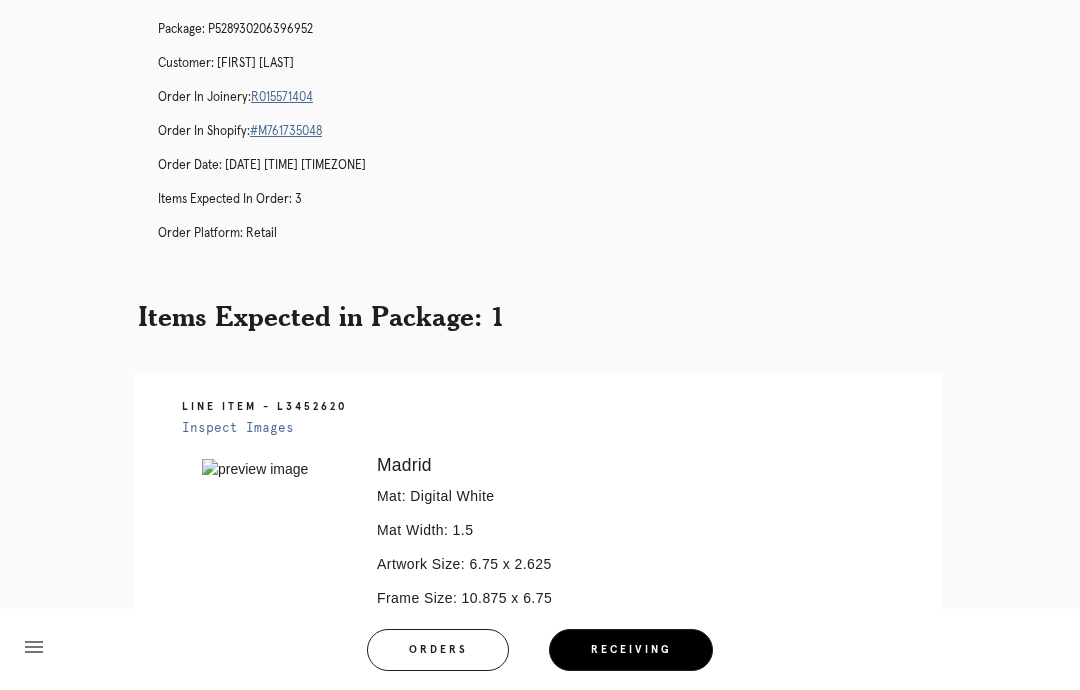 scroll, scrollTop: 0, scrollLeft: 0, axis: both 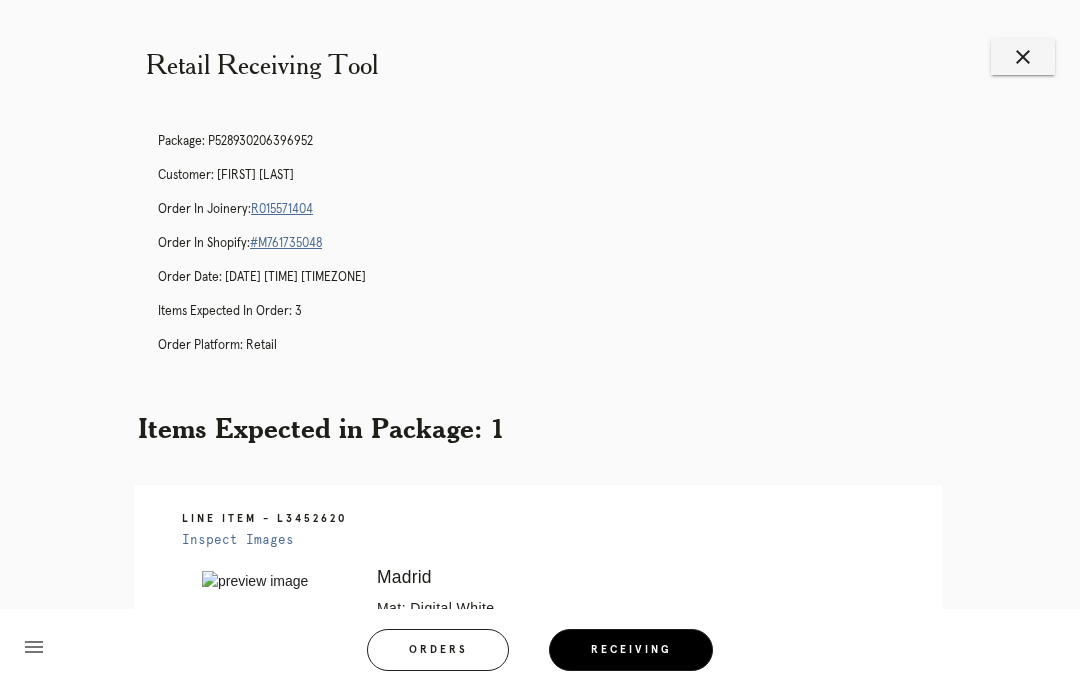 click on "R015571404" at bounding box center (282, 209) 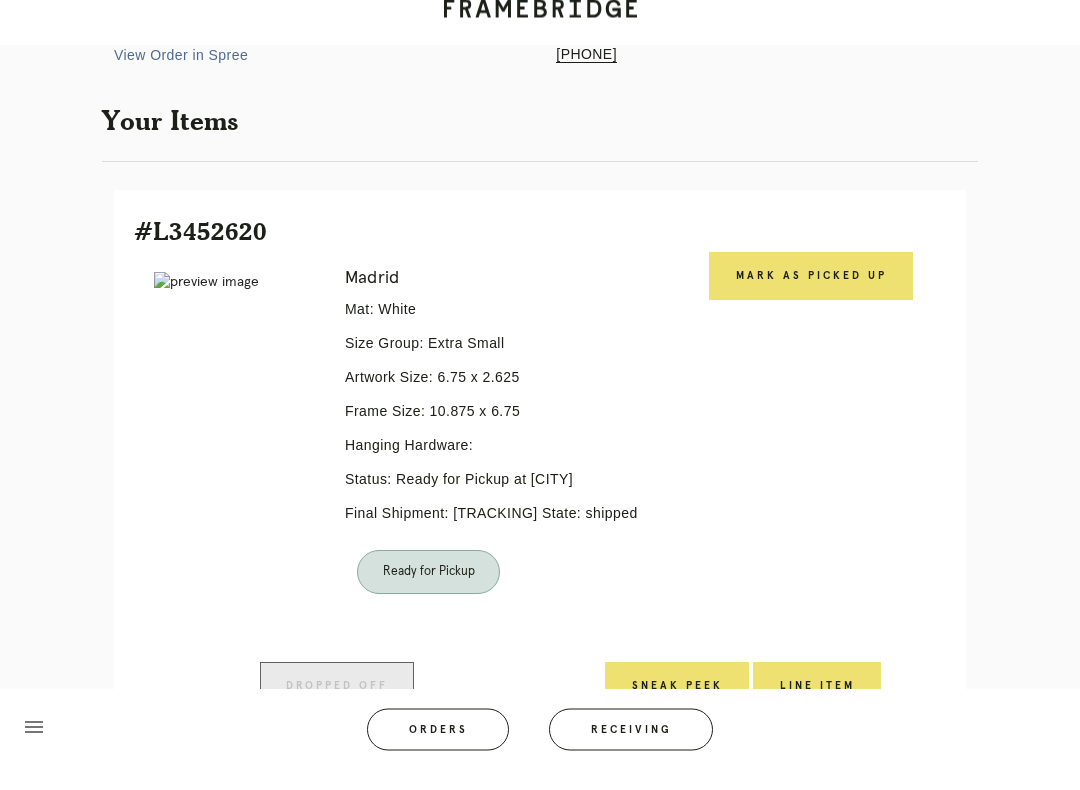 scroll, scrollTop: 363, scrollLeft: 0, axis: vertical 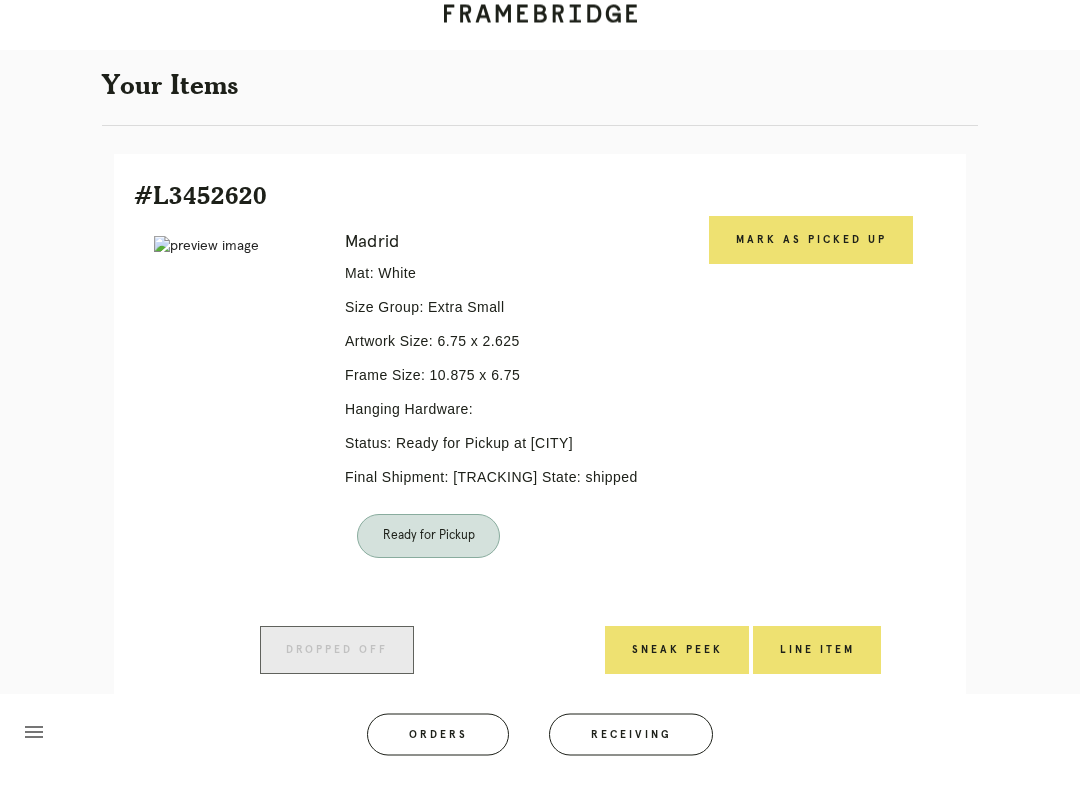 click on "#L3452620" at bounding box center [540, 211] 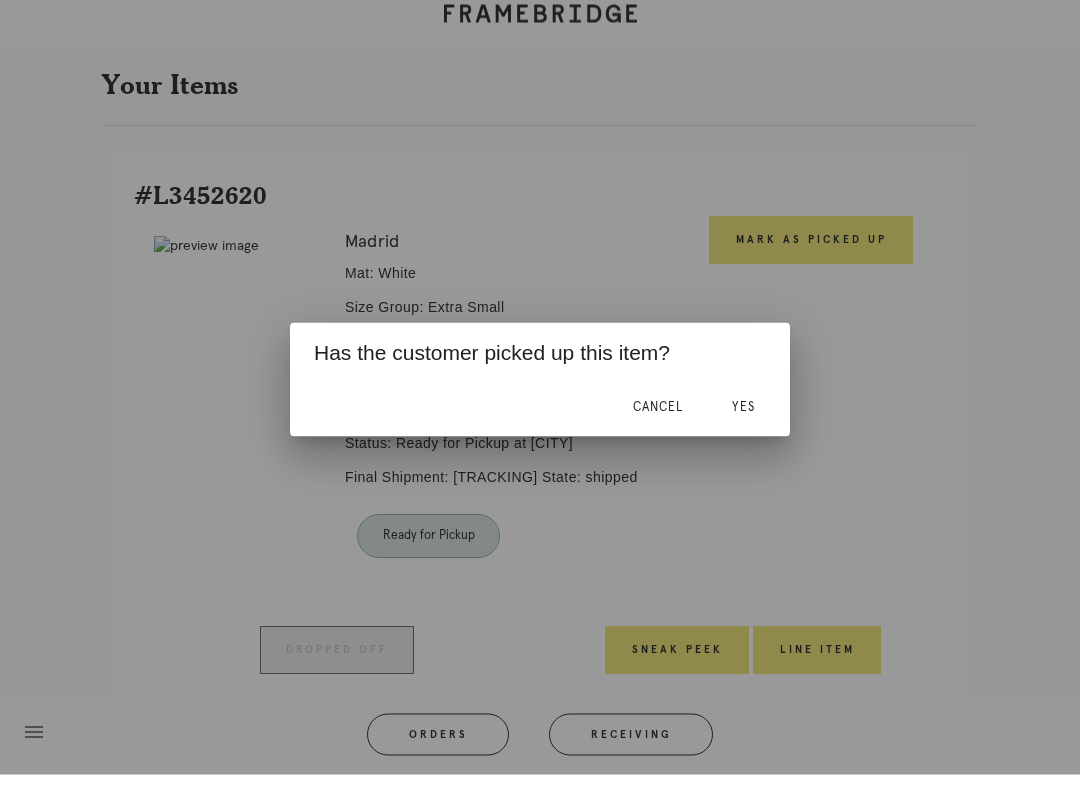 click on "Yes" at bounding box center [743, 422] 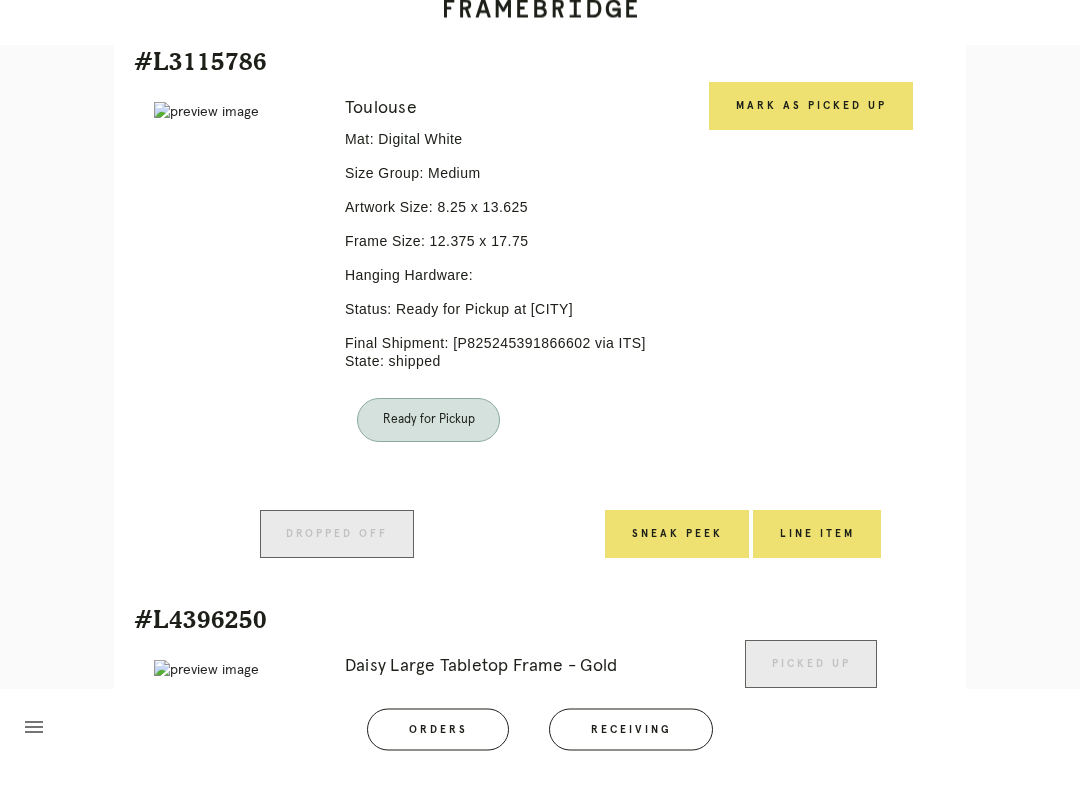 scroll, scrollTop: 1032, scrollLeft: 0, axis: vertical 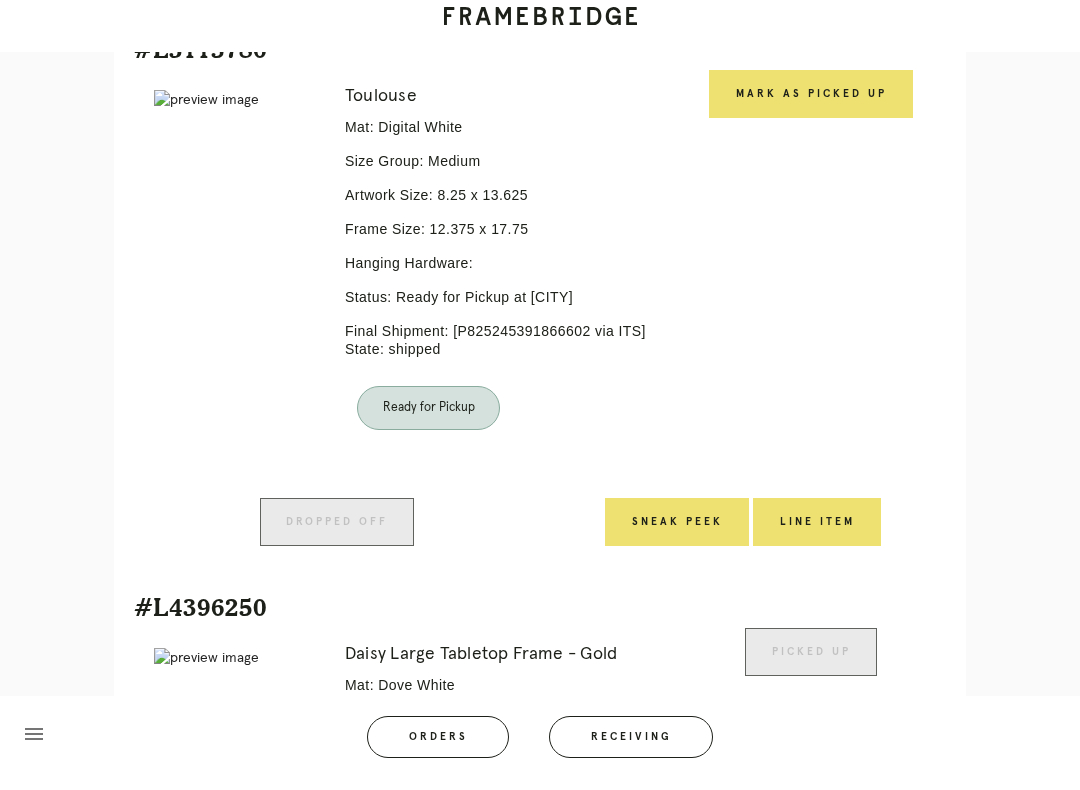 click on "Mark as Picked Up" at bounding box center (811, 107) 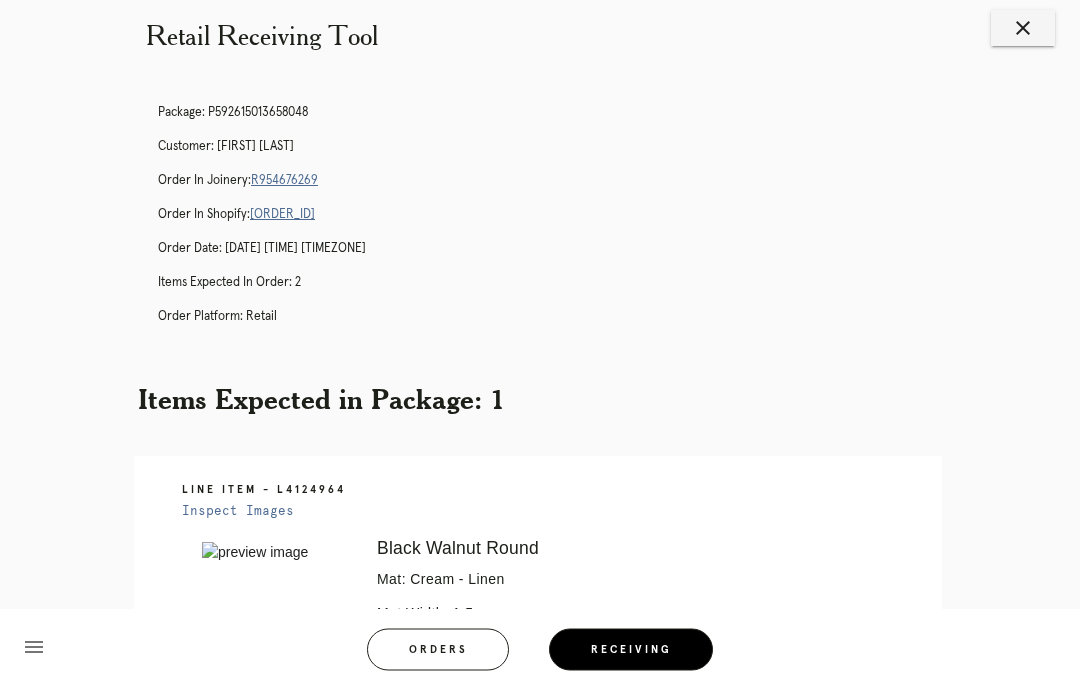 scroll, scrollTop: 0, scrollLeft: 0, axis: both 